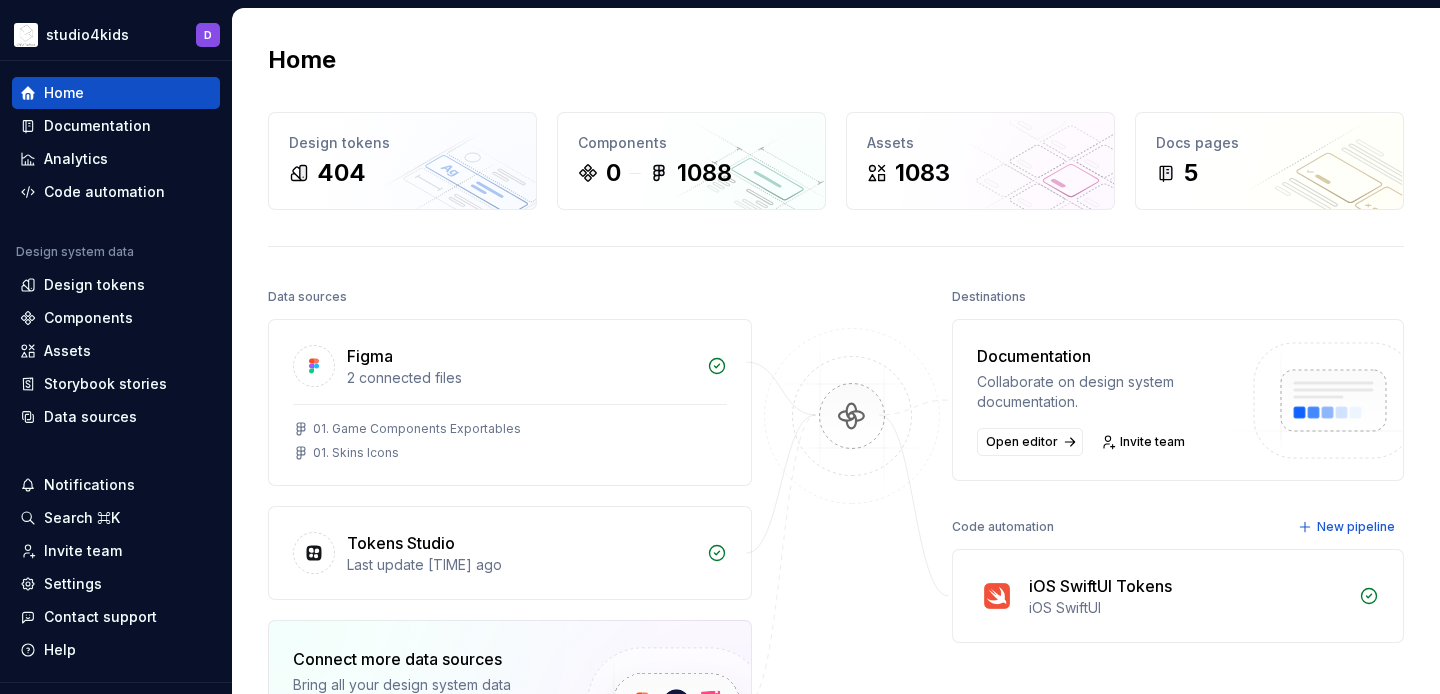 scroll, scrollTop: 0, scrollLeft: 0, axis: both 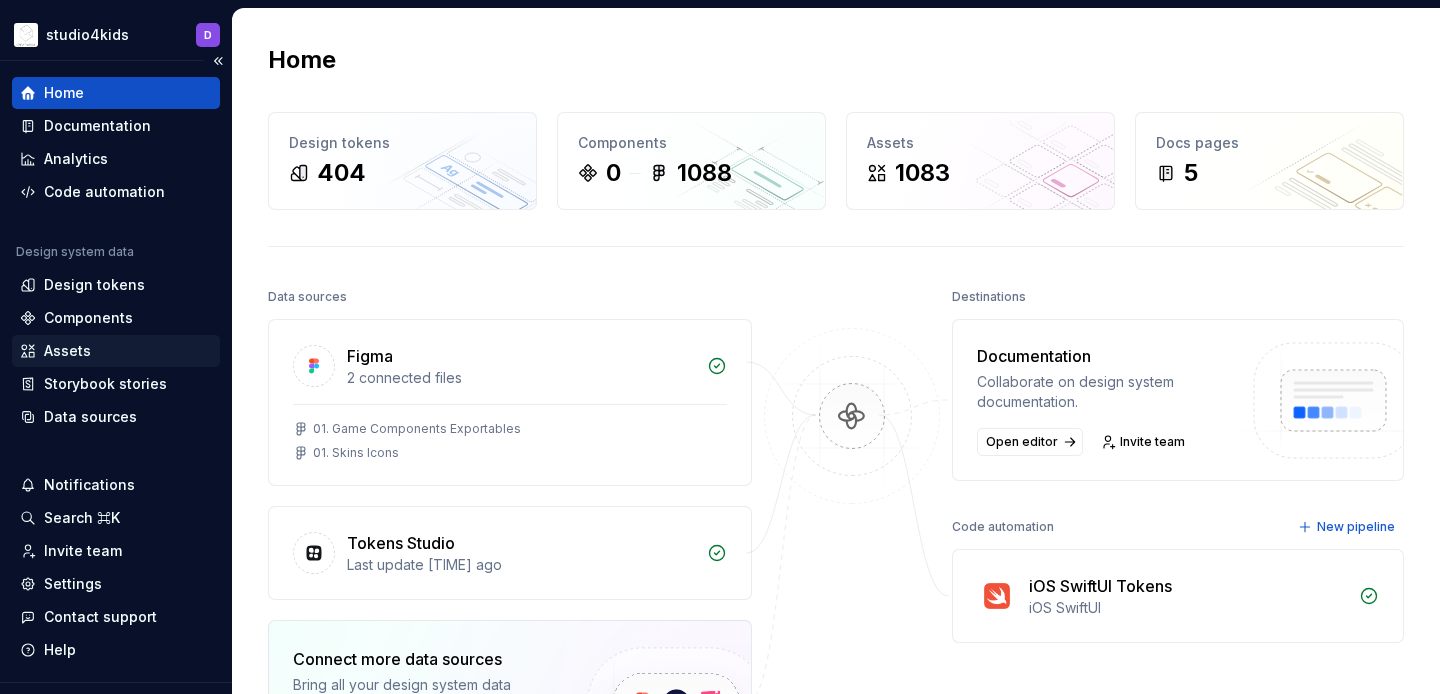 click on "Assets" at bounding box center (67, 351) 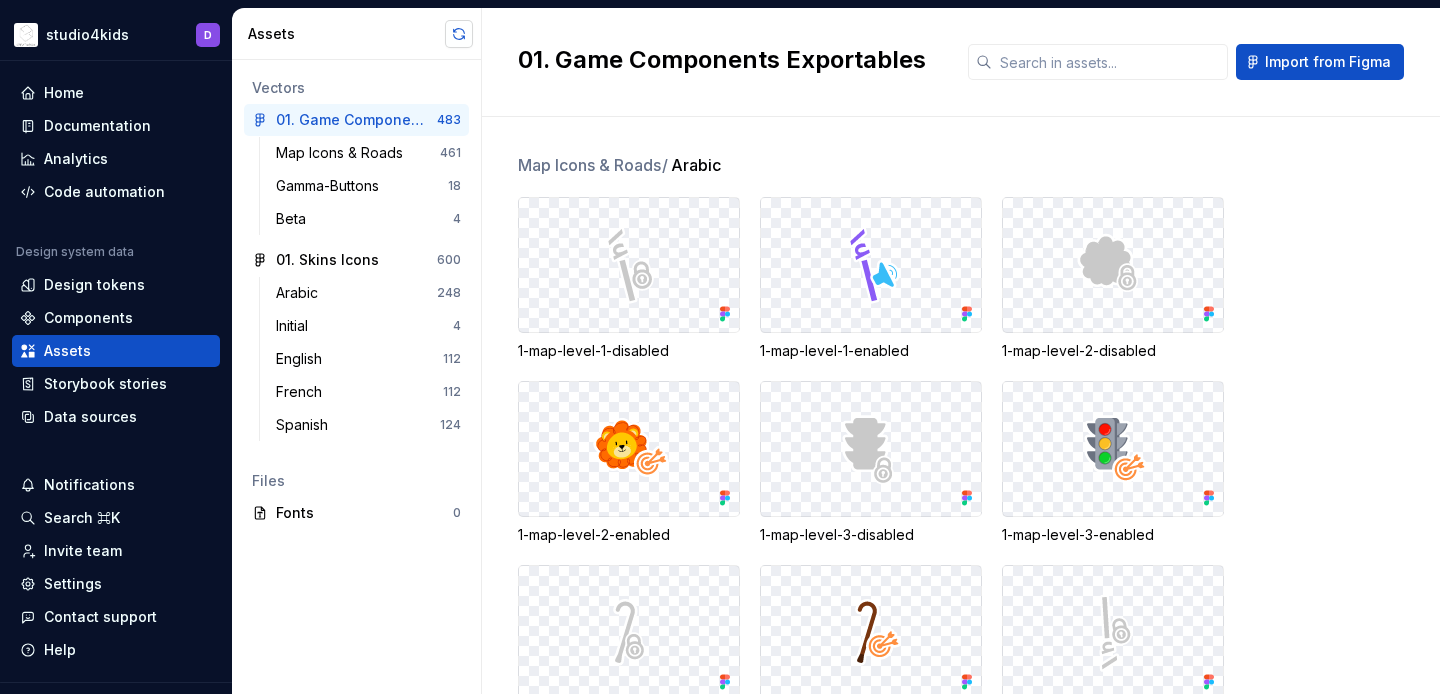 click at bounding box center (459, 34) 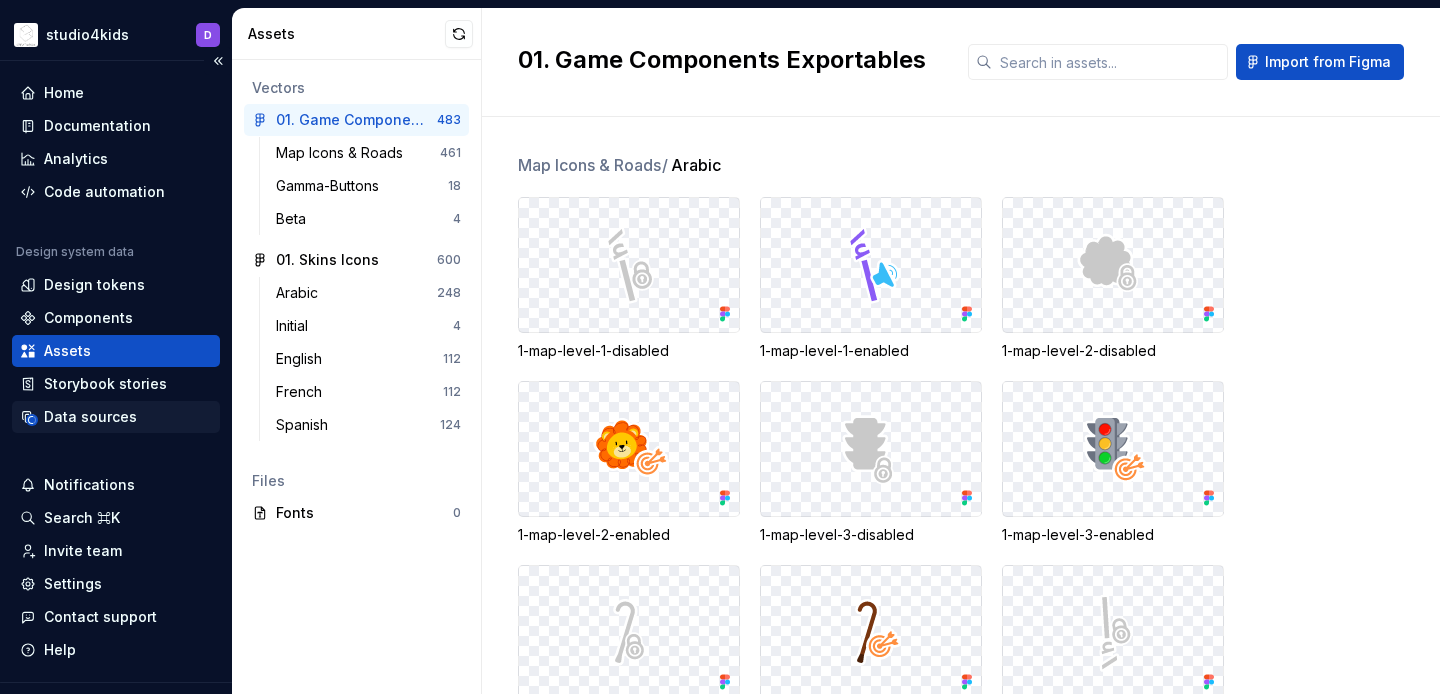 click on "Data sources" at bounding box center (90, 417) 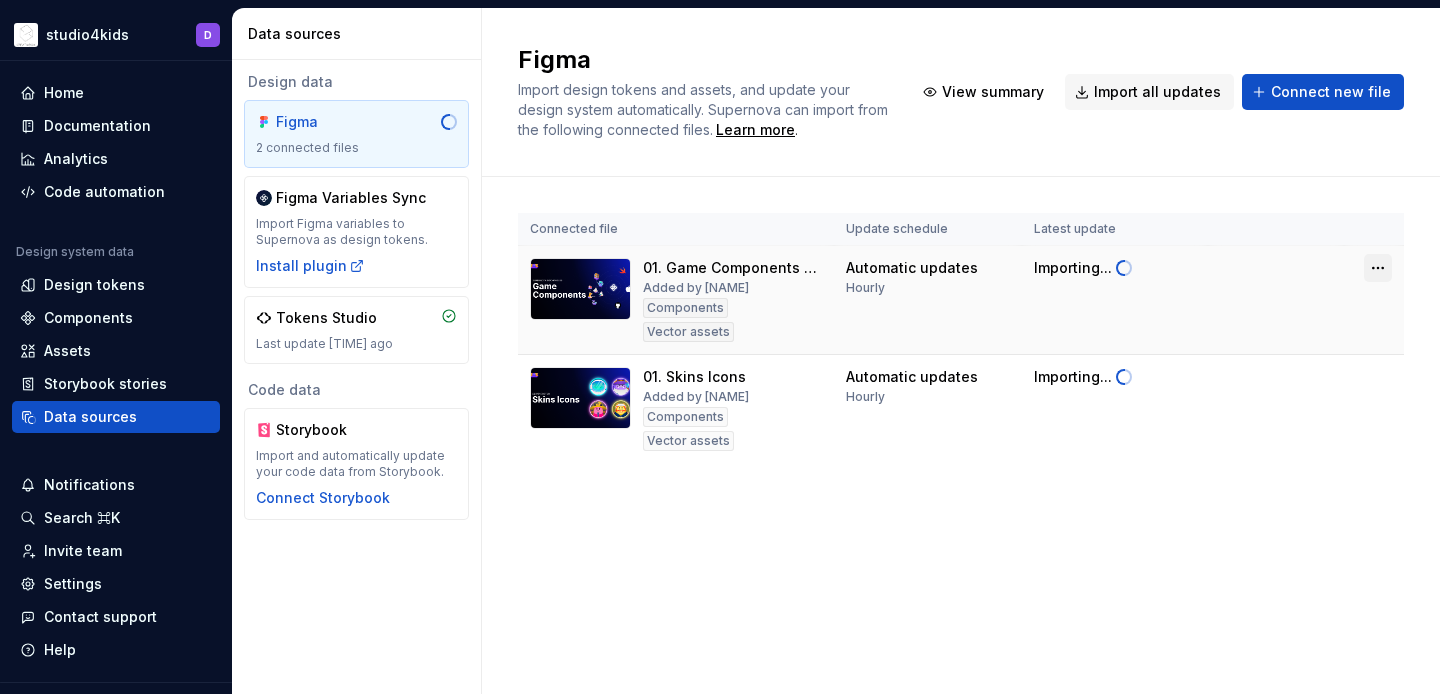 click on "studio4kids D Home Documentation Analytics Code automation Design system data Design tokens Components Assets Storybook stories Data sources Notifications Search ⌘K Invite team Settings Contact support Help Data sources Design data Figma 2 connected files Figma Variables Sync Import Figma variables to Supernova as design tokens. Install plugin Tokens Studio Last update 5 days ago Code data Storybook Import and automatically update your code data from Storybook. Connect Storybook Figma Import design tokens and assets, and update your design system automatically. Supernova can import from the following connected files.   Learn more . View summary Import all updates Connect new file Connected file Update schedule Latest update 01. Game Components Exportables Added by Daniel Components Vector assets  Automatic updates Hourly Importing... 01. Skins Icons Added by Daniel Components Vector assets  Automatic updates Hourly Importing..." at bounding box center [720, 347] 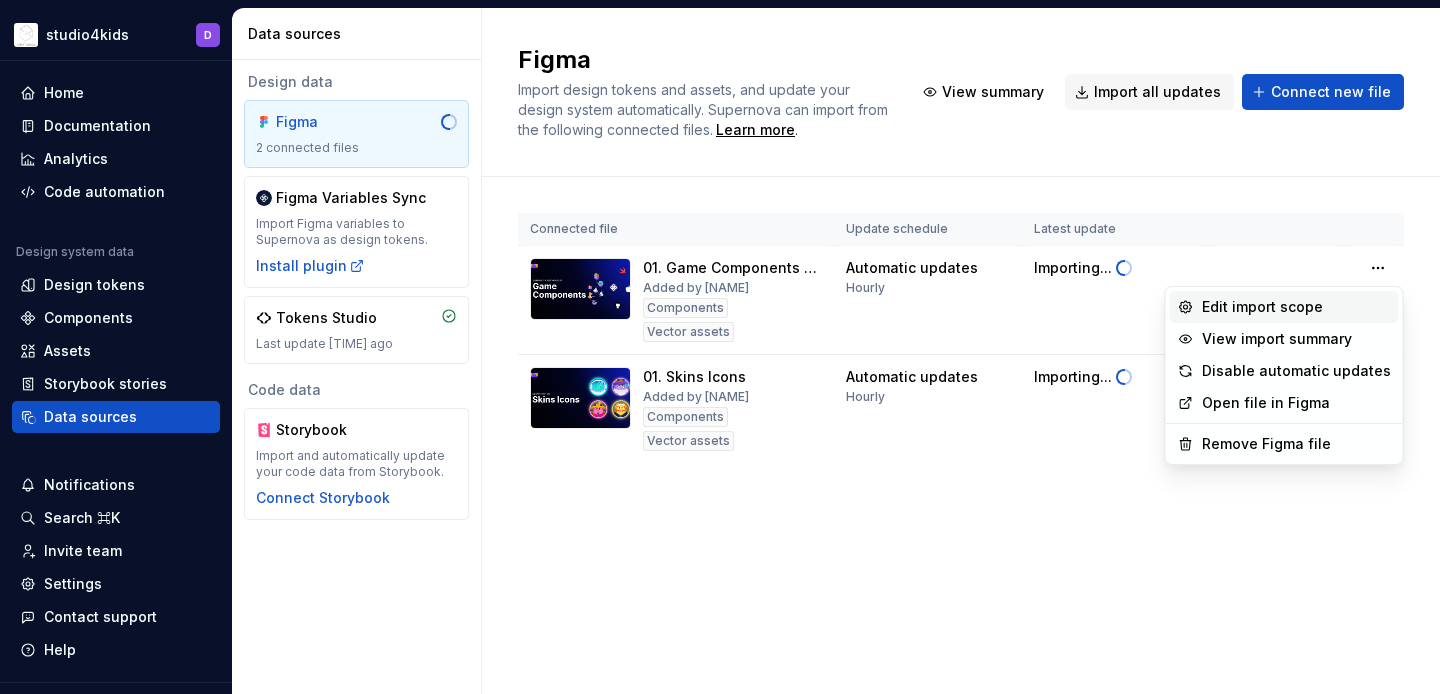 click on "Edit import scope" at bounding box center [1284, 307] 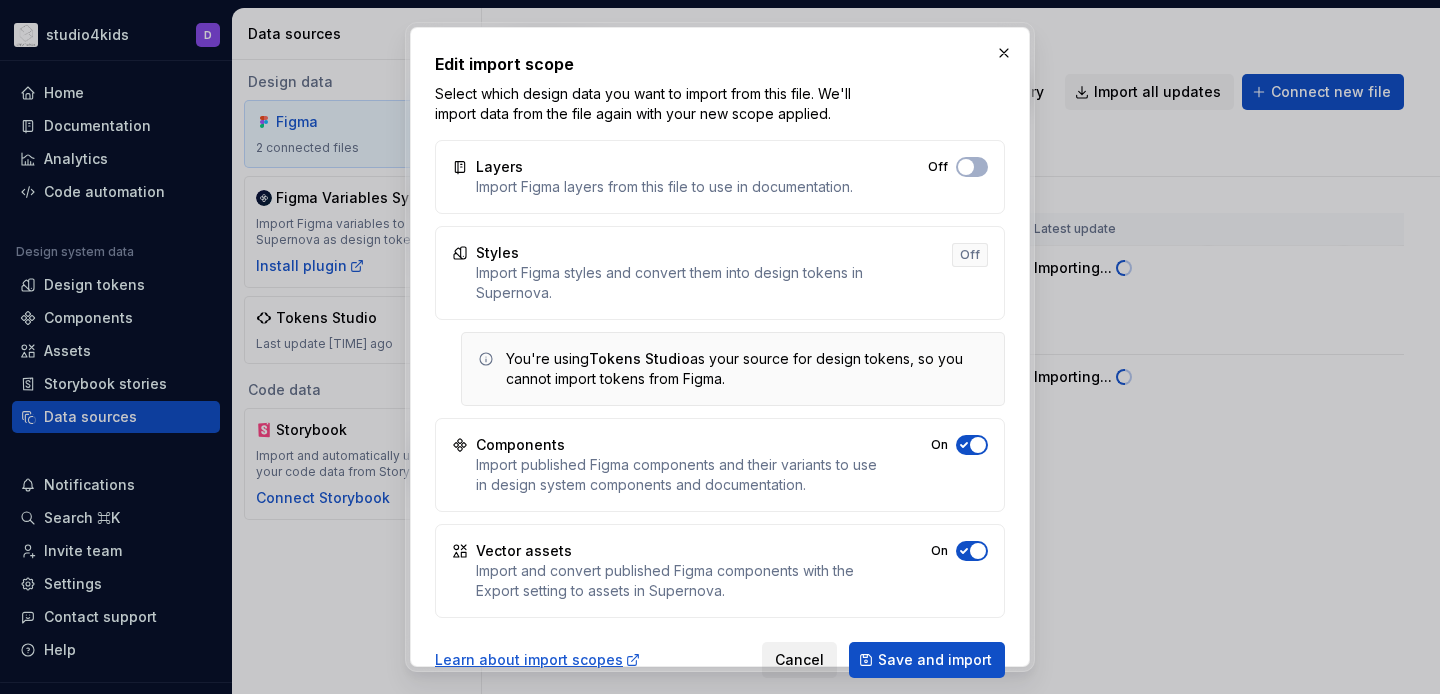 click on "Cancel" at bounding box center (799, 660) 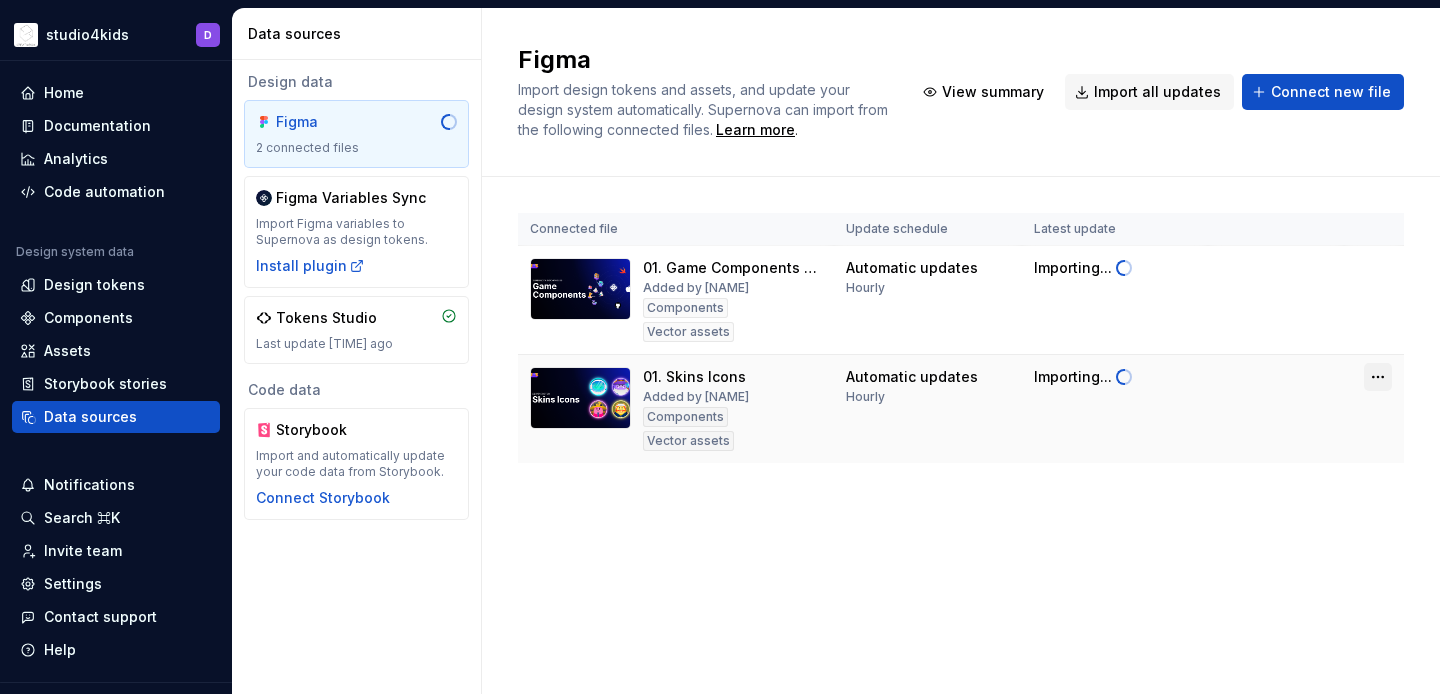 click on "studio4kids D Home Documentation Analytics Code automation Design system data Design tokens Components Assets Storybook stories Data sources Notifications Search ⌘K Invite team Settings Contact support Help Data sources Design data Figma 2 connected files Figma Variables Sync Import Figma variables to Supernova as design tokens. Install plugin Tokens Studio Last update 5 days ago Code data Storybook Import and automatically update your code data from Storybook. Connect Storybook Figma Import design tokens and assets, and update your design system automatically. Supernova can import from the following connected files.   Learn more . View summary Import all updates Connect new file Connected file Update schedule Latest update 01. Game Components Exportables Added by Daniel Components Vector assets  Automatic updates Hourly Importing... 01. Skins Icons Added by Daniel Components Vector assets  Automatic updates Hourly Importing..." at bounding box center [720, 347] 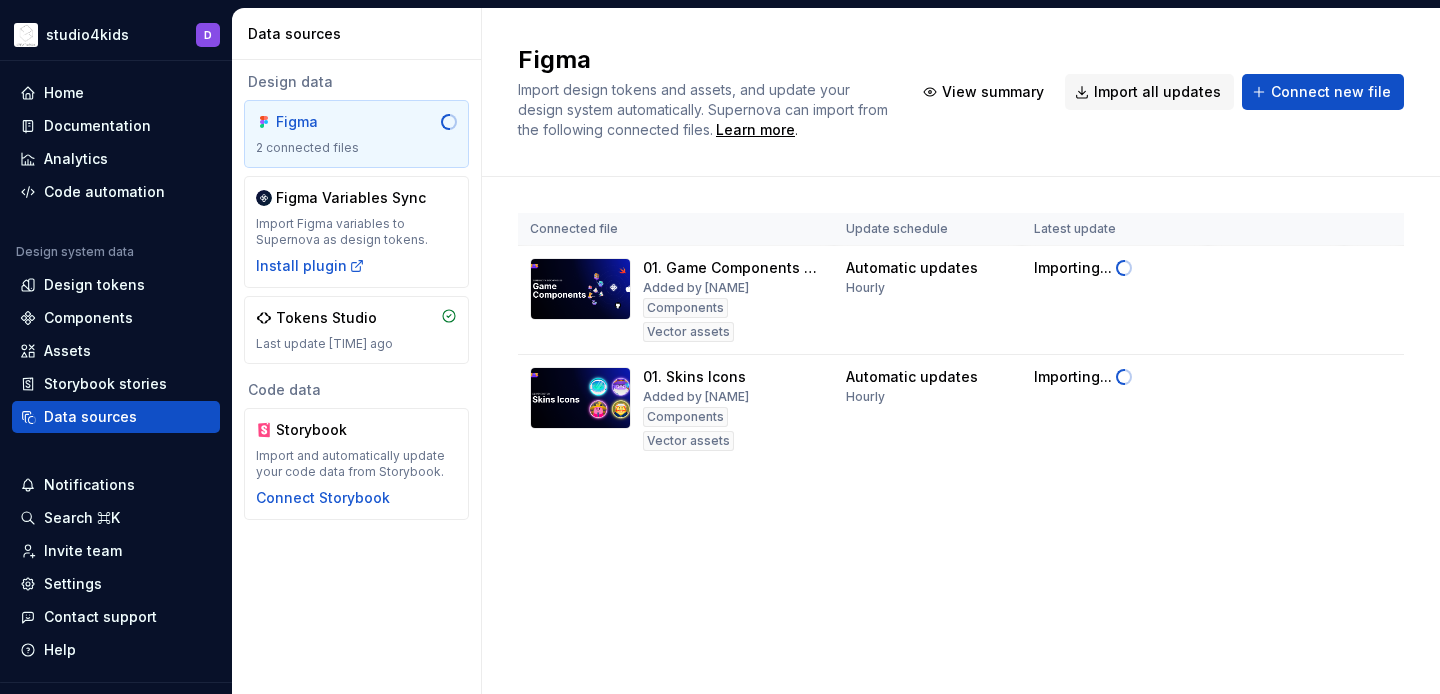 click on "studio4kids D Home Documentation Analytics Code automation Design system data Design tokens Components Assets Storybook stories Data sources Notifications Search ⌘K Invite team Settings Contact support Help Data sources Design data Figma 2 connected files Figma Variables Sync Import Figma variables to Supernova as design tokens. Install plugin Tokens Studio Last update 5 days ago Code data Storybook Import and automatically update your code data from Storybook. Connect Storybook Figma Import design tokens and assets, and update your design system automatically. Supernova can import from the following connected files.   Learn more . View summary Import all updates Connect new file Connected file Update schedule Latest update 01. Game Components Exportables Added by Daniel Components Vector assets  Automatic updates Hourly Importing... 01. Skins Icons Added by Daniel Components Vector assets  Automatic updates Hourly Importing..." at bounding box center [720, 347] 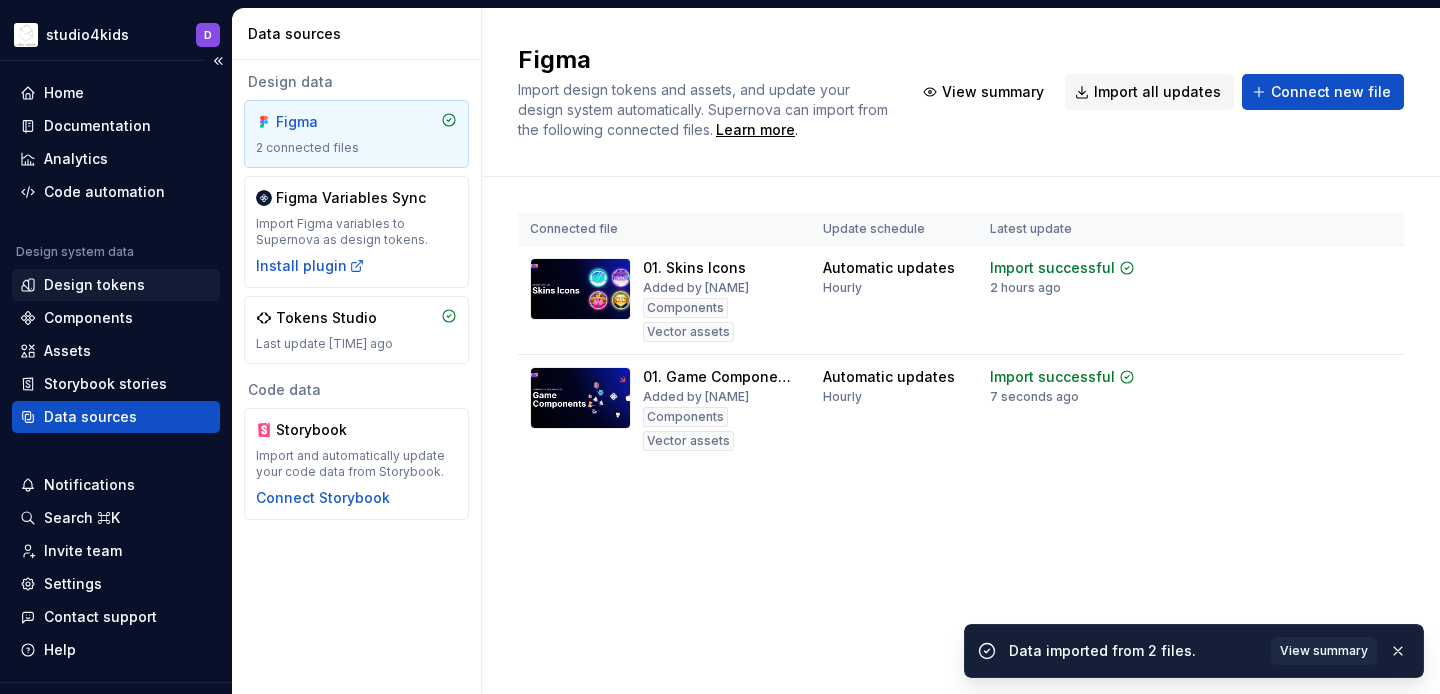 click on "Design tokens" at bounding box center [94, 285] 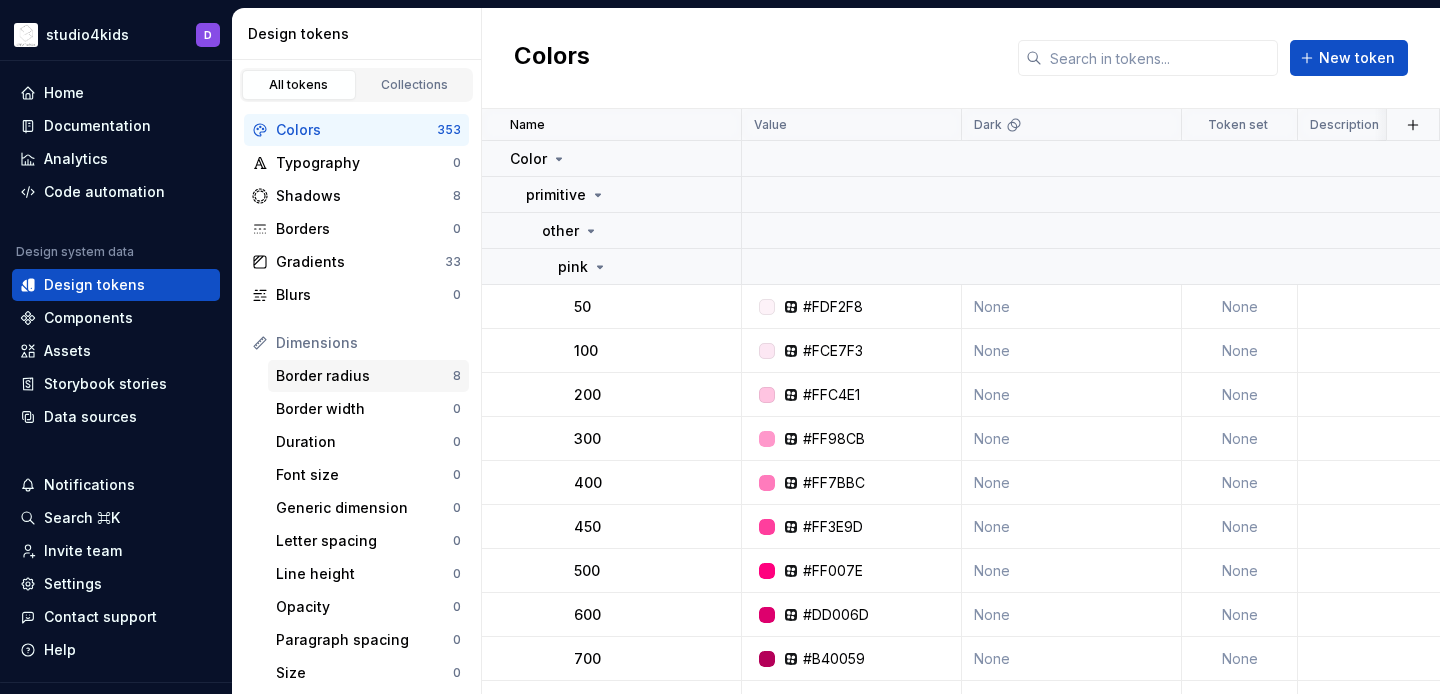 scroll, scrollTop: 6, scrollLeft: 0, axis: vertical 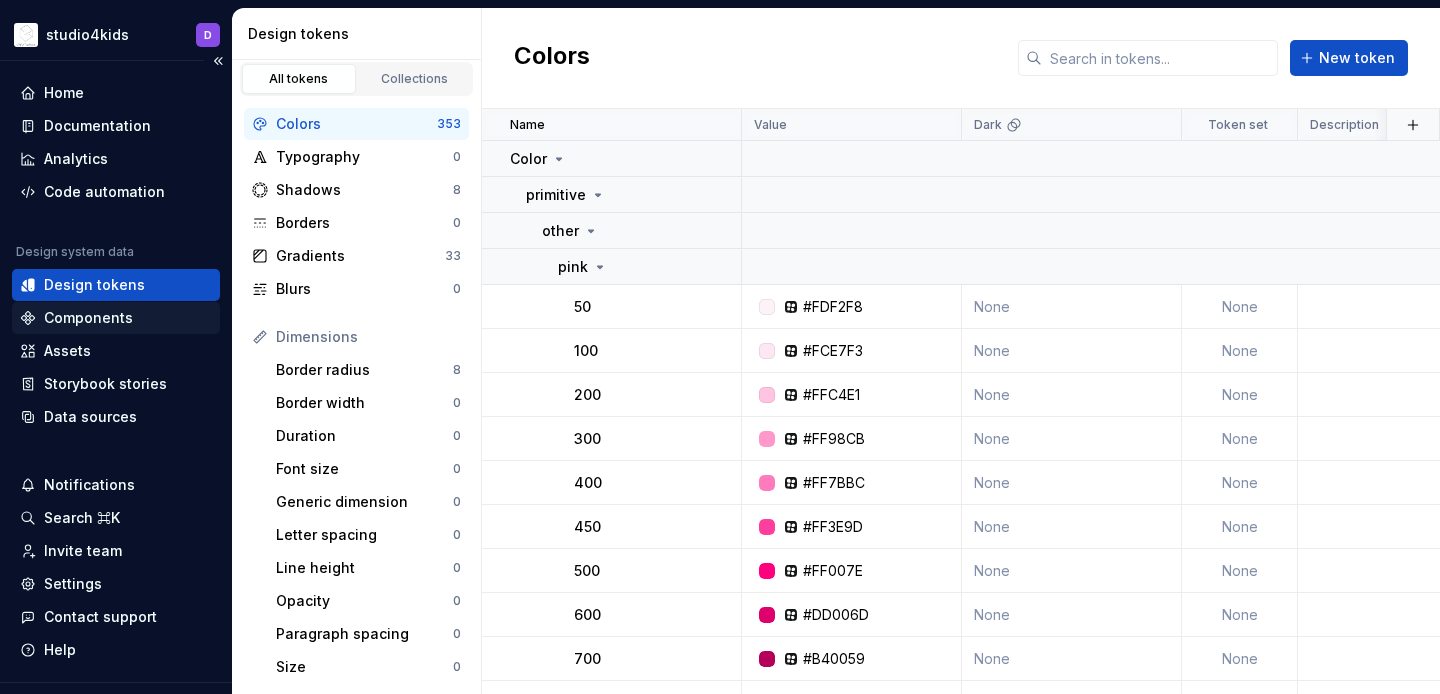 click on "Components" at bounding box center [88, 318] 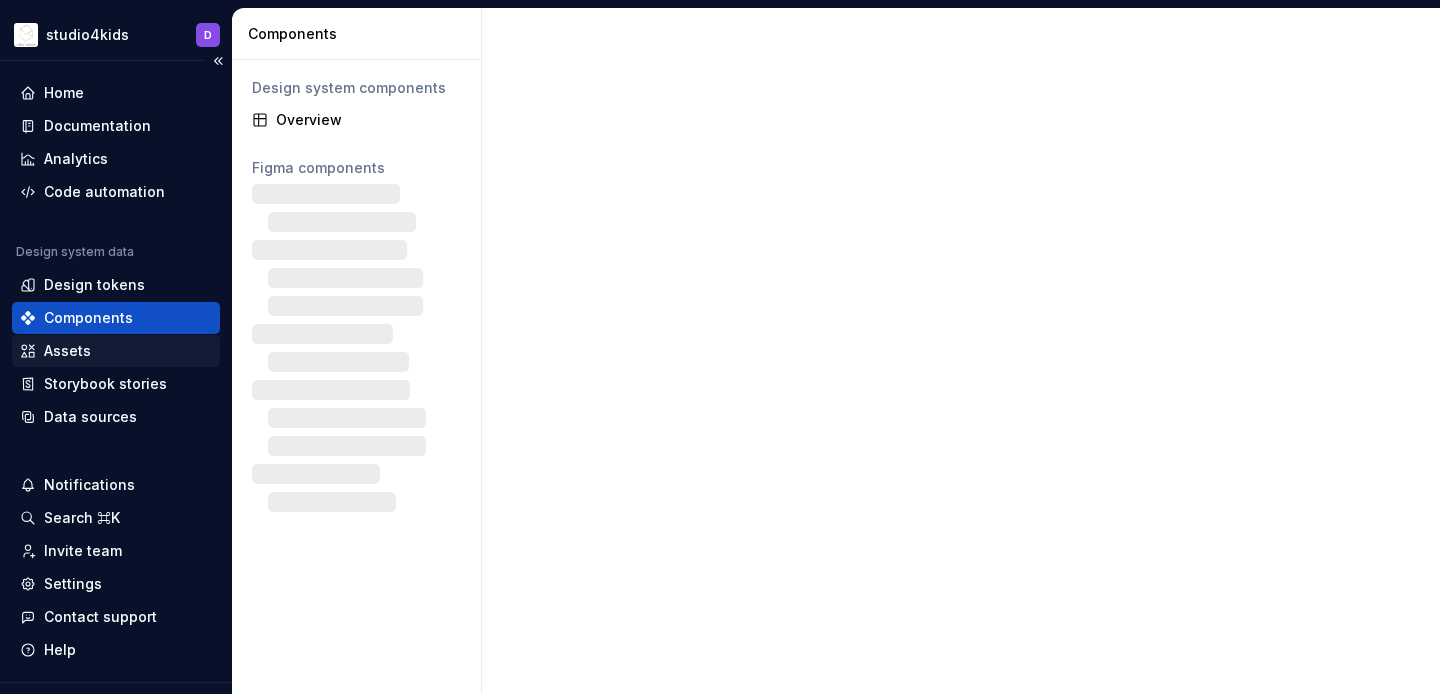 click on "Assets" at bounding box center (67, 351) 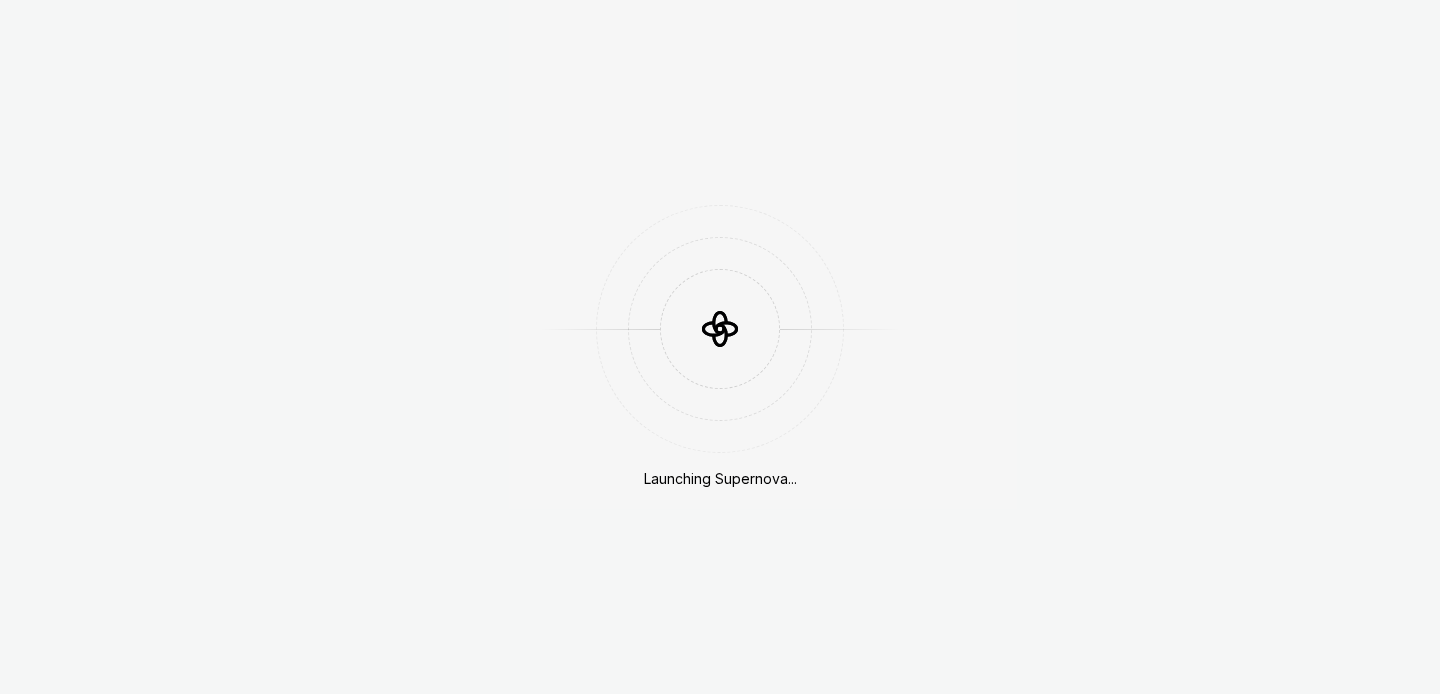 scroll, scrollTop: 0, scrollLeft: 0, axis: both 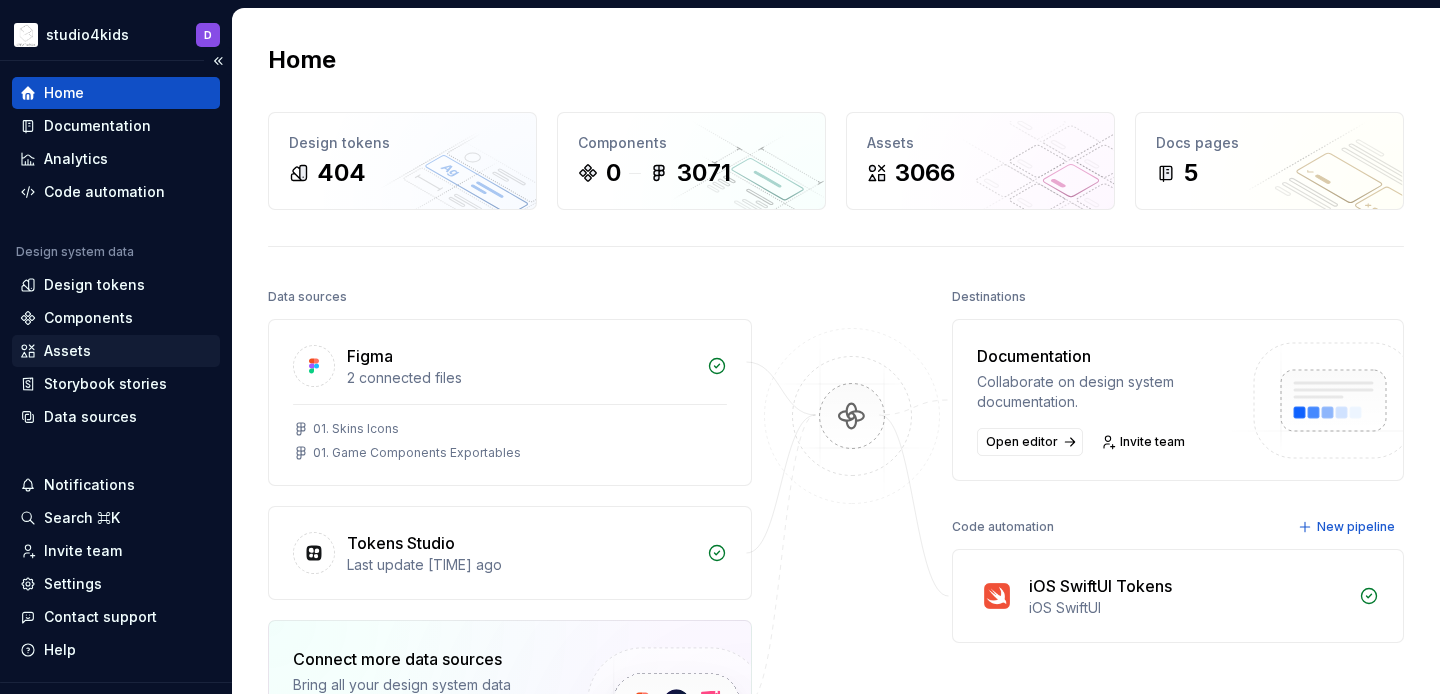 click on "Assets" at bounding box center [67, 351] 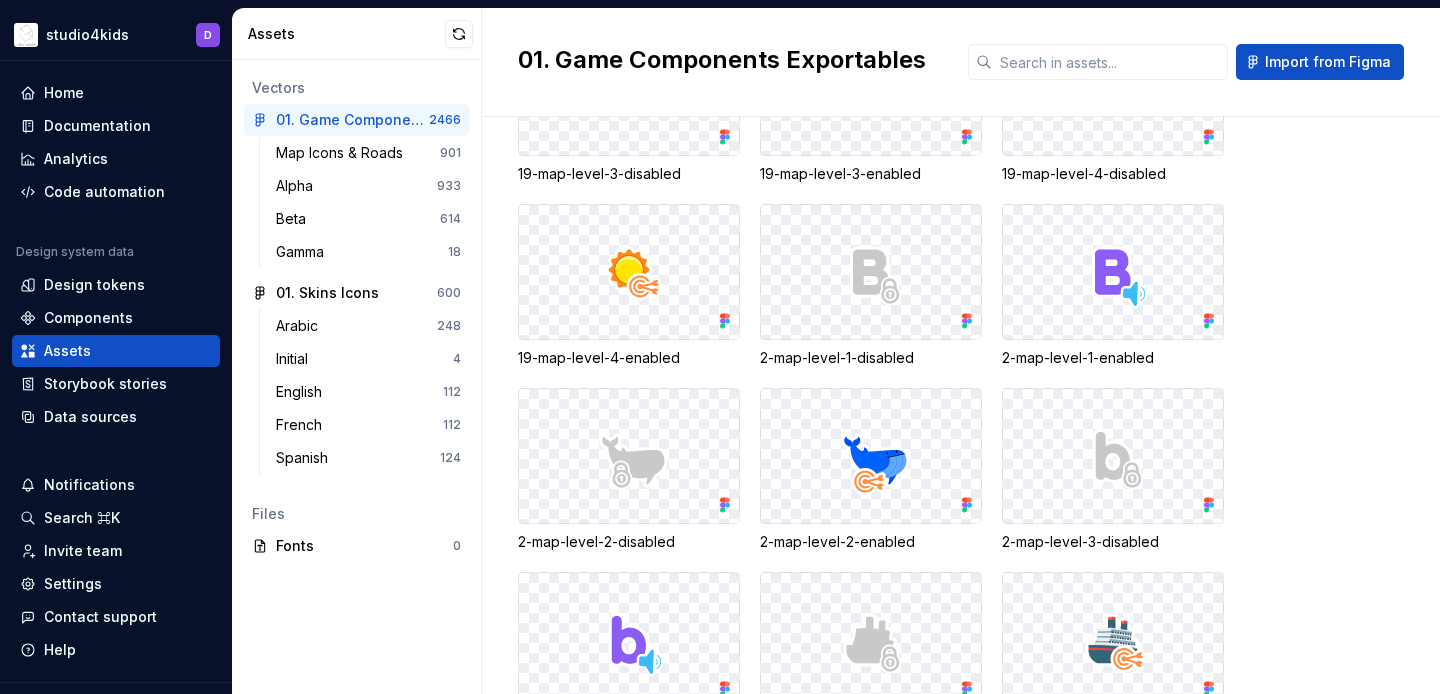scroll, scrollTop: 5962, scrollLeft: 0, axis: vertical 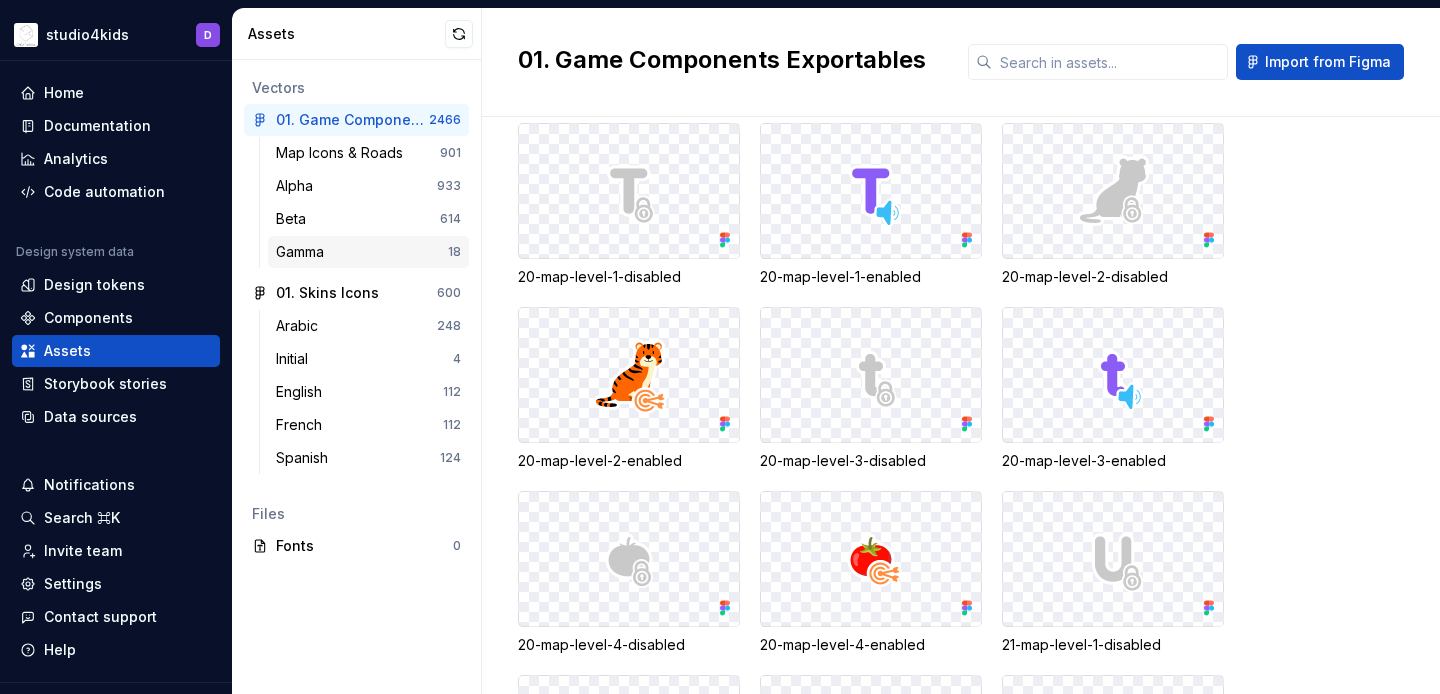 click on "Gamma" at bounding box center [304, 252] 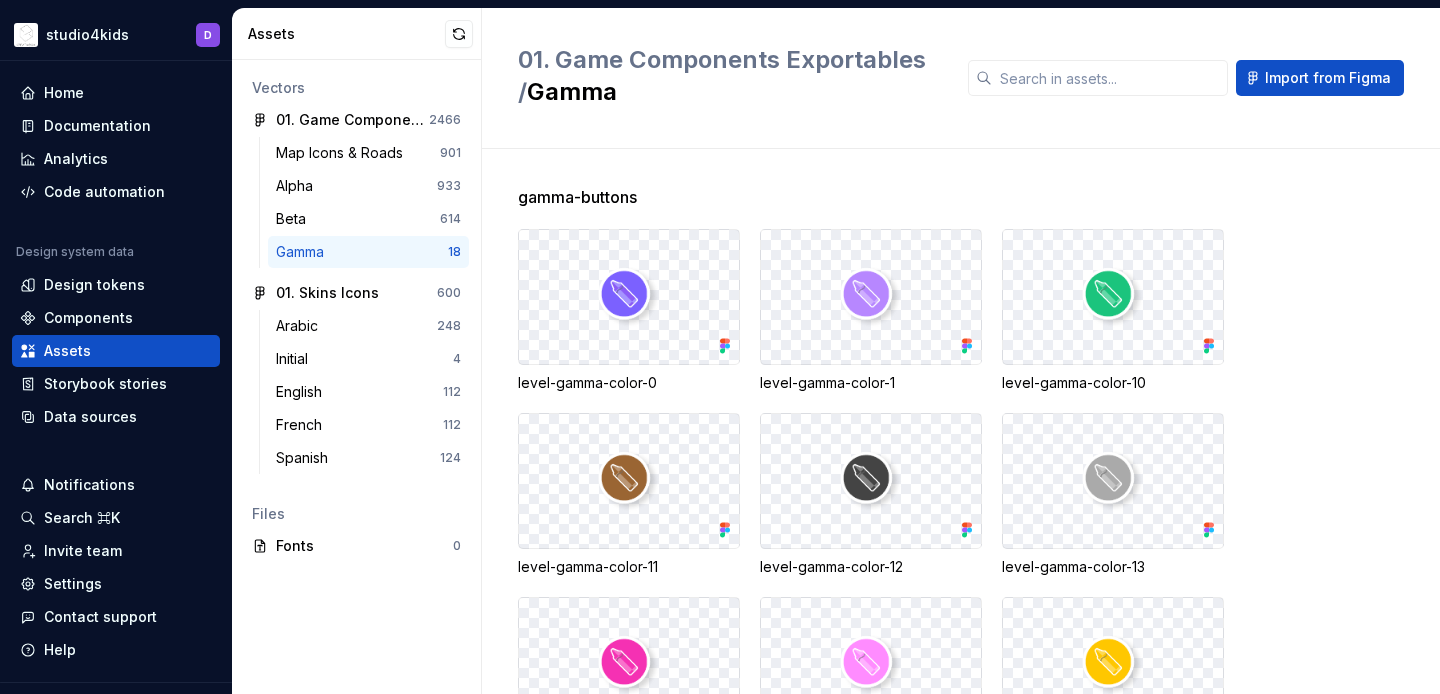 scroll, scrollTop: 667, scrollLeft: 0, axis: vertical 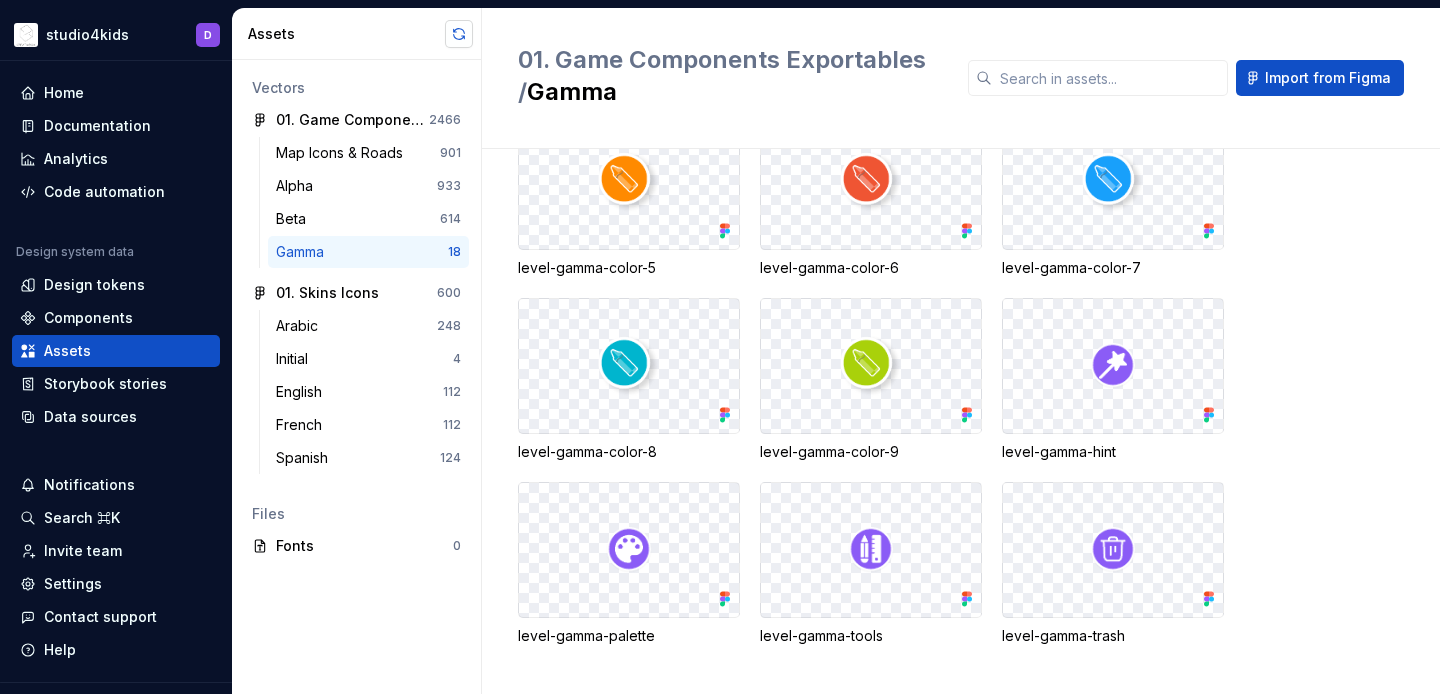 click at bounding box center (459, 34) 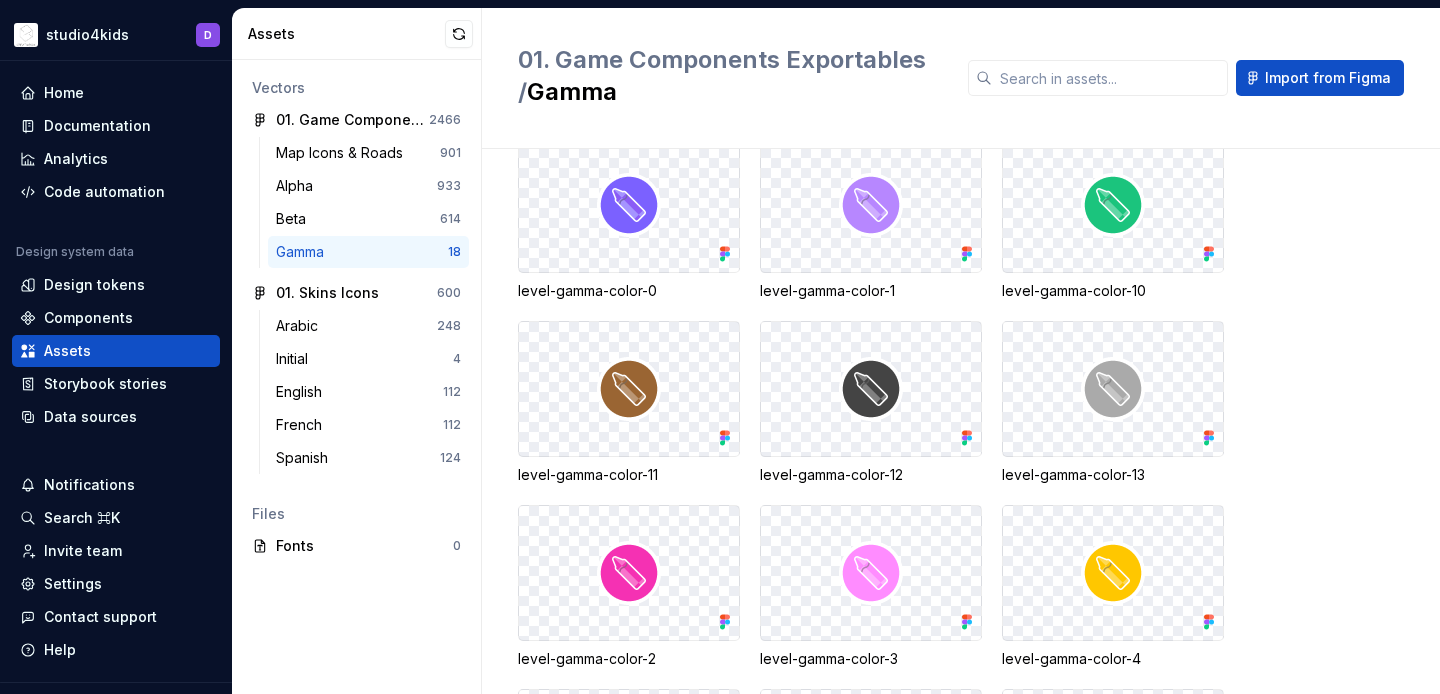 scroll, scrollTop: 0, scrollLeft: 0, axis: both 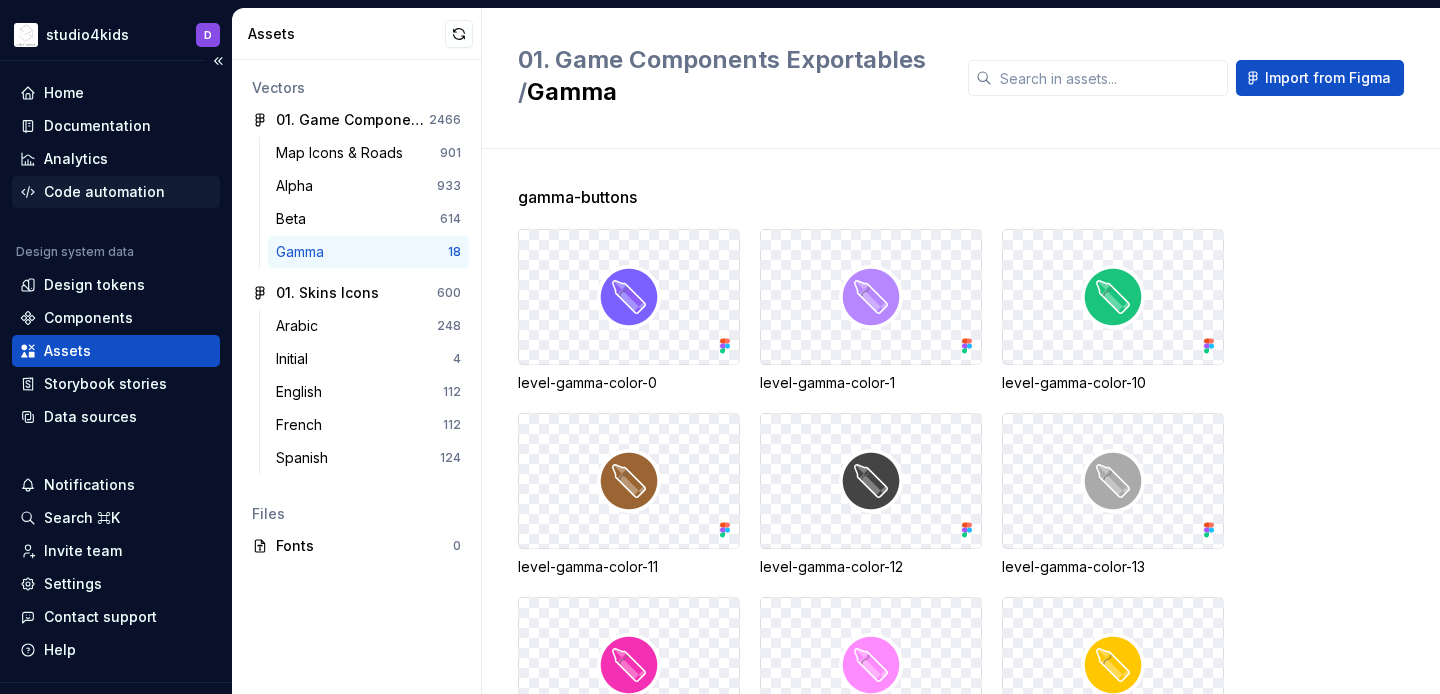click on "Code automation" at bounding box center [104, 192] 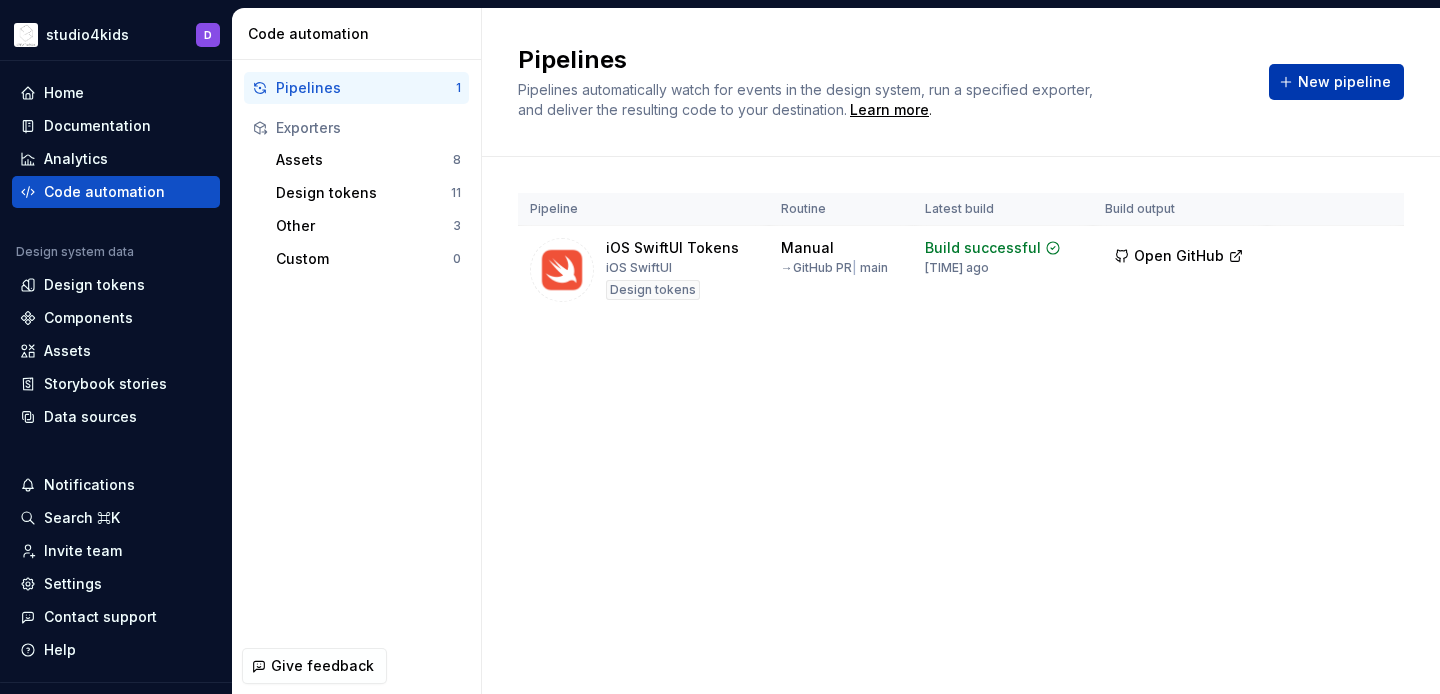 click on "New pipeline" at bounding box center (1344, 82) 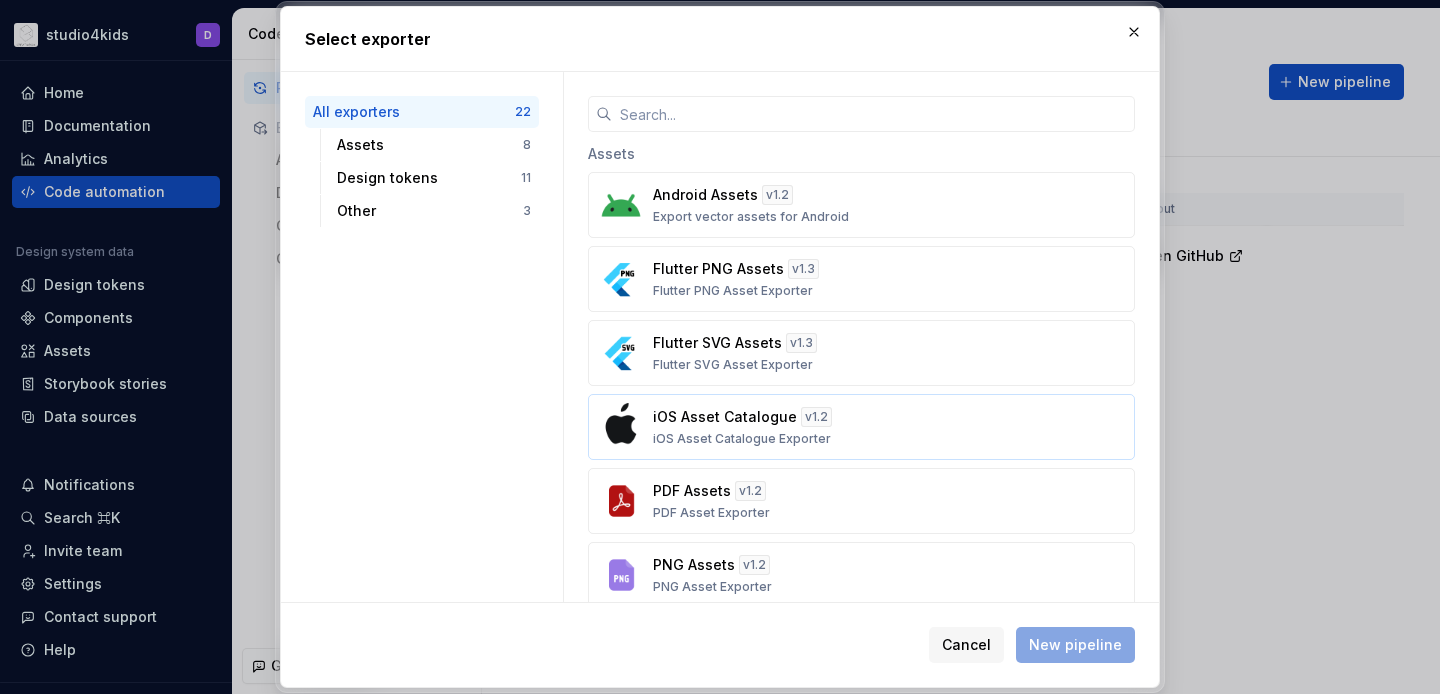click on "v 1.2" at bounding box center [816, 417] 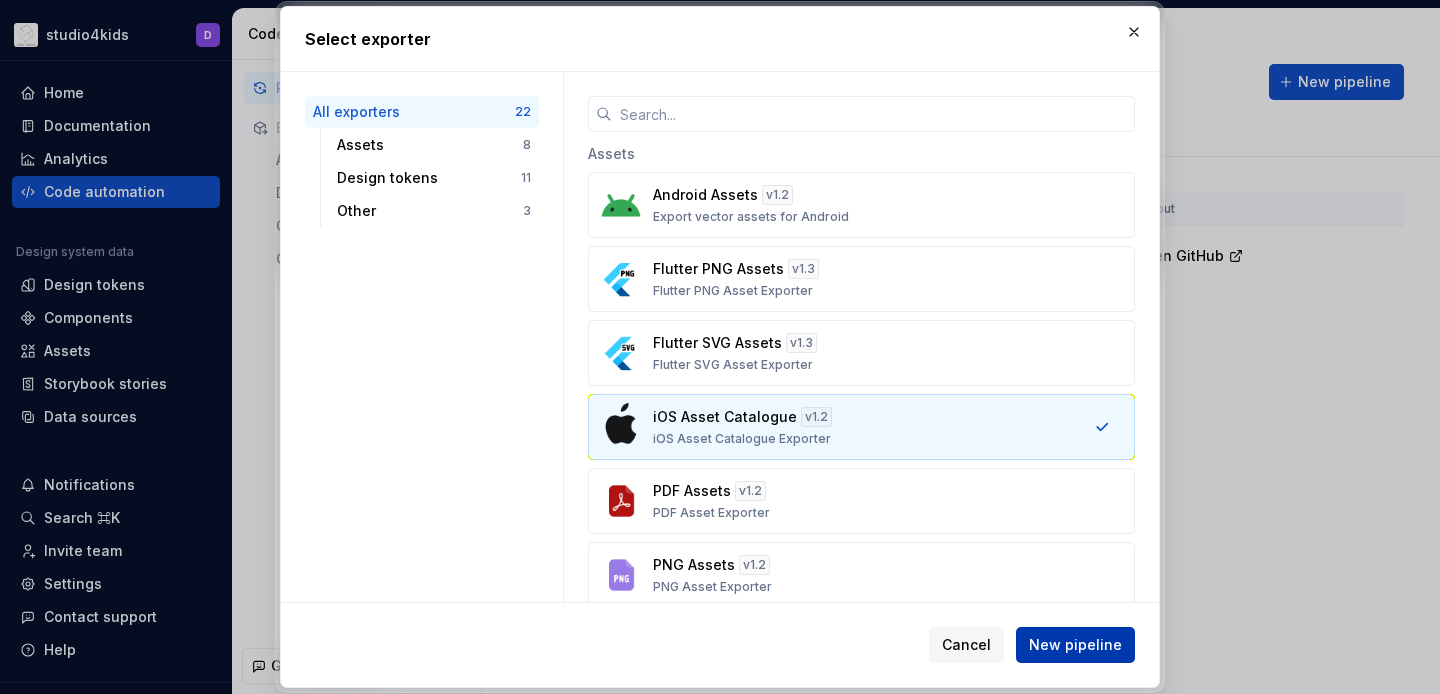 click on "New pipeline" at bounding box center (1075, 645) 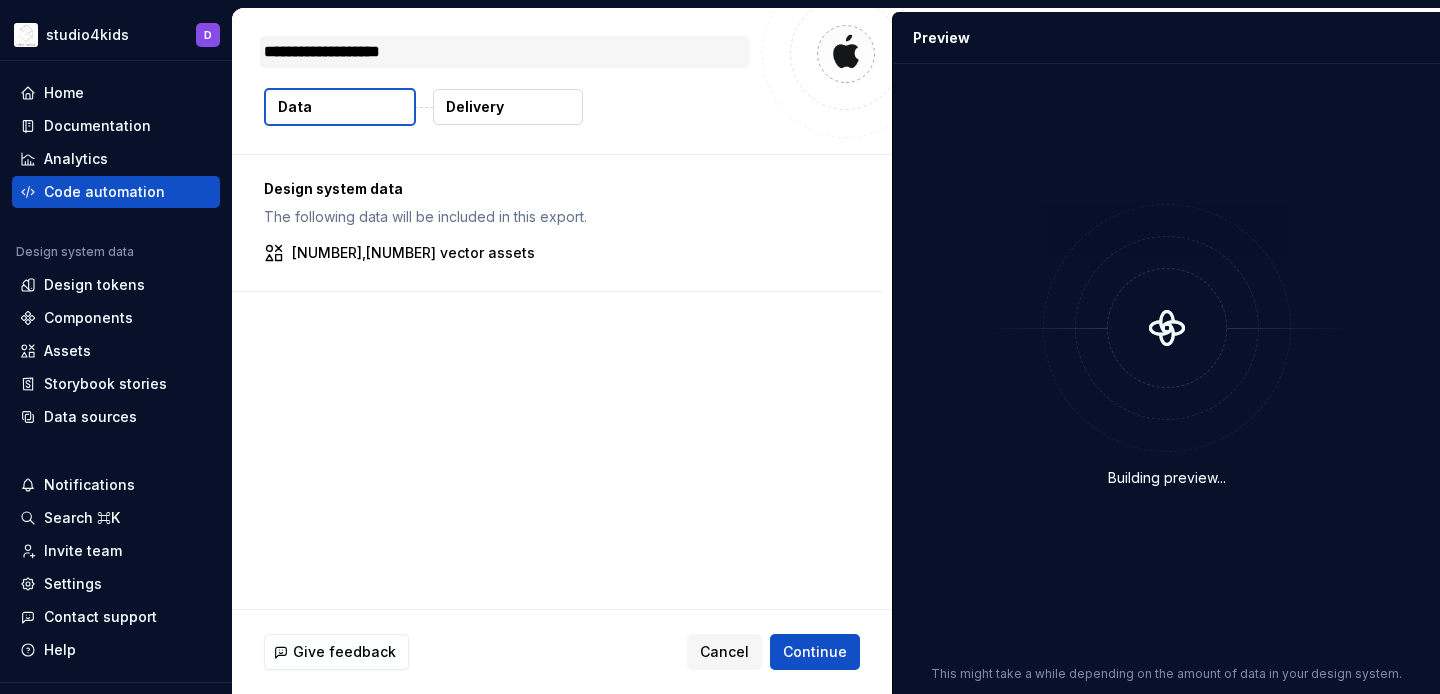click on "**********" at bounding box center (505, 52) 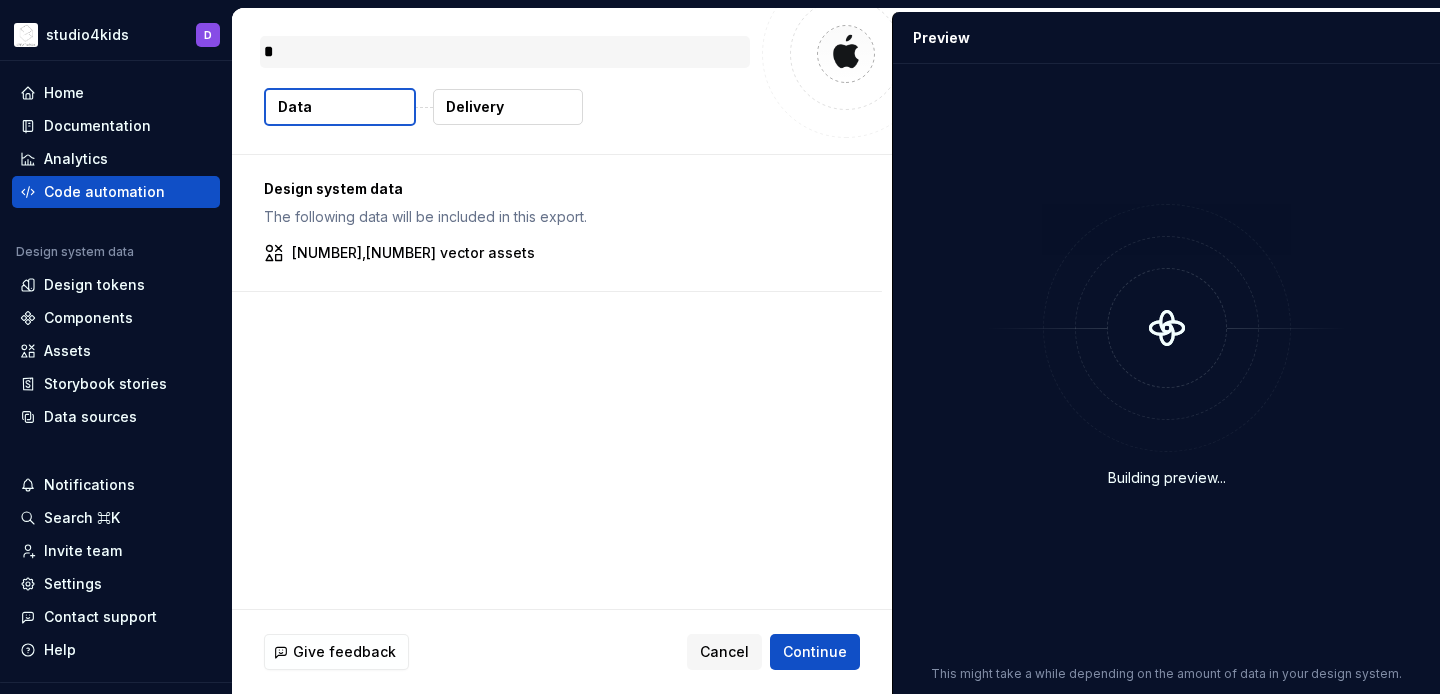 type on "*" 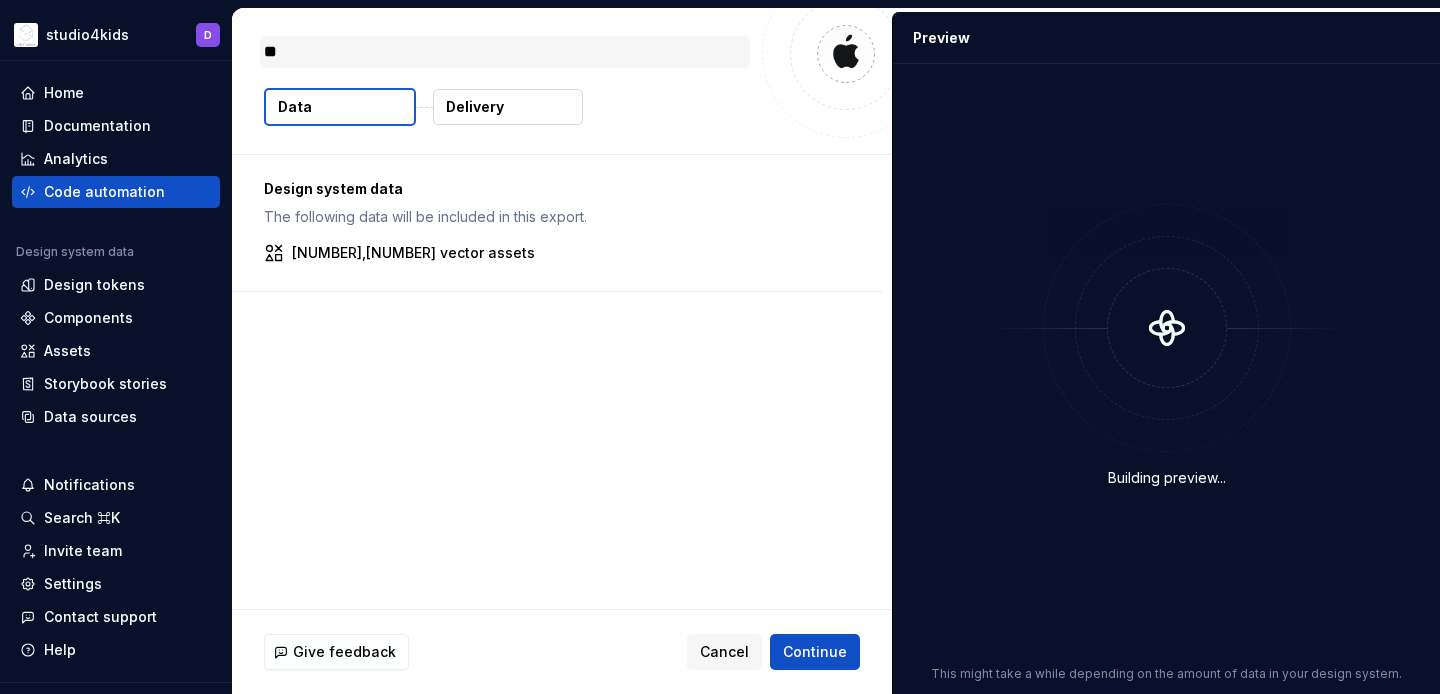 type on "*" 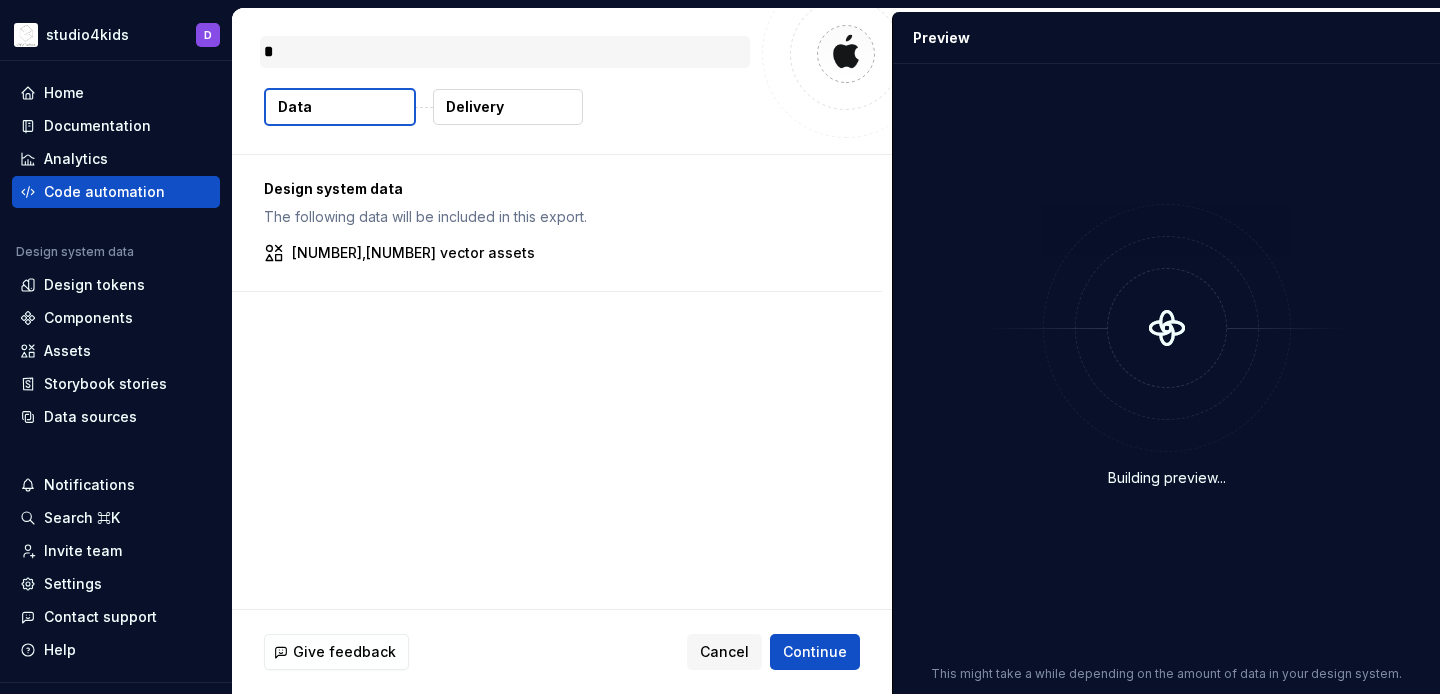 type on "*" 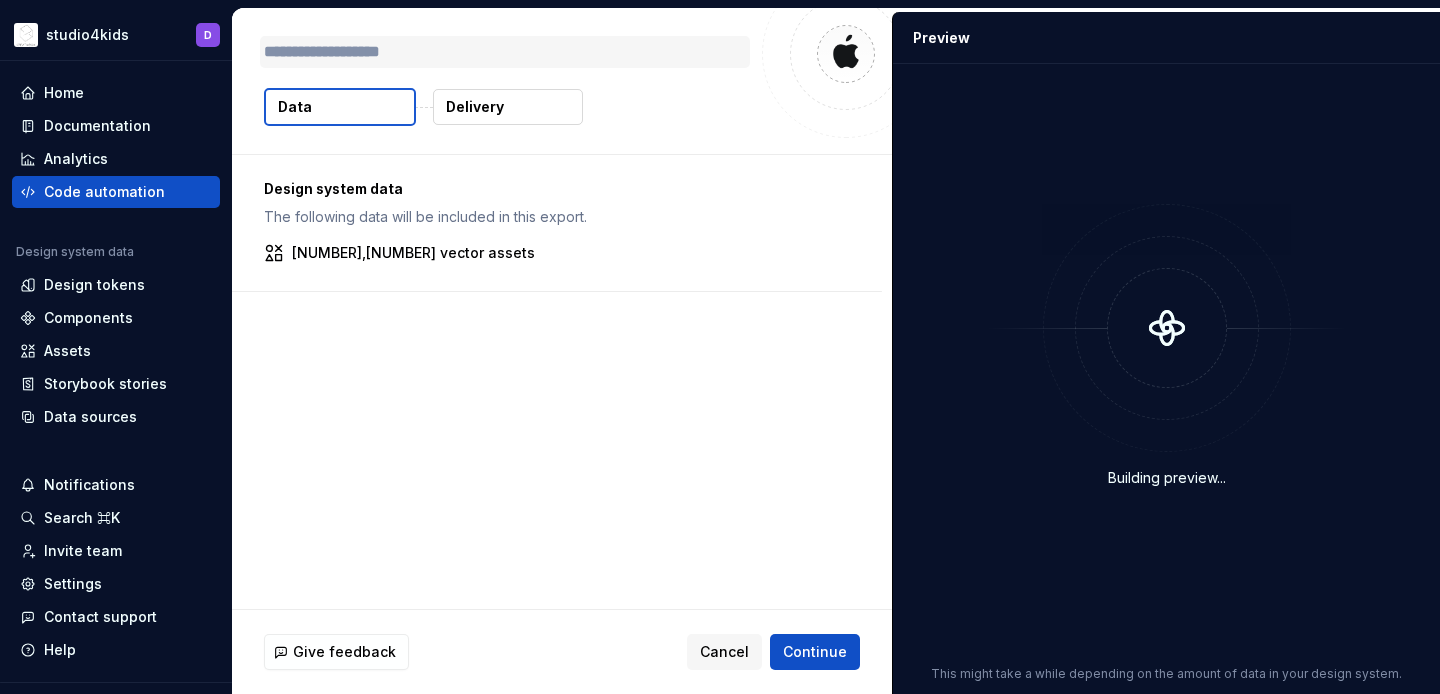 type on "*" 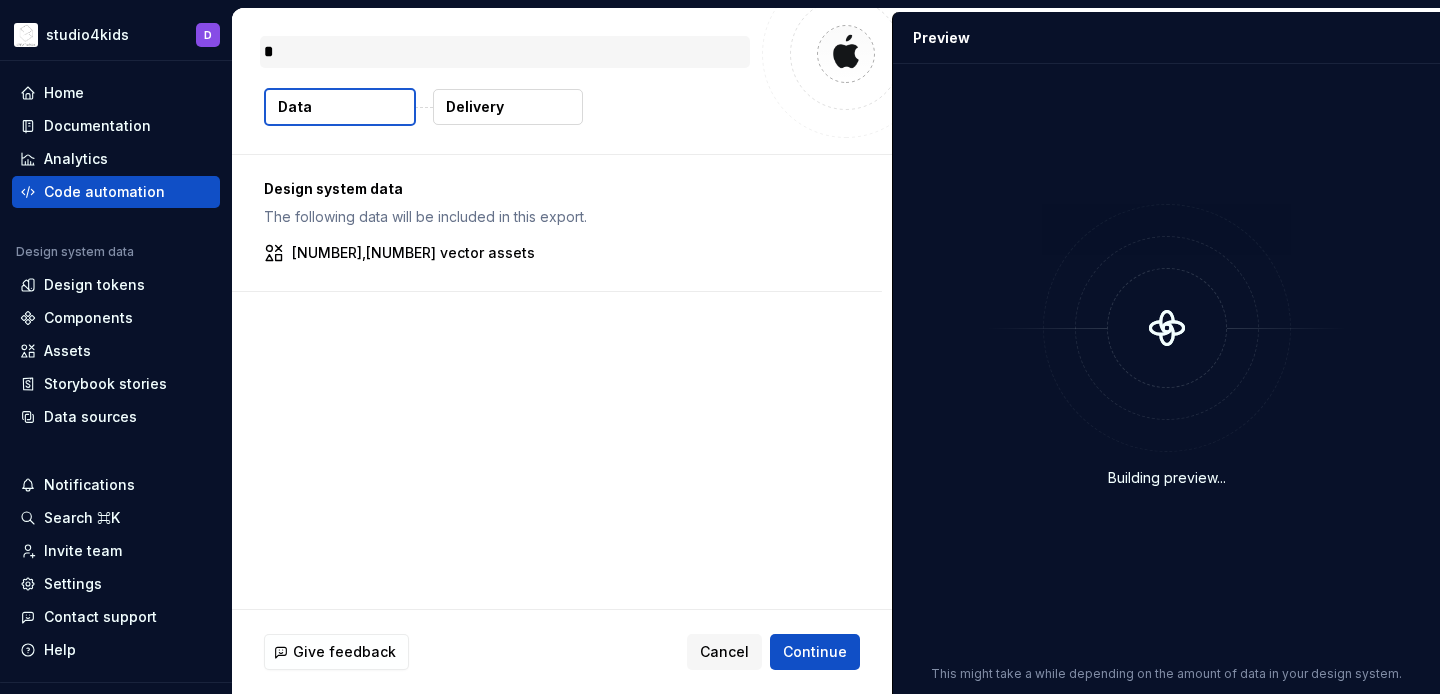 type on "*" 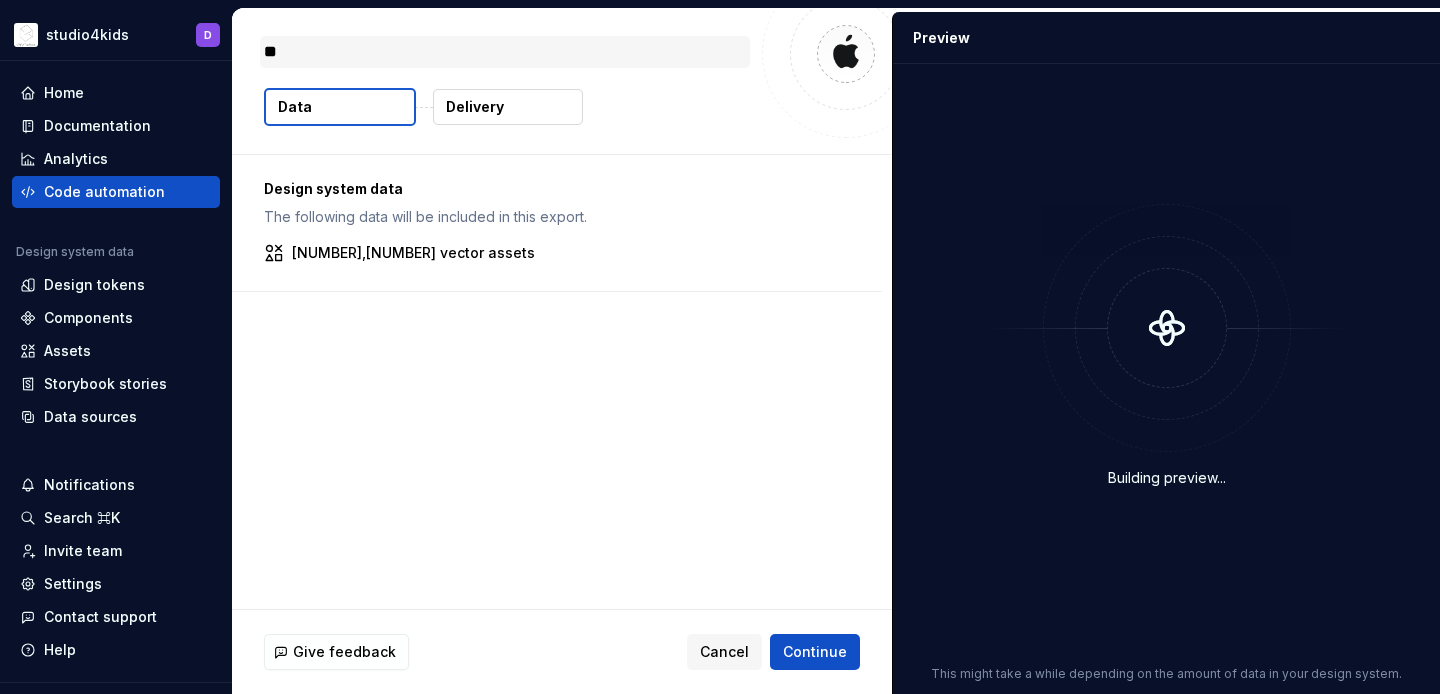 type on "*" 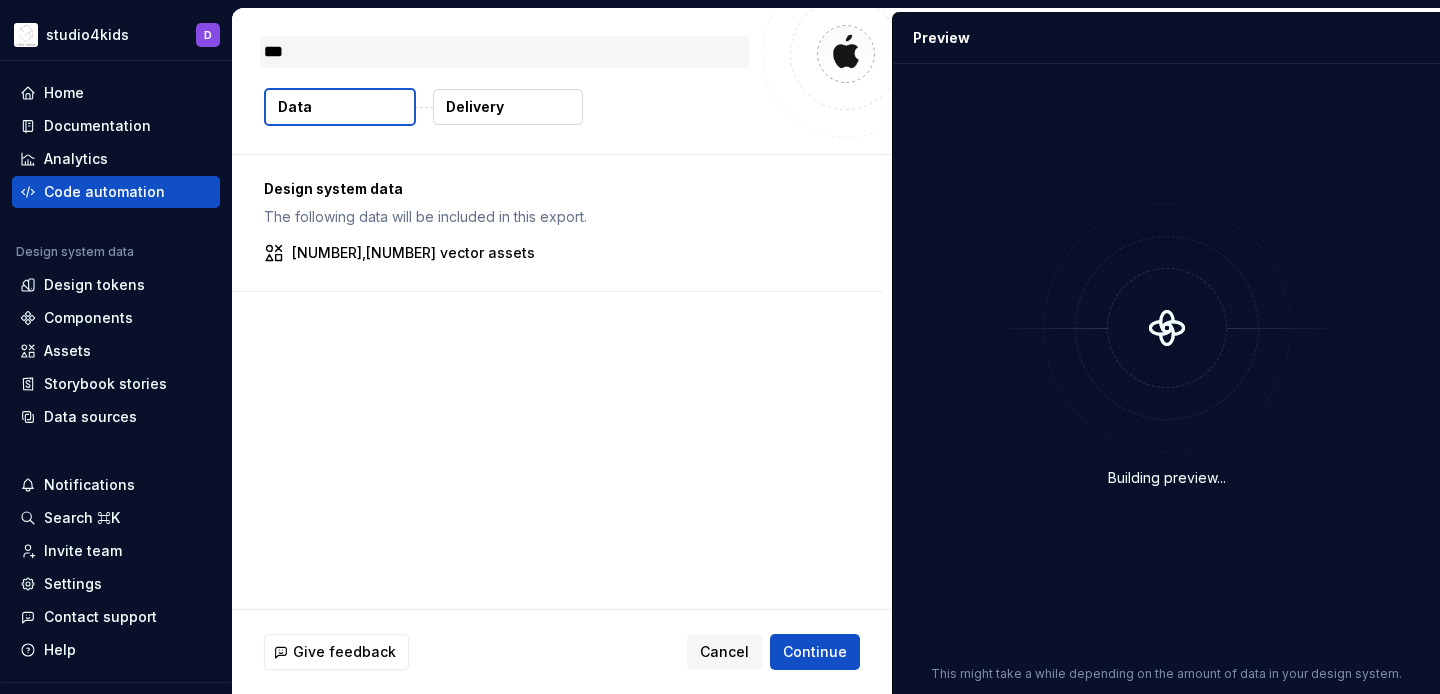 type on "*" 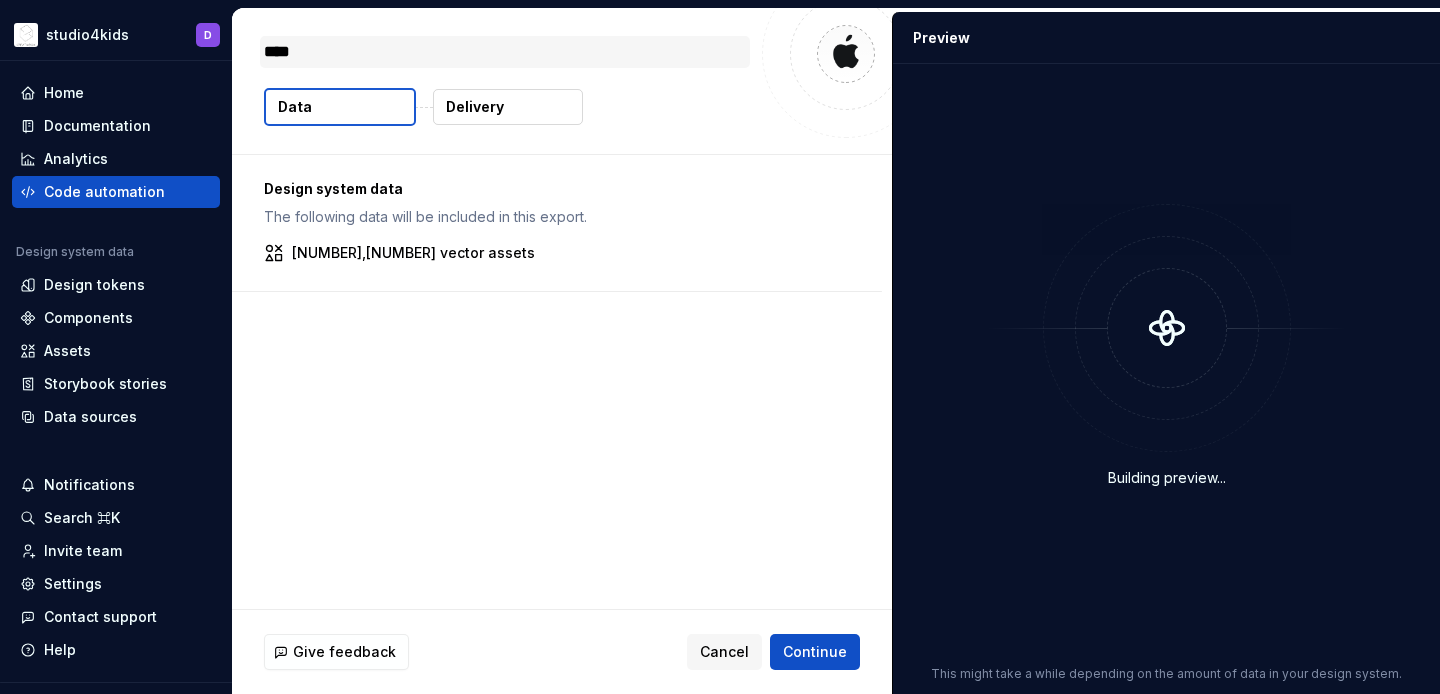 type on "*" 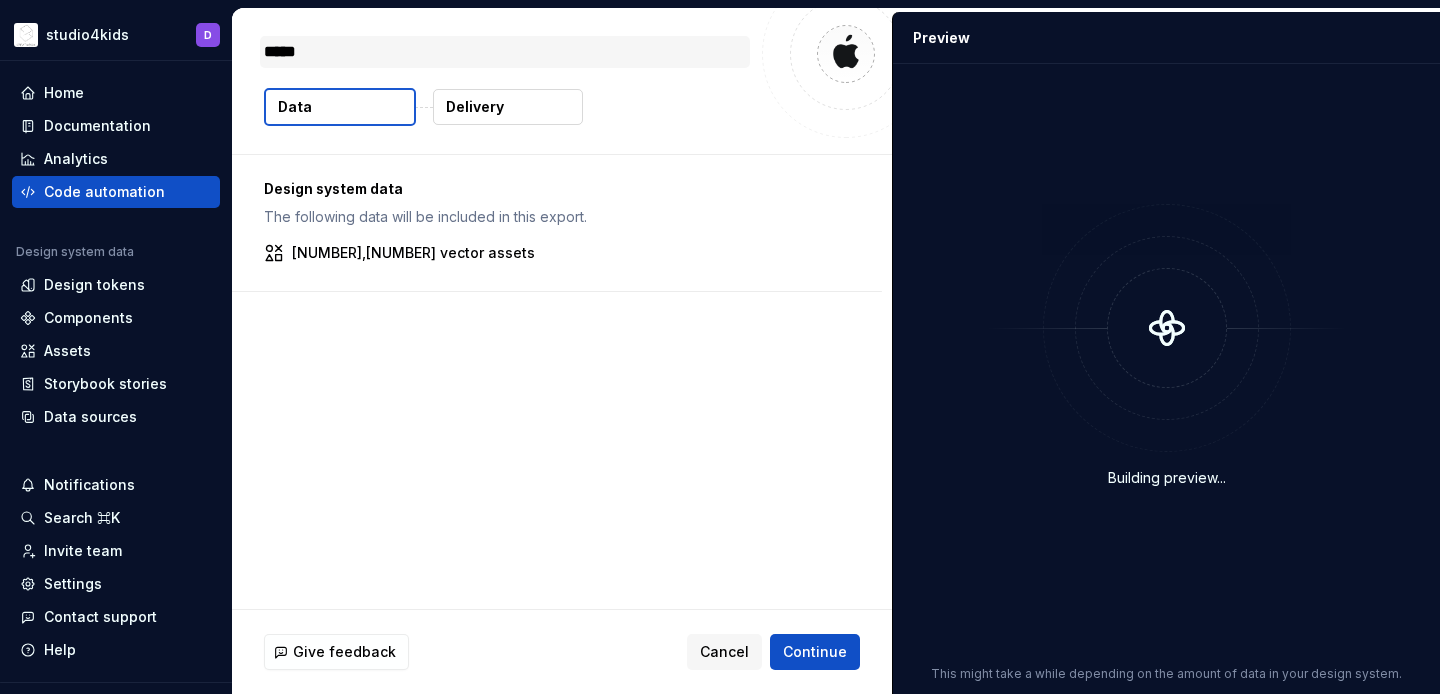 type on "*" 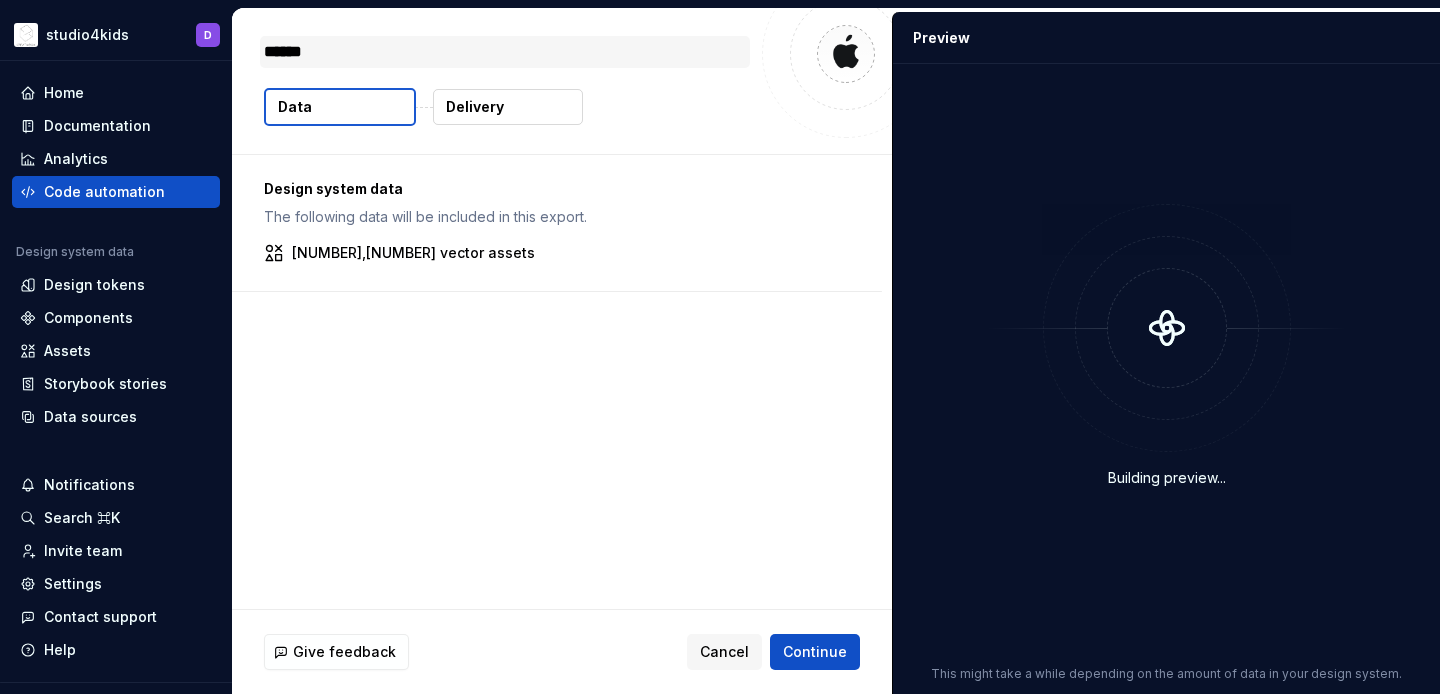 type on "*" 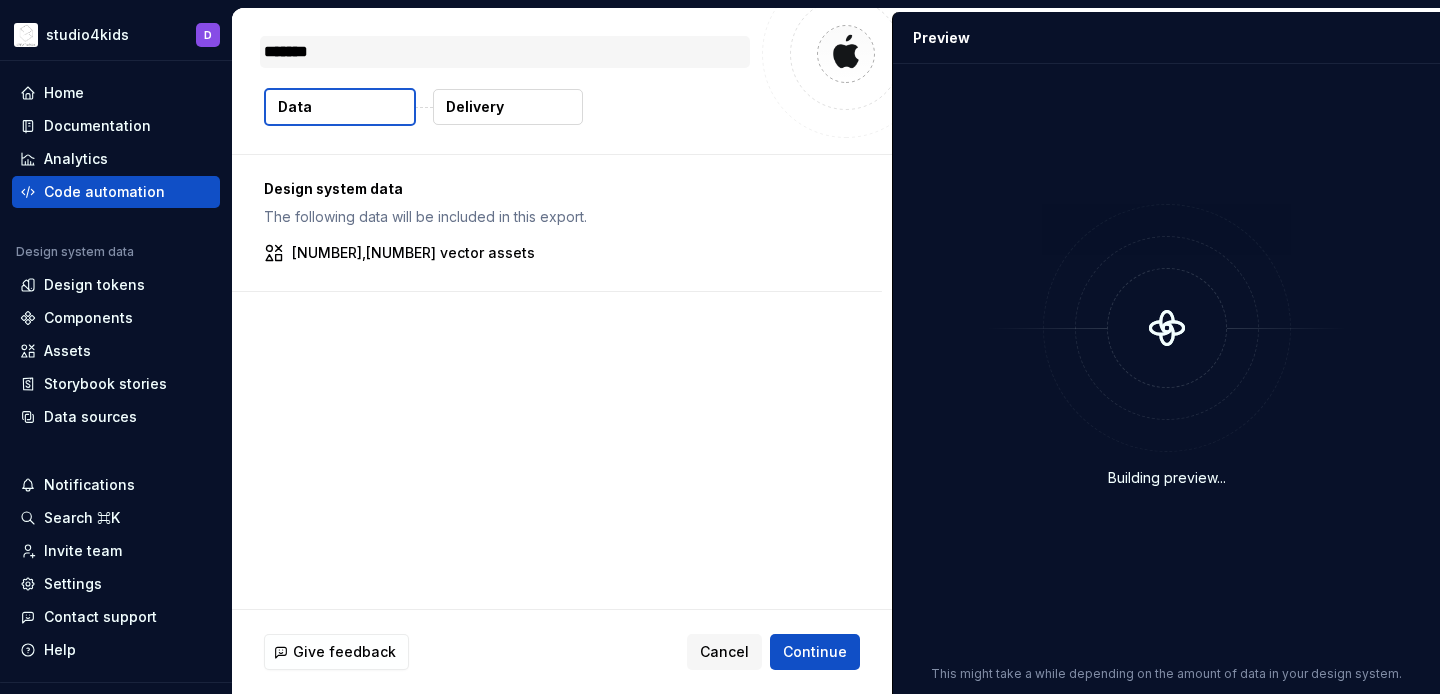 type on "*" 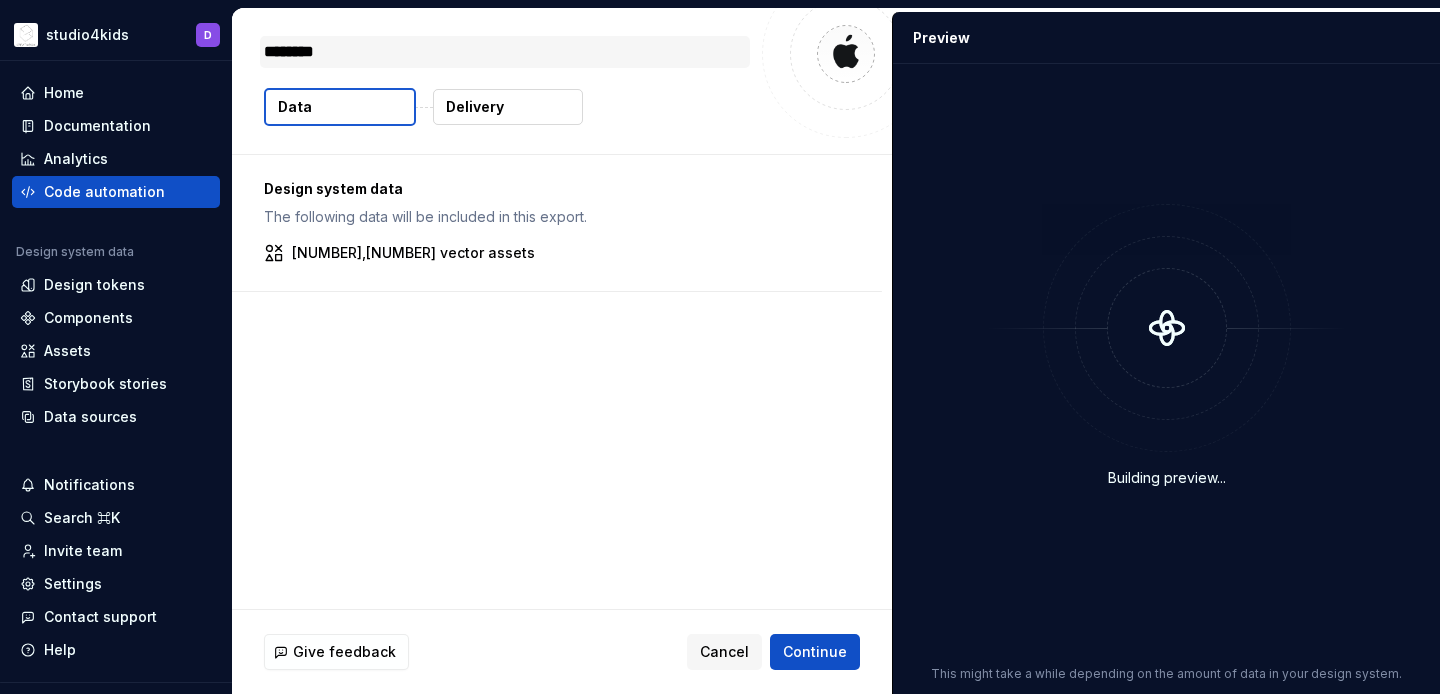 type on "*" 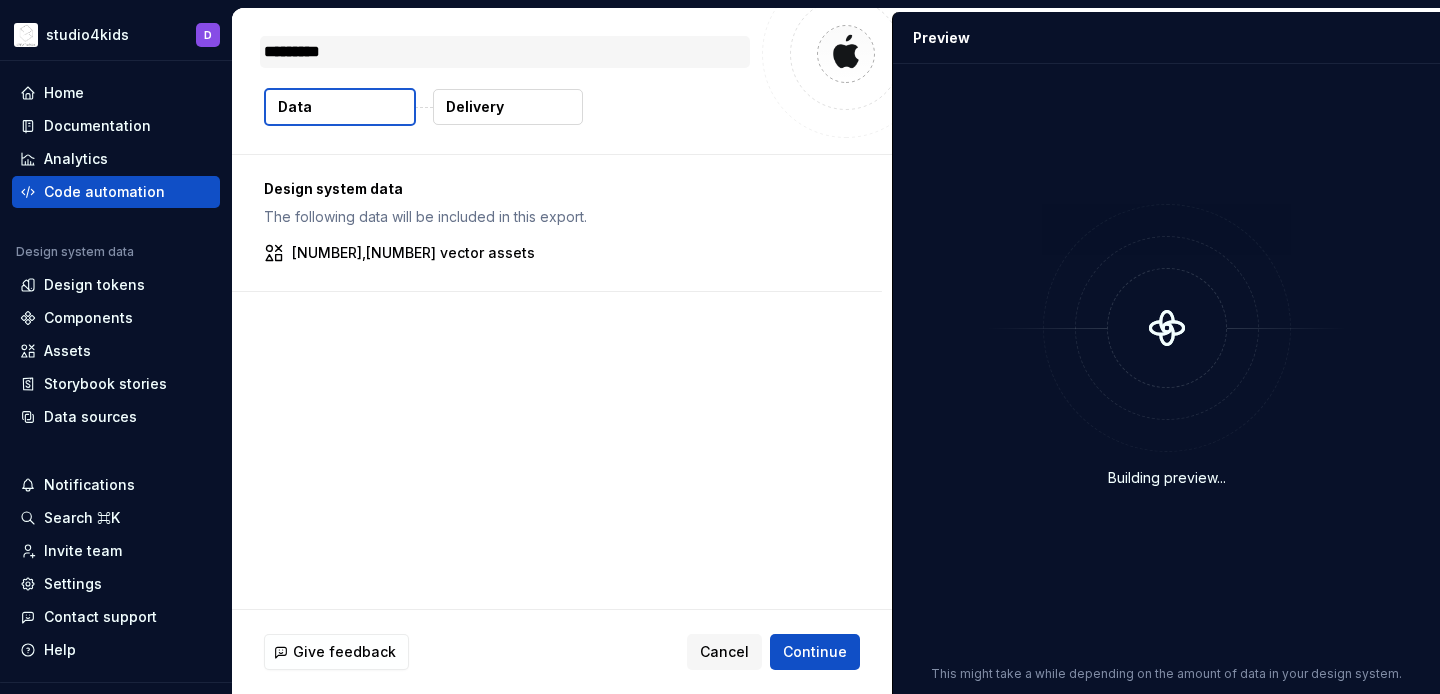 type on "*" 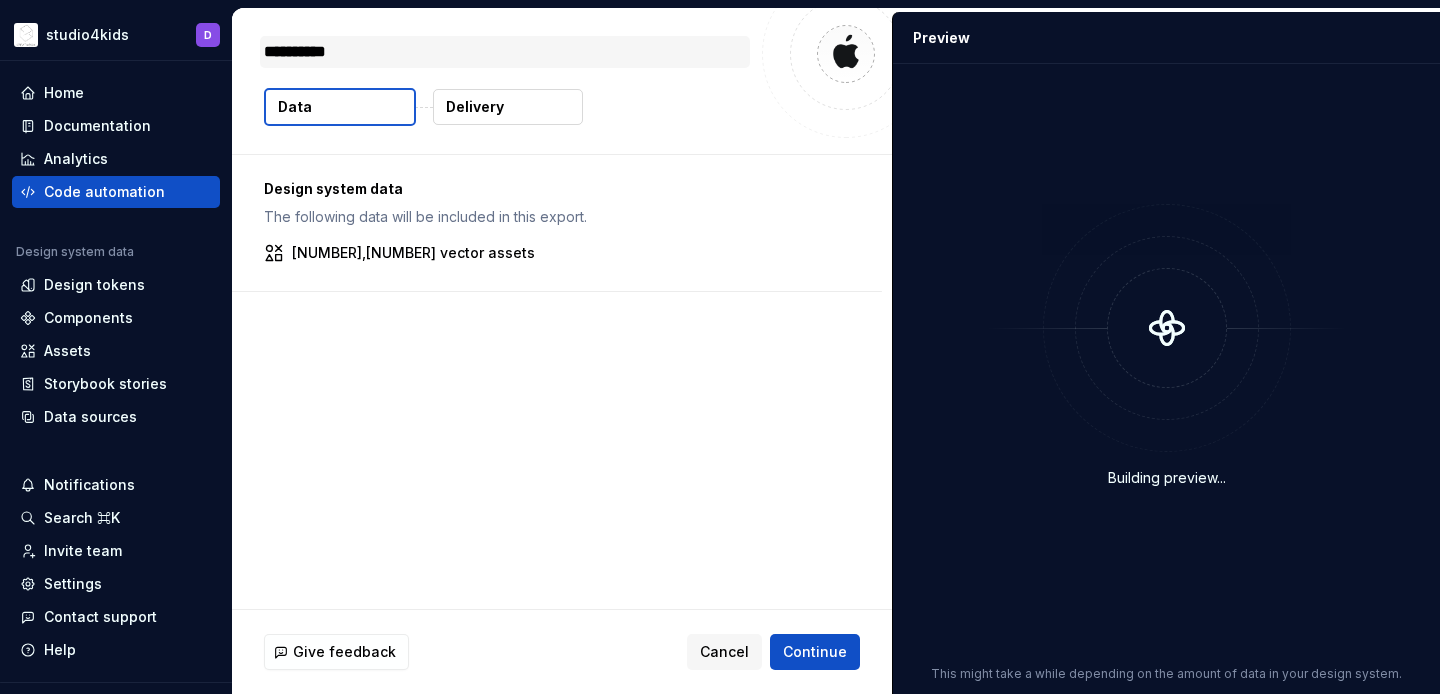 type on "*" 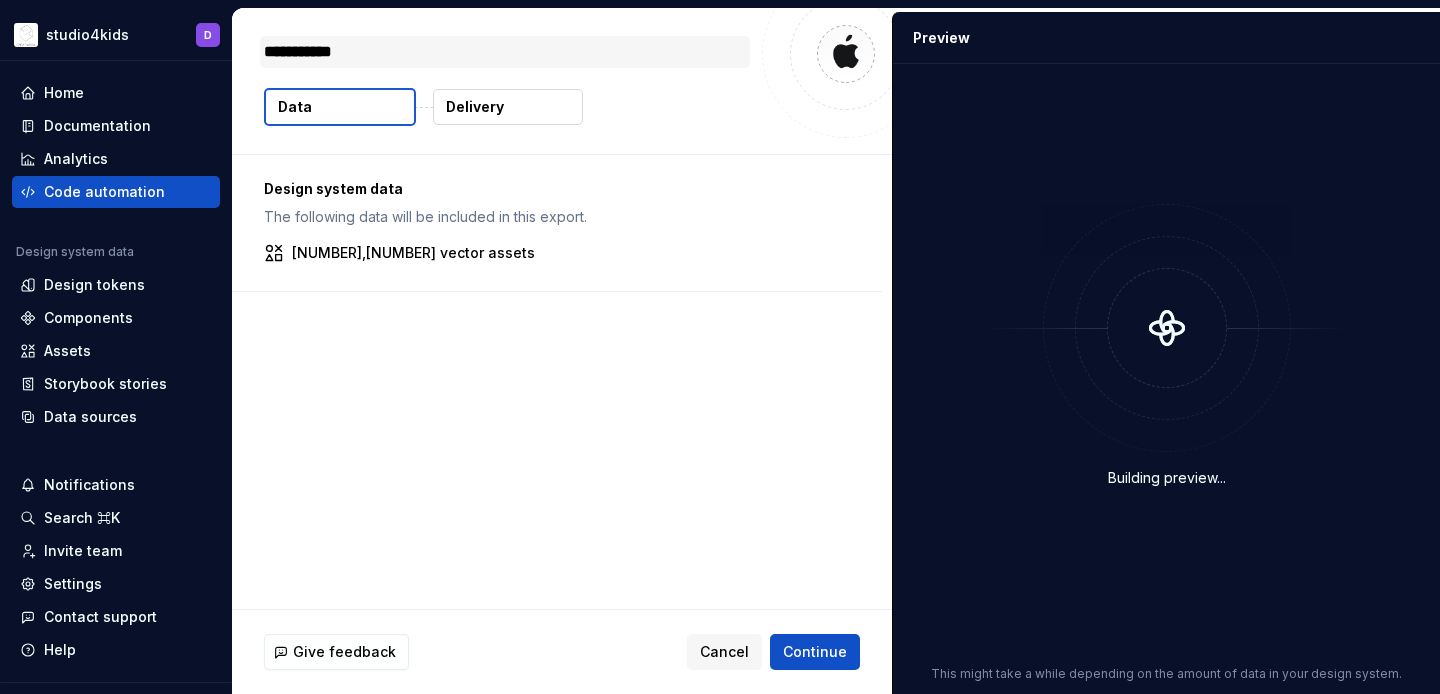 type on "*" 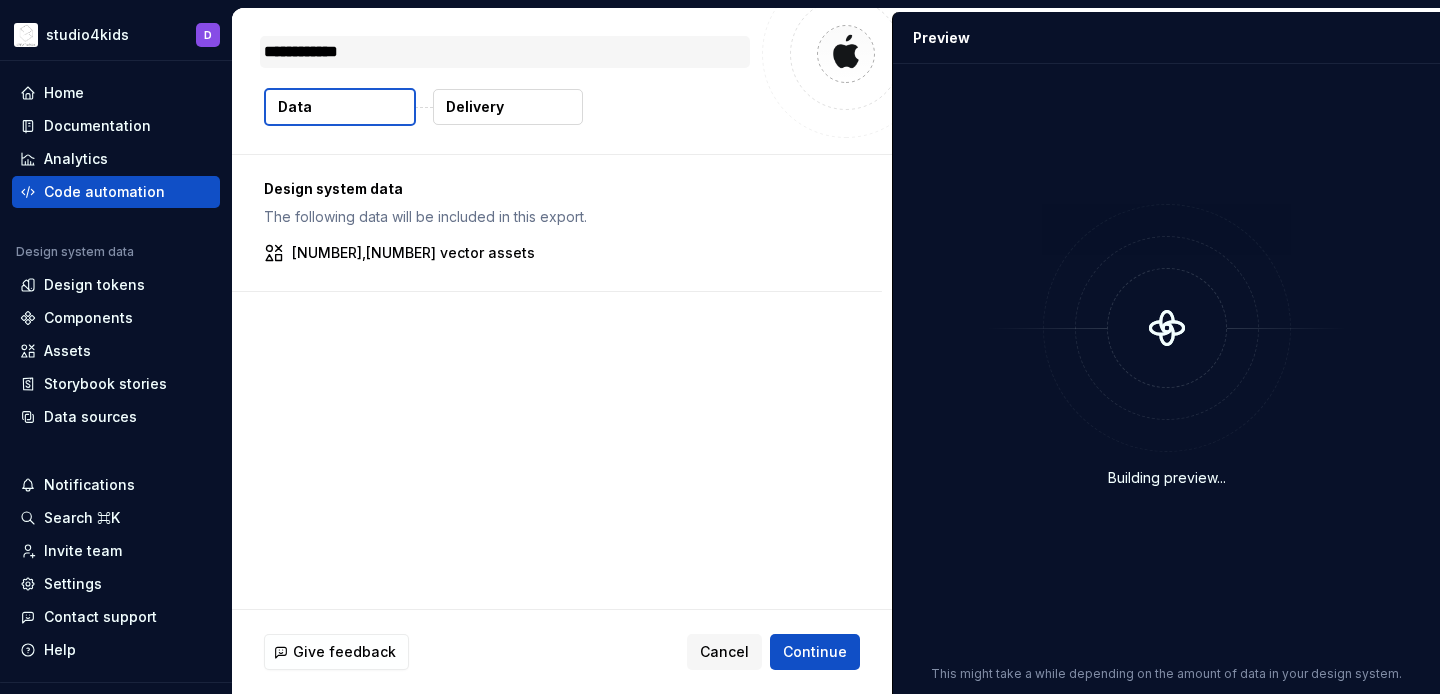 type on "*" 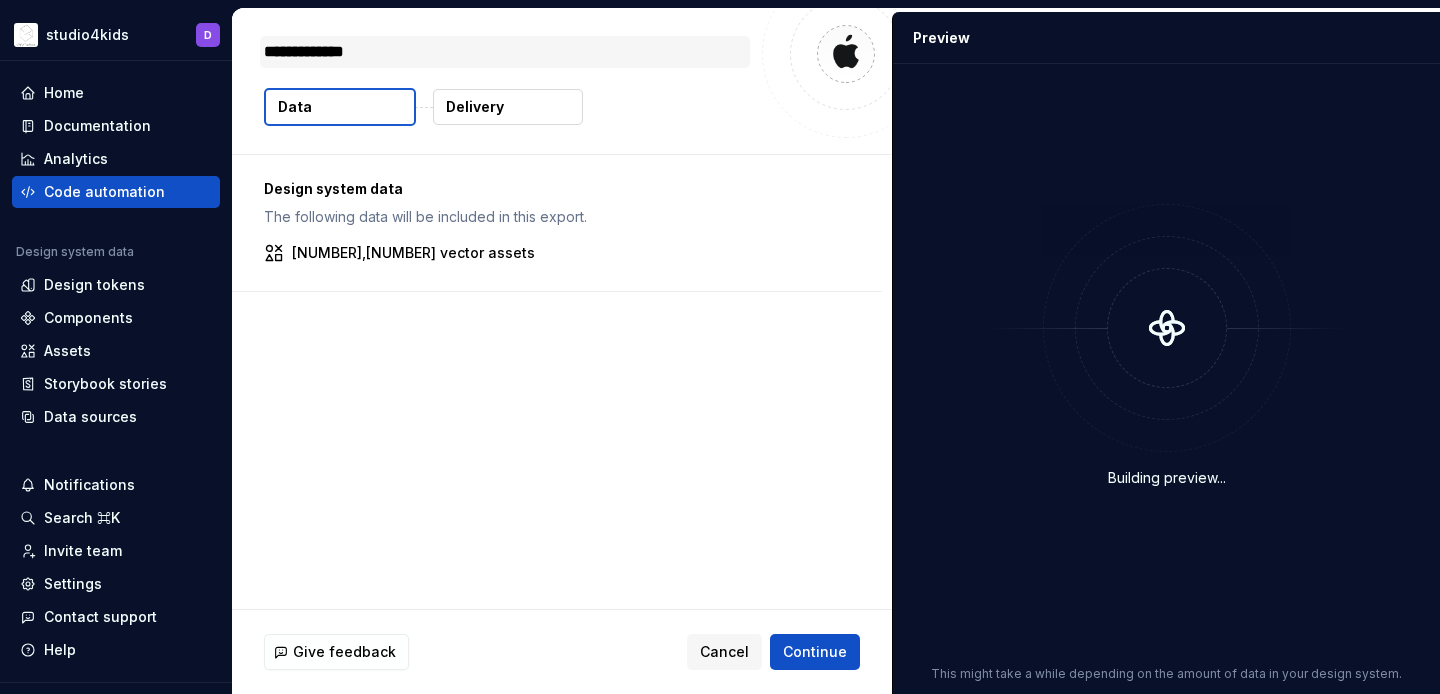 type on "*" 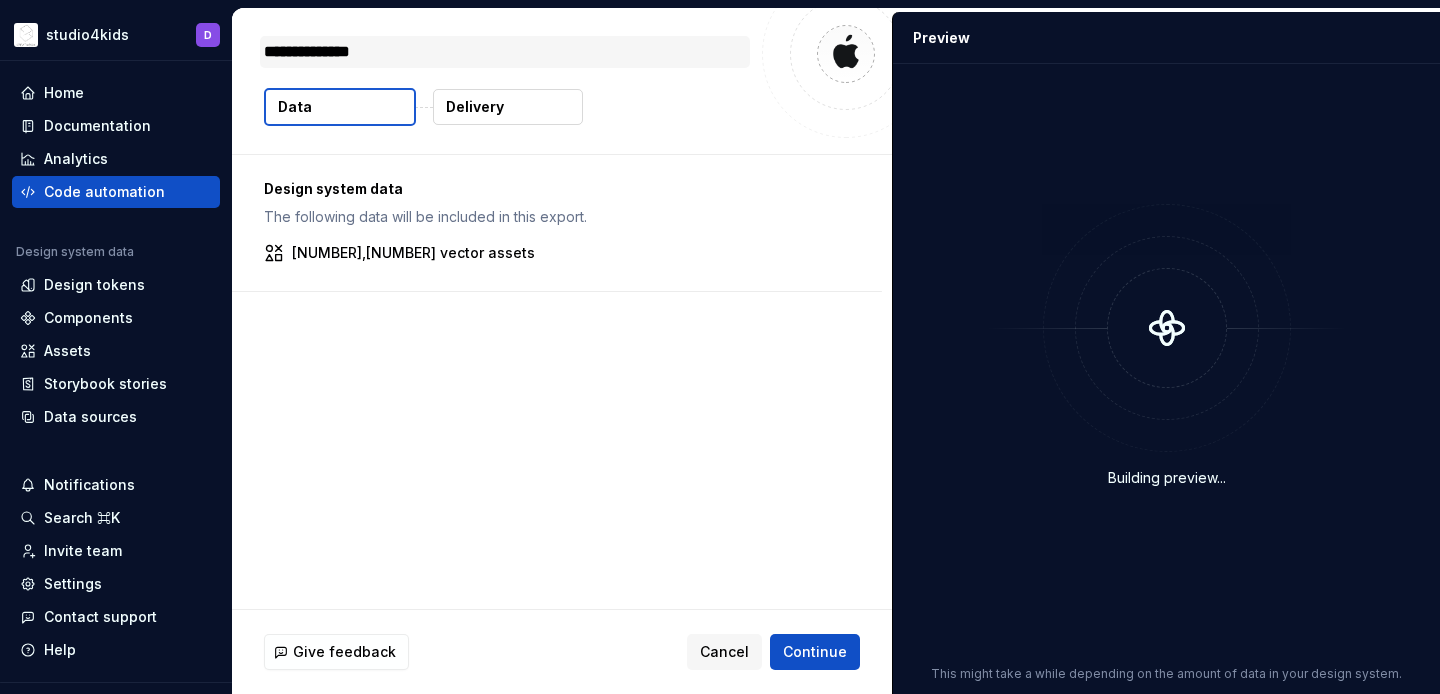 type on "*" 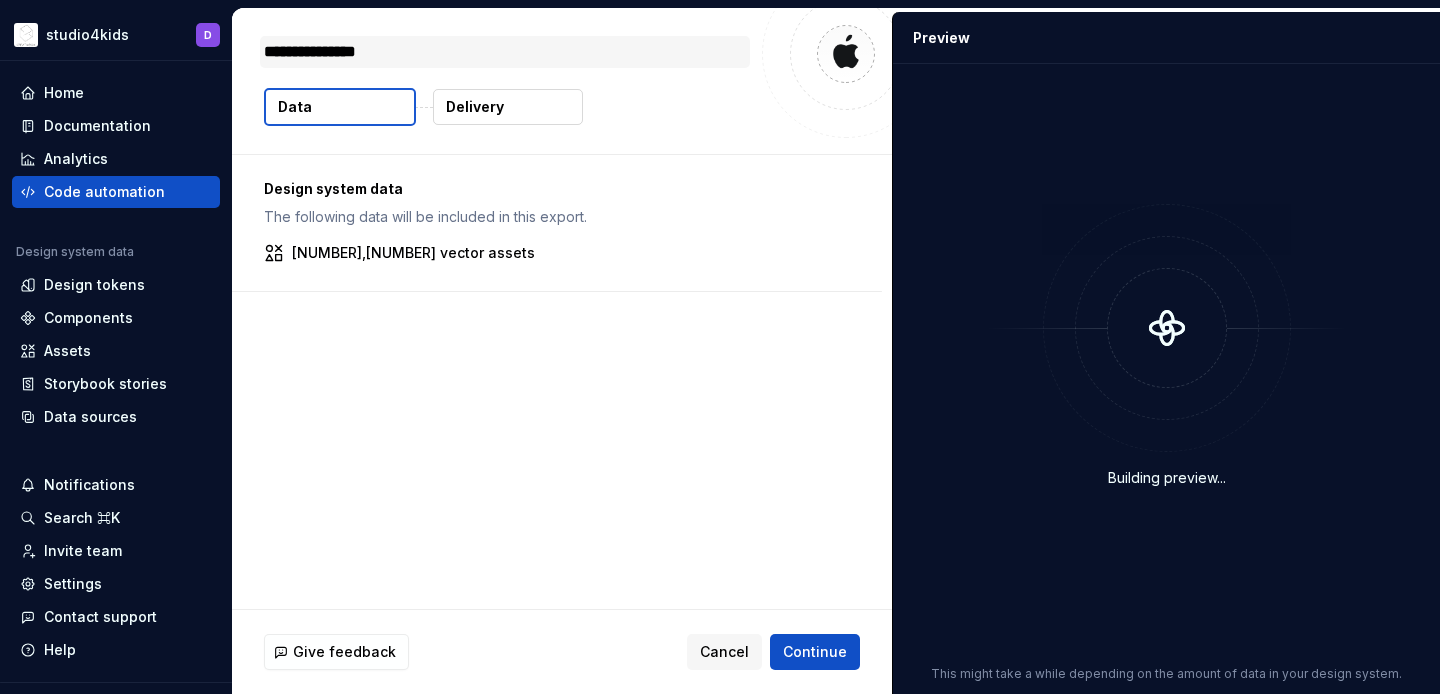 click on "**********" at bounding box center [505, 52] 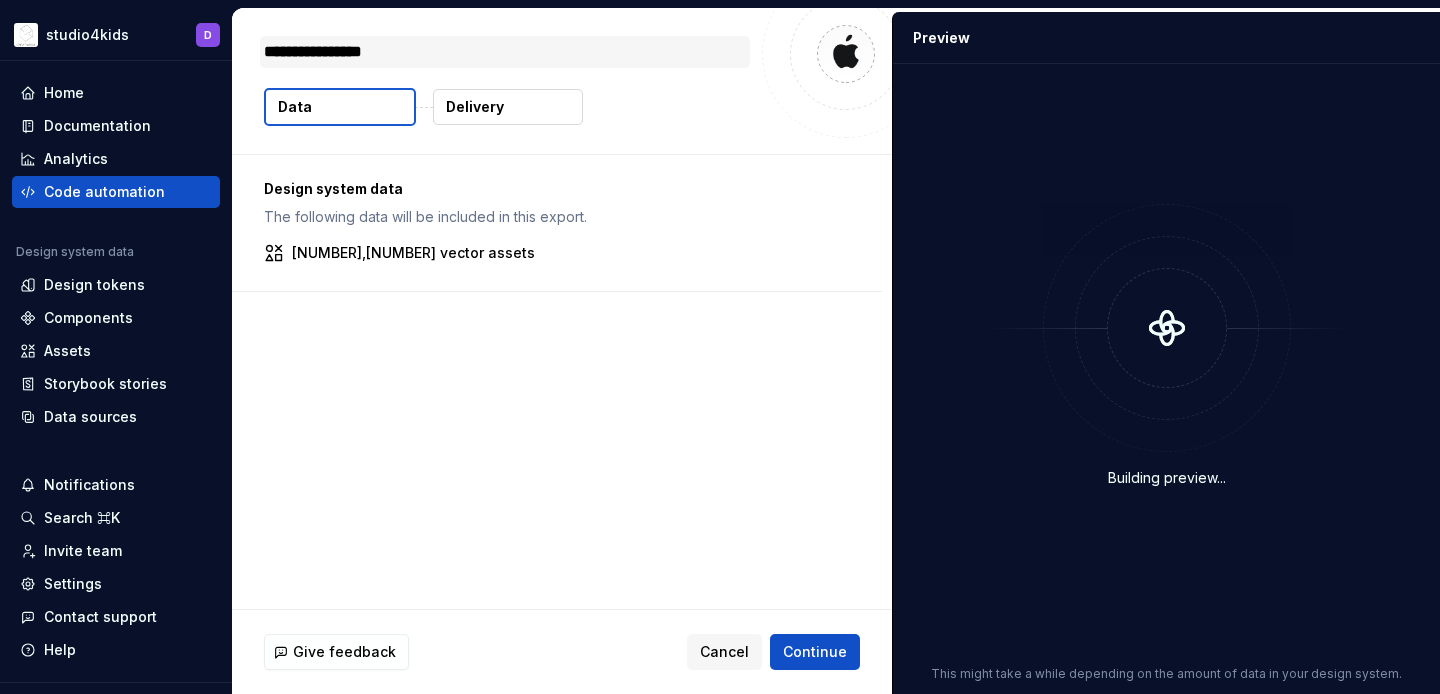 type on "*" 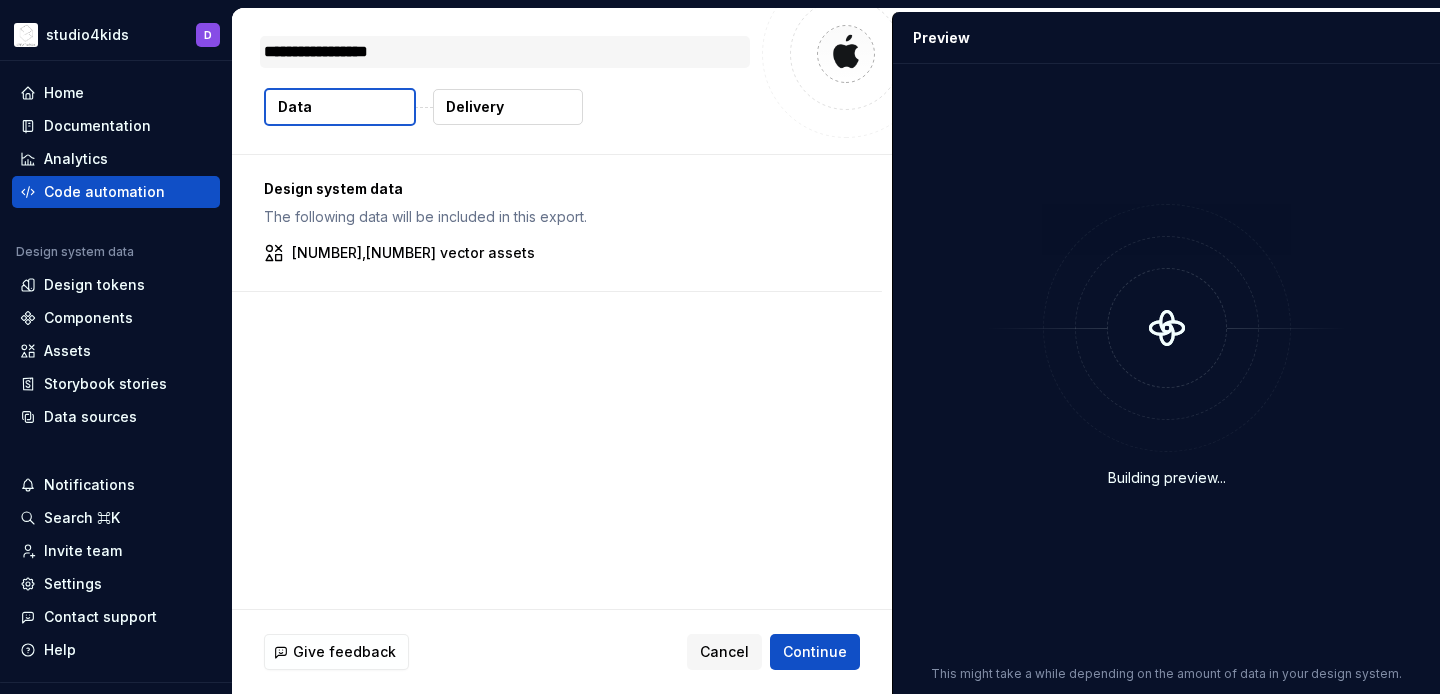 type on "*" 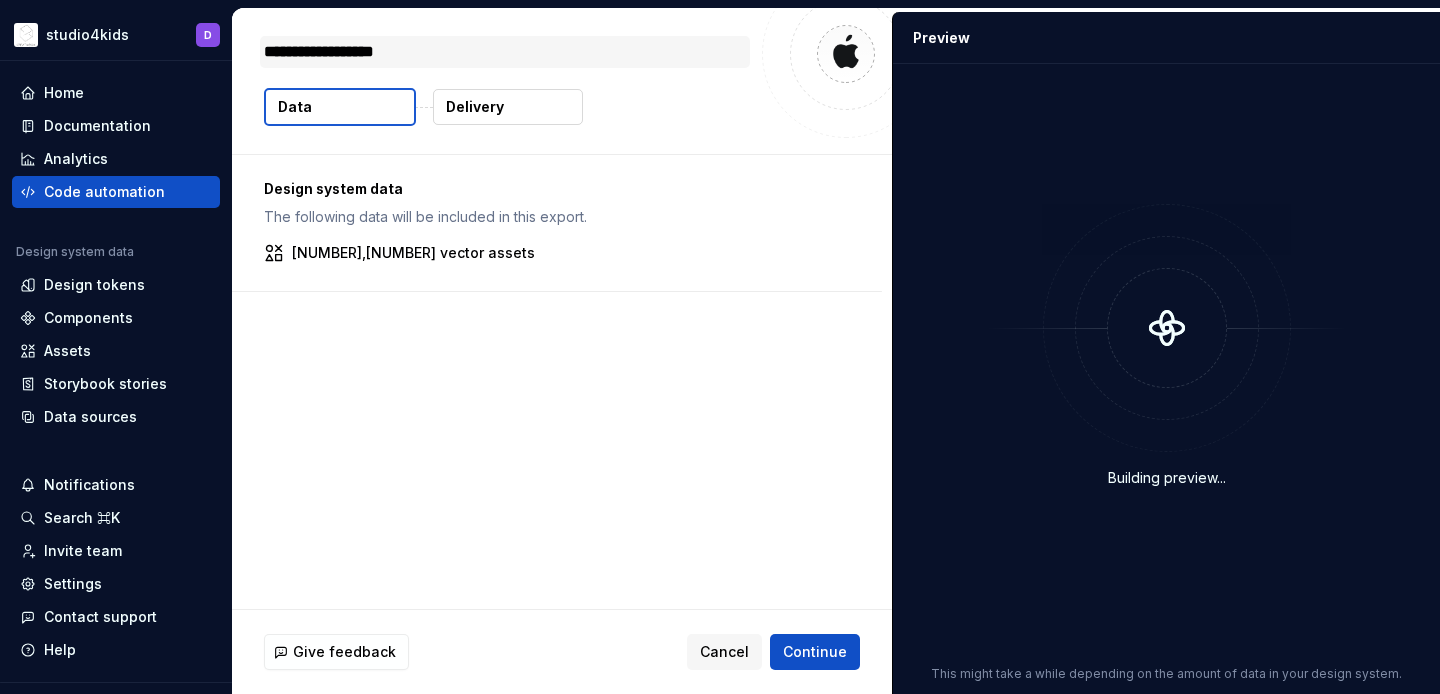 type on "*" 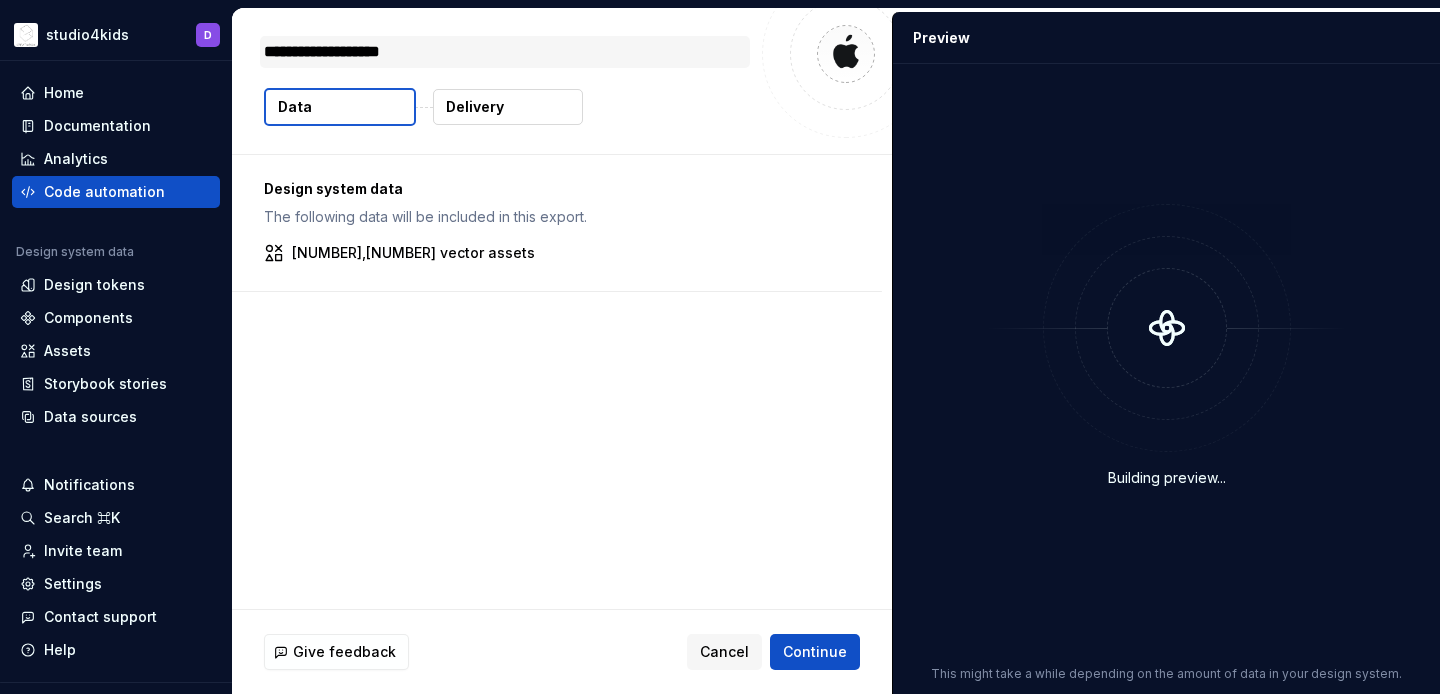 type on "*" 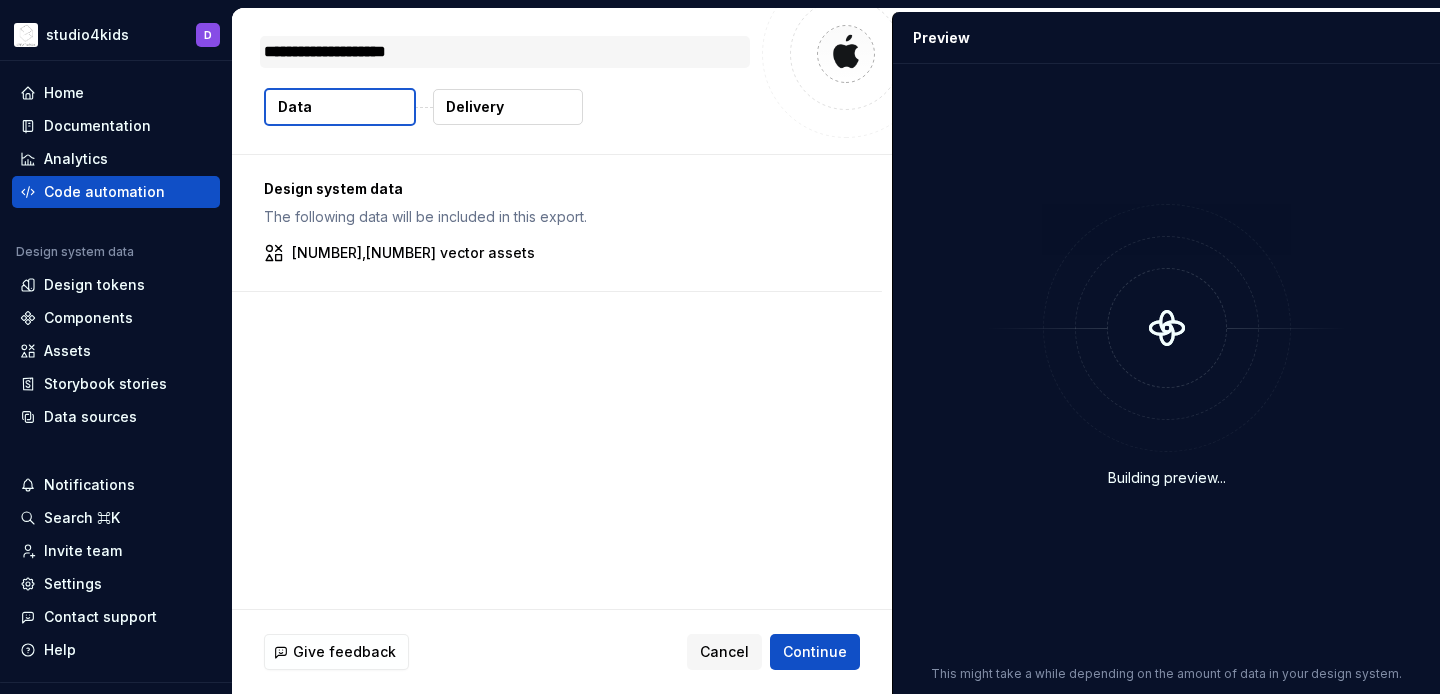 type on "*" 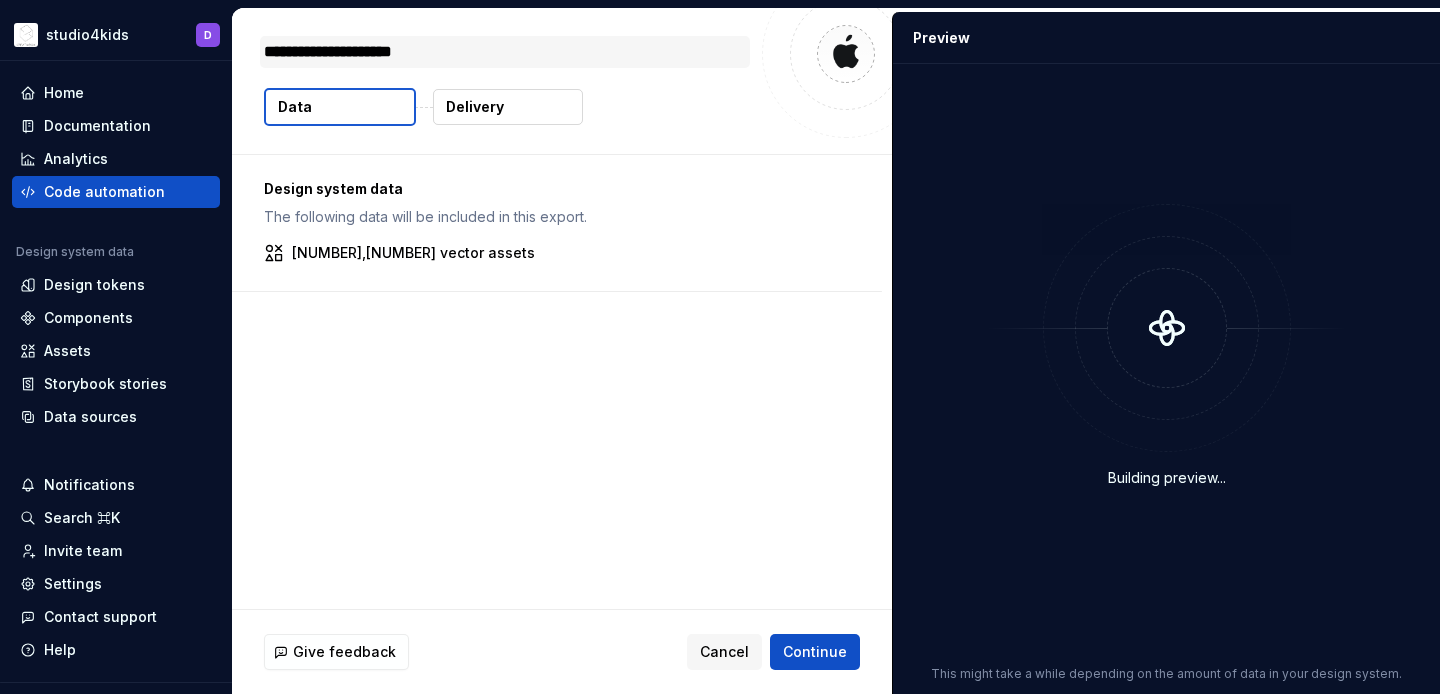 type on "*" 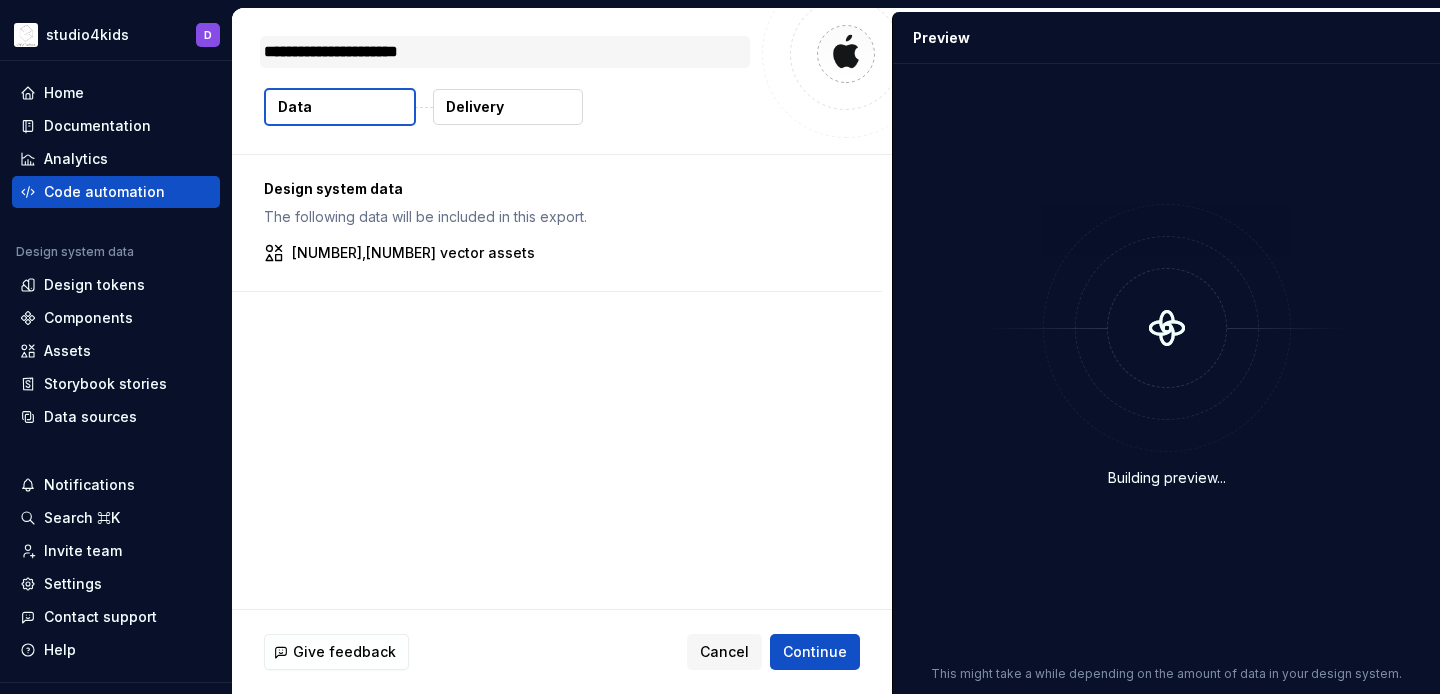 type on "*" 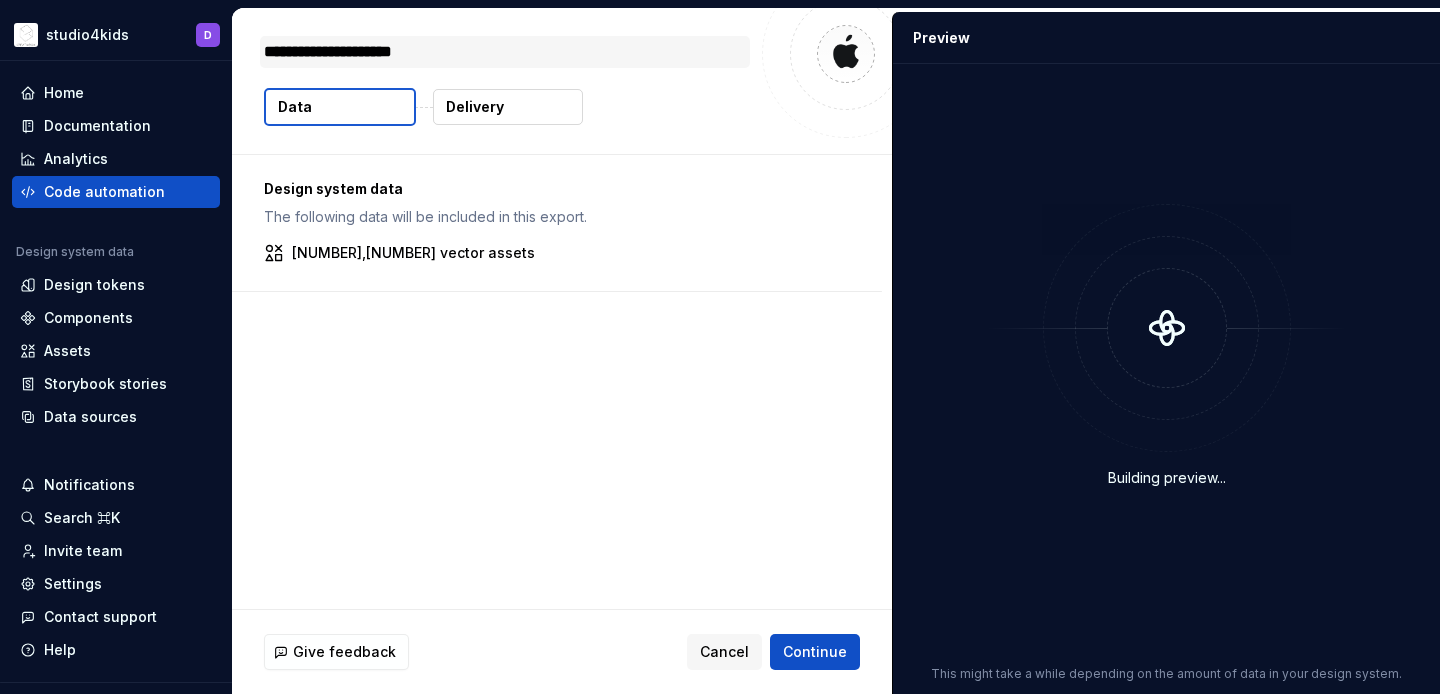 type on "*" 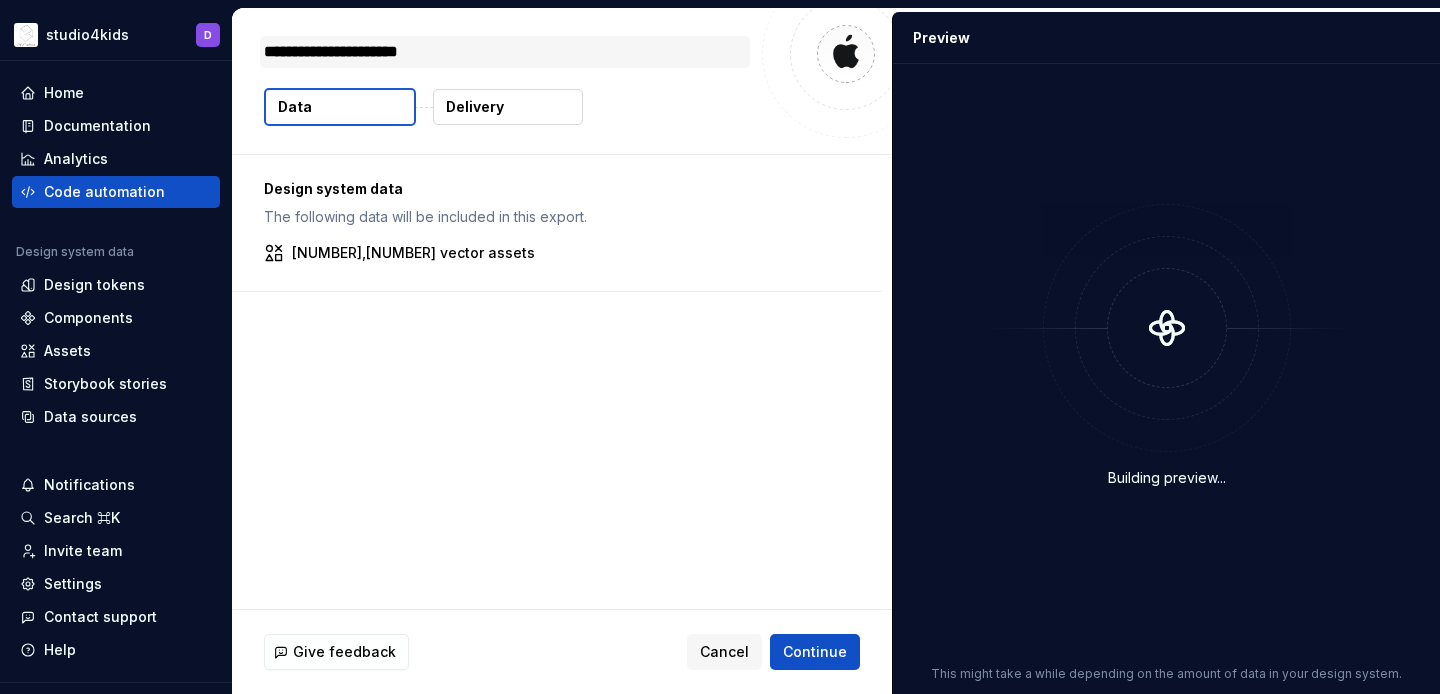 click on "**********" at bounding box center (505, 52) 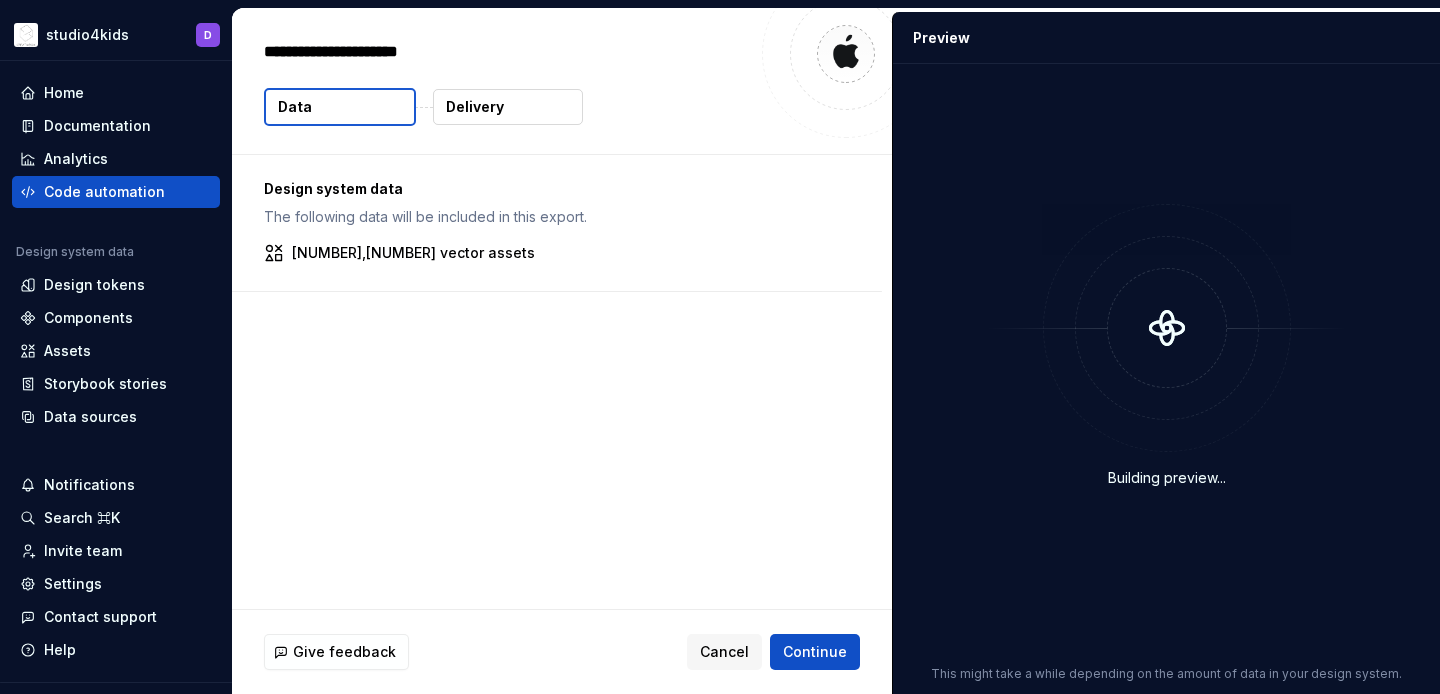 drag, startPoint x: 346, startPoint y: 52, endPoint x: 258, endPoint y: 54, distance: 88.02273 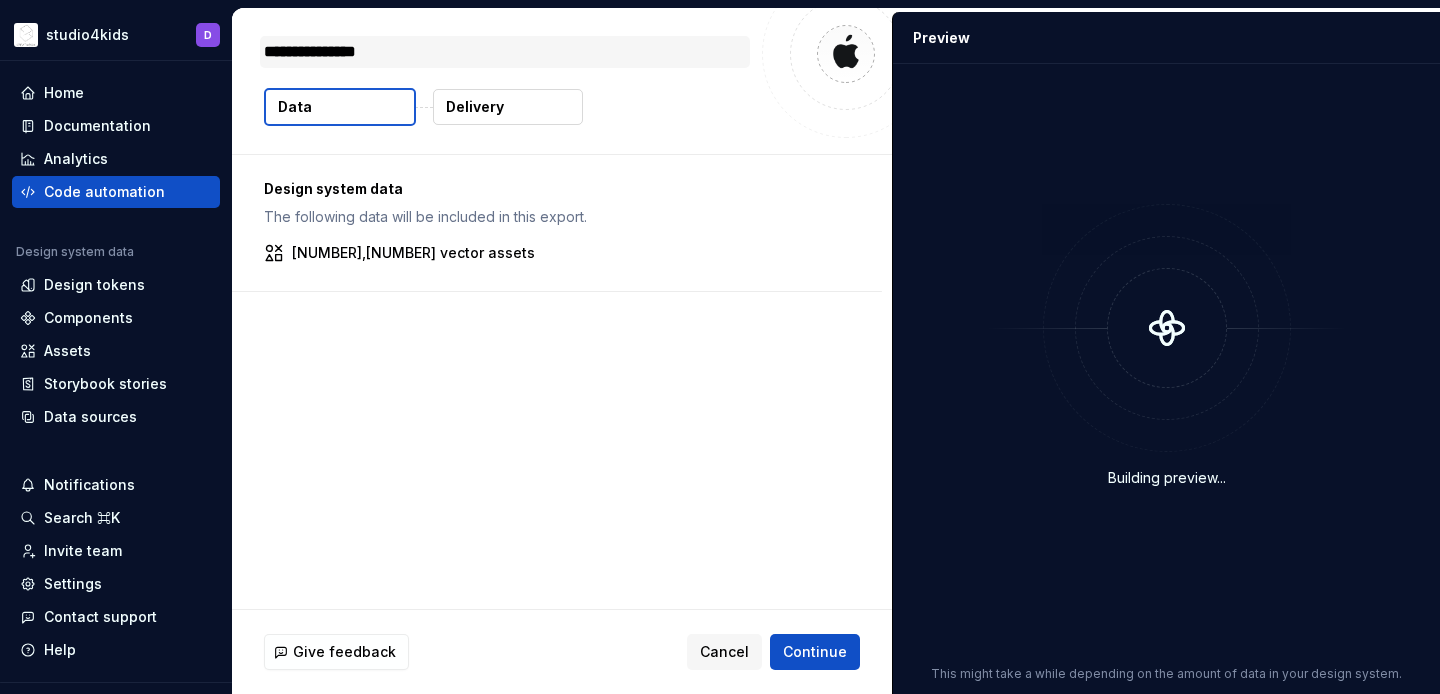 click on "**********" at bounding box center (505, 52) 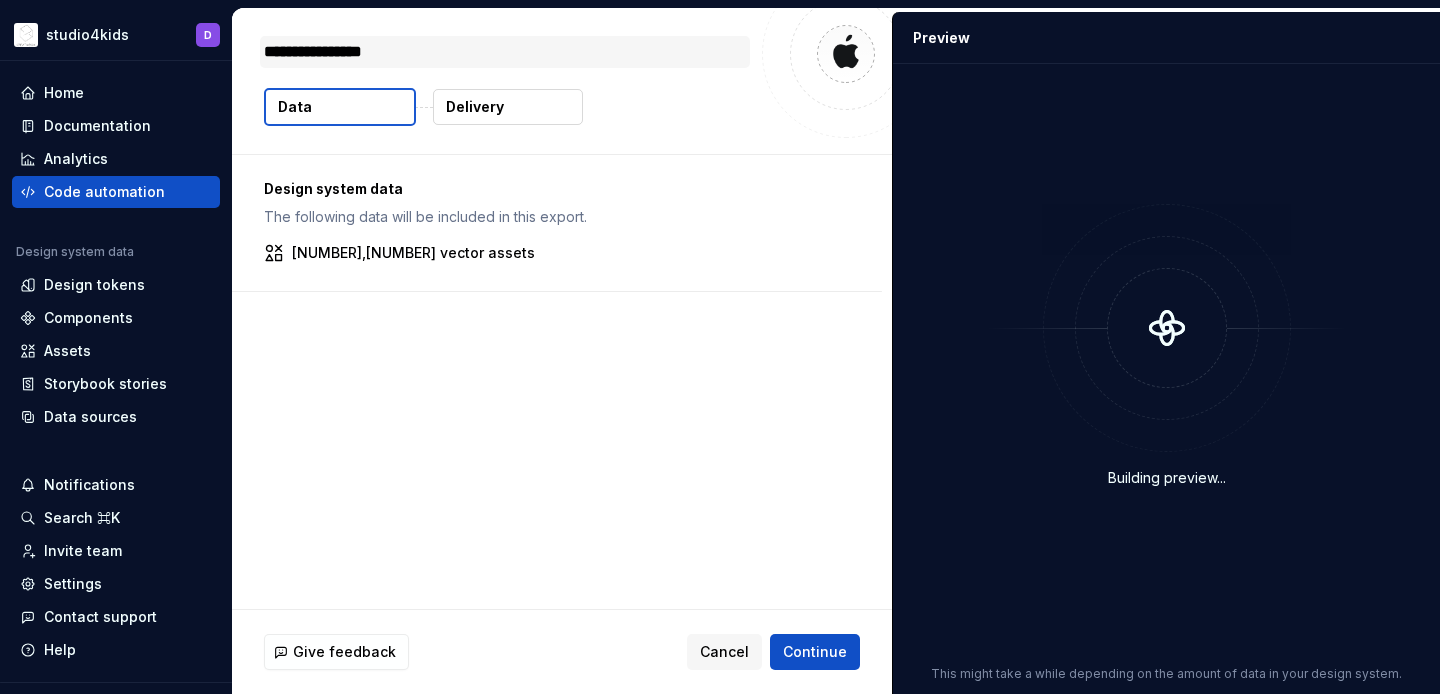 type on "*" 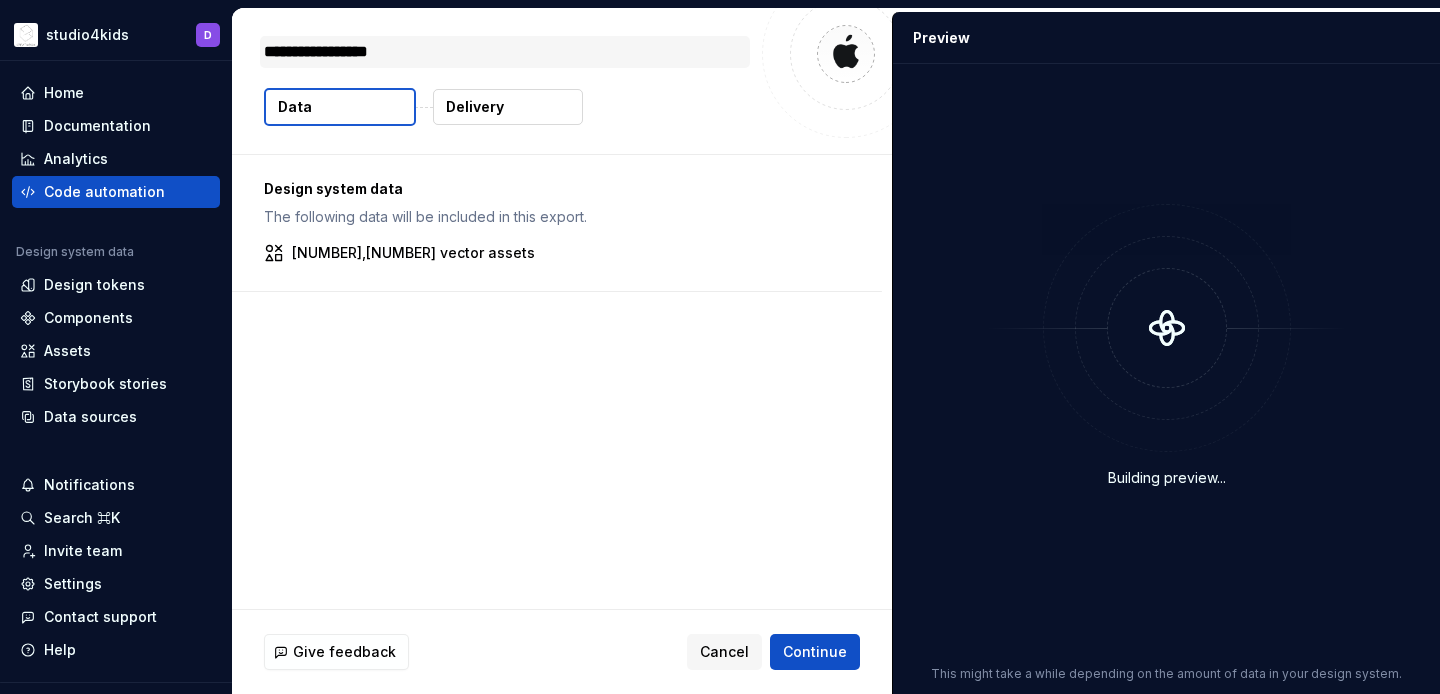 type on "*" 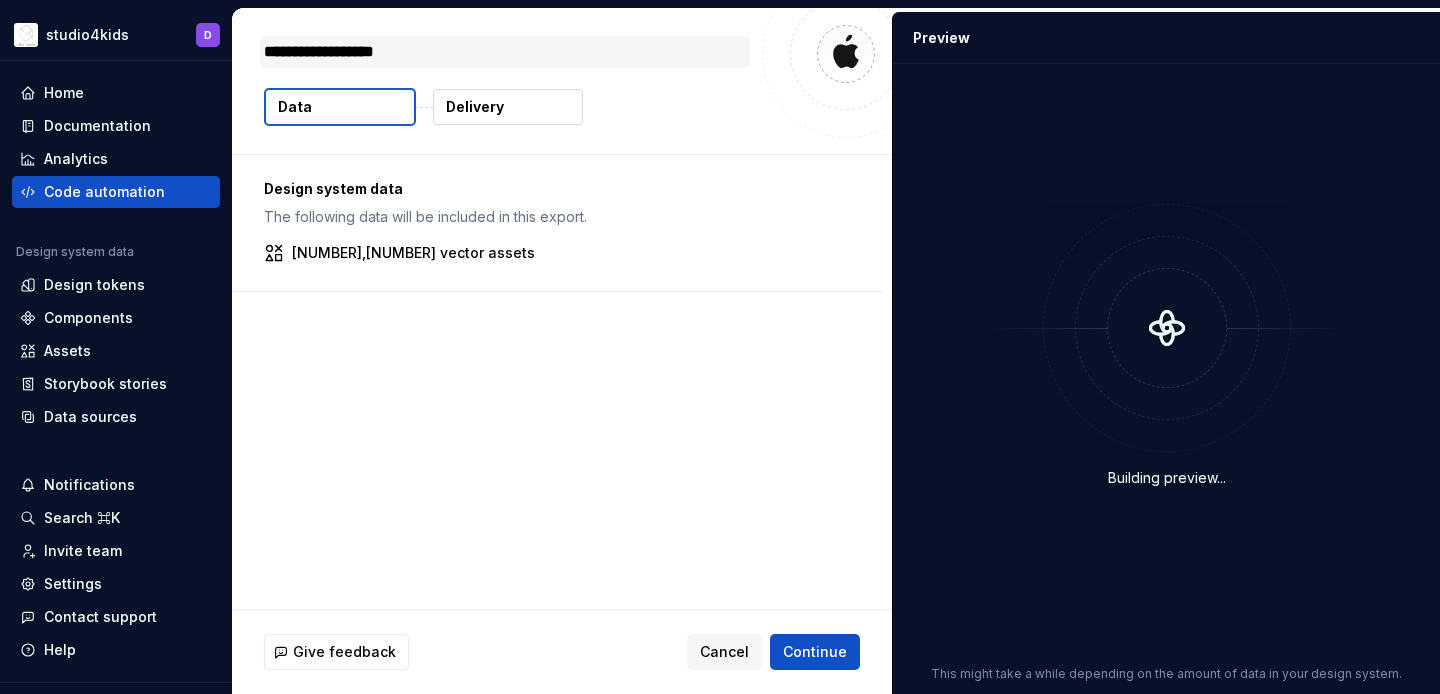 type on "*" 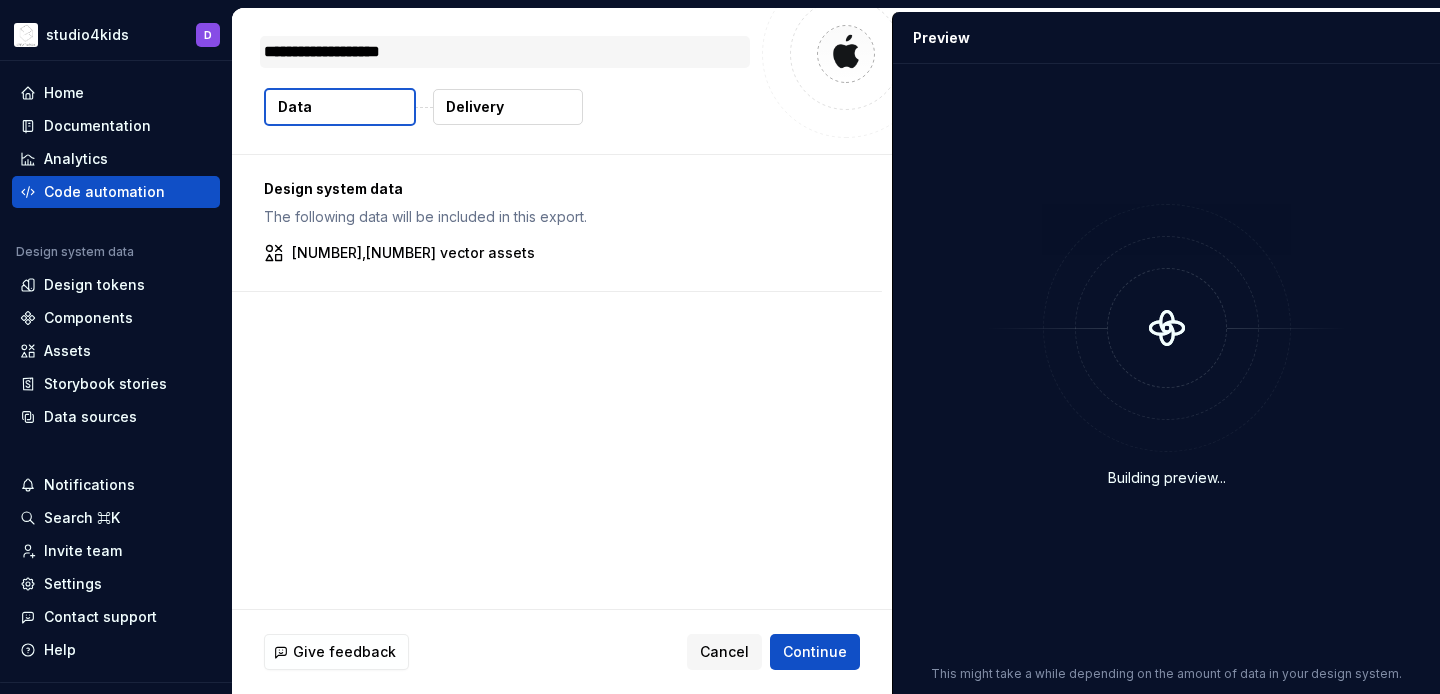type on "*" 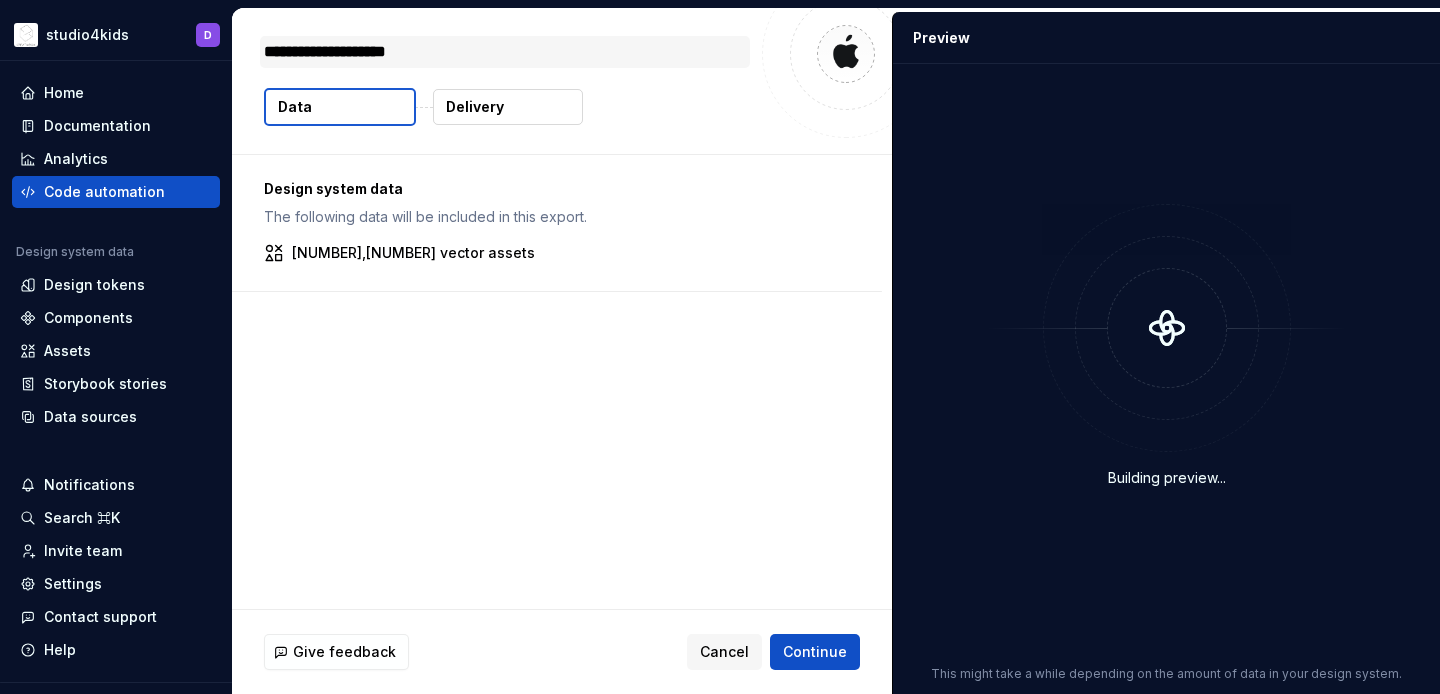 type on "*" 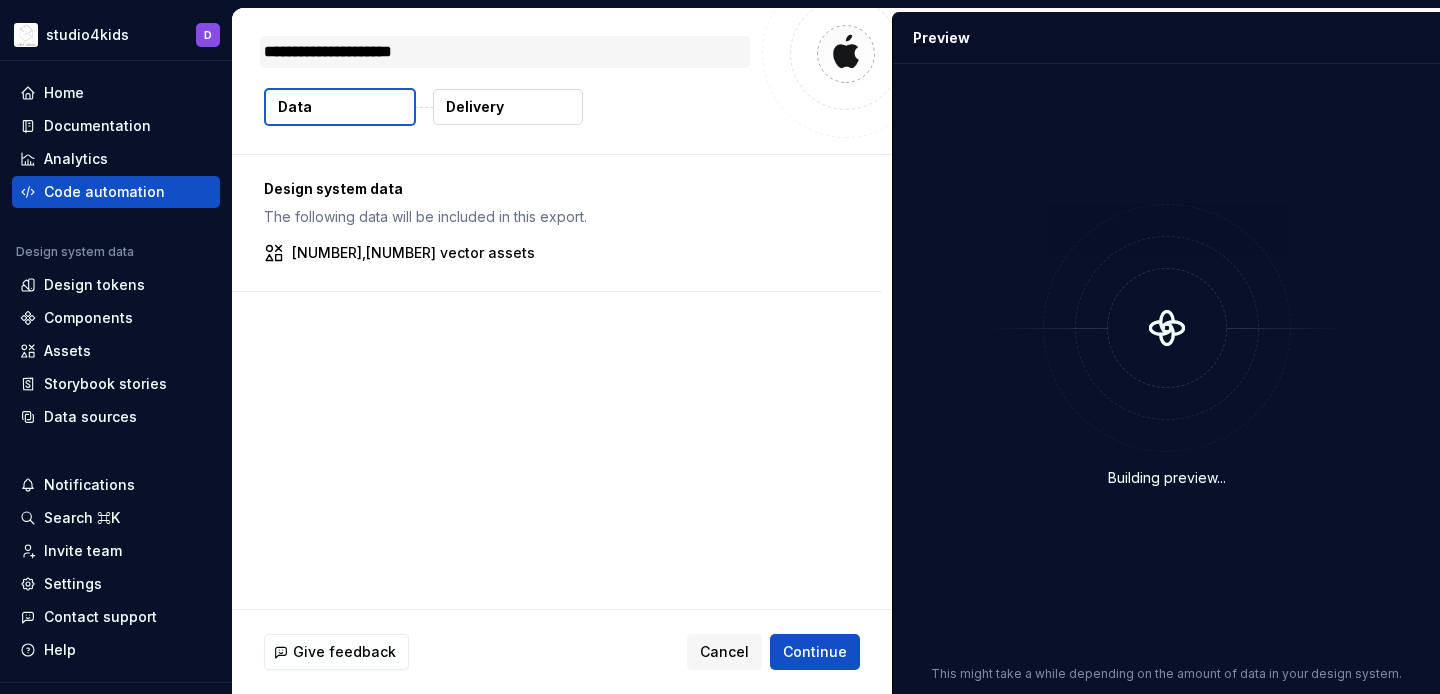 click on "**********" at bounding box center (505, 52) 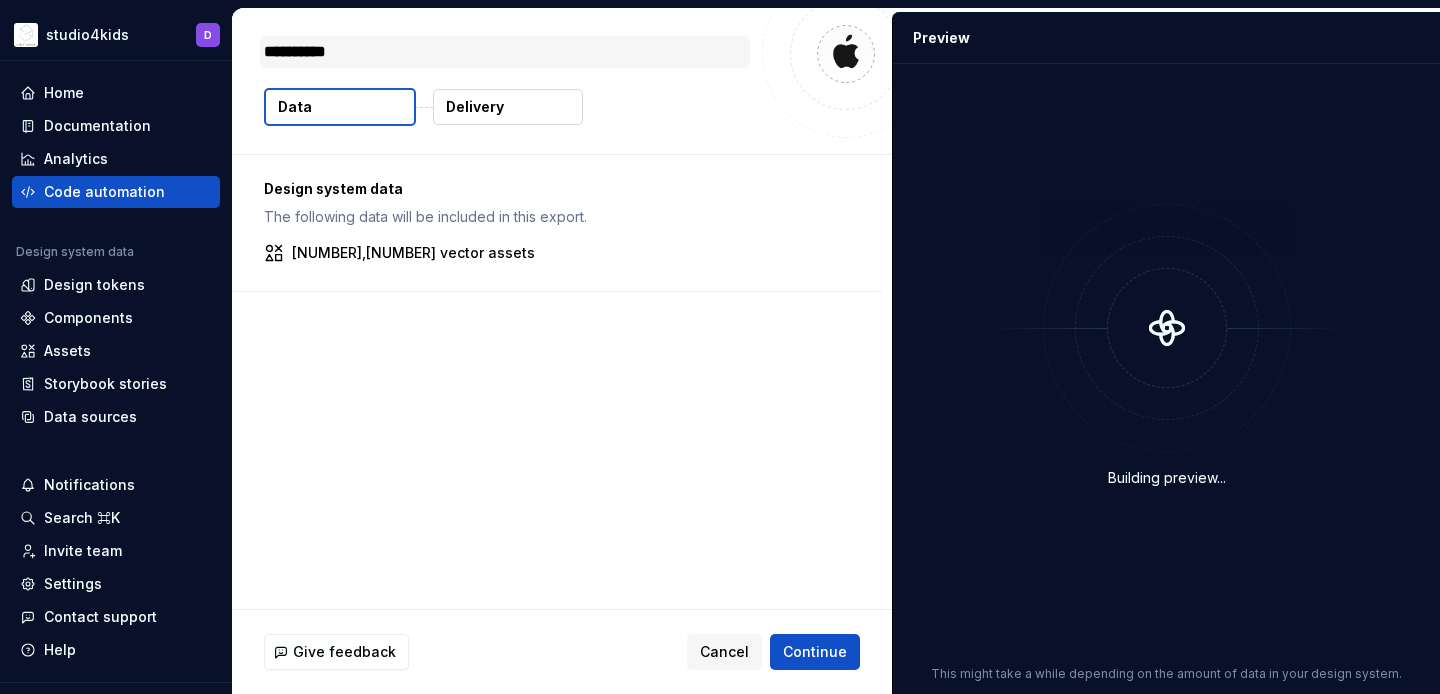 type on "*" 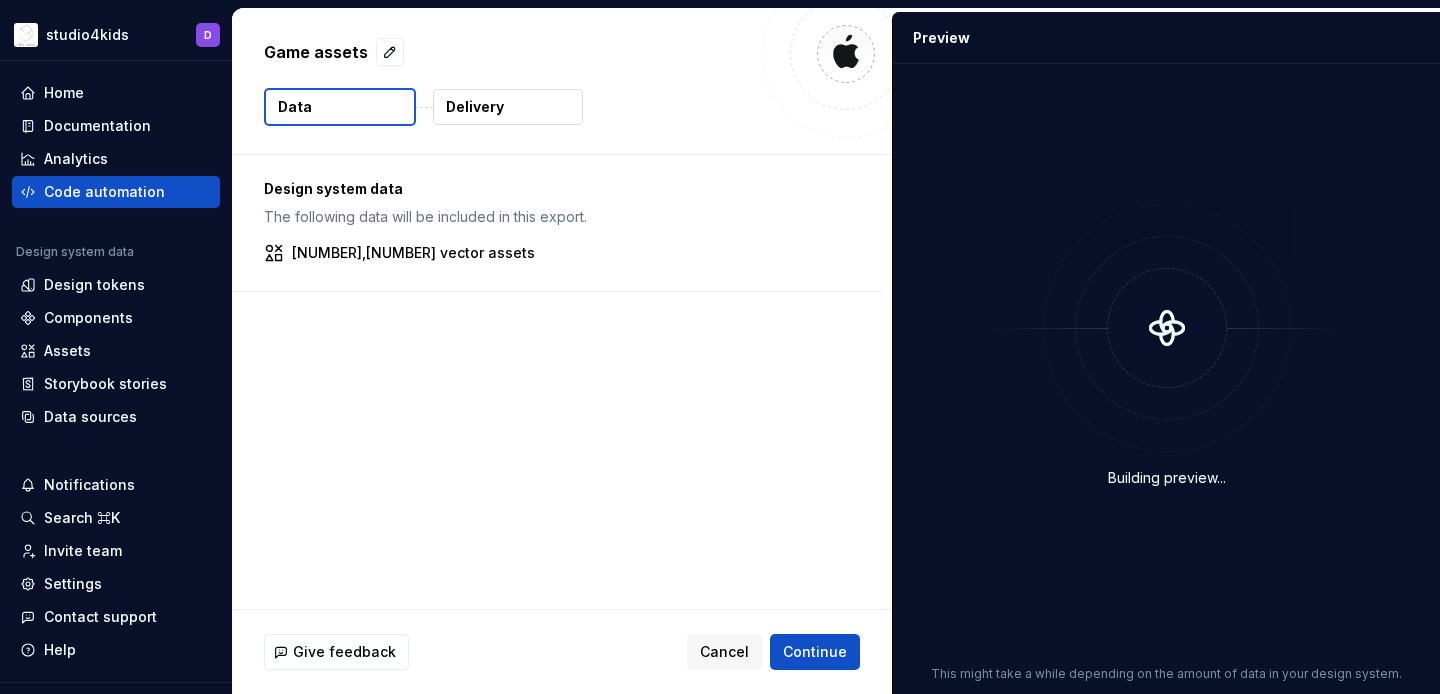 click on "Data Delivery" at bounding box center (562, 107) 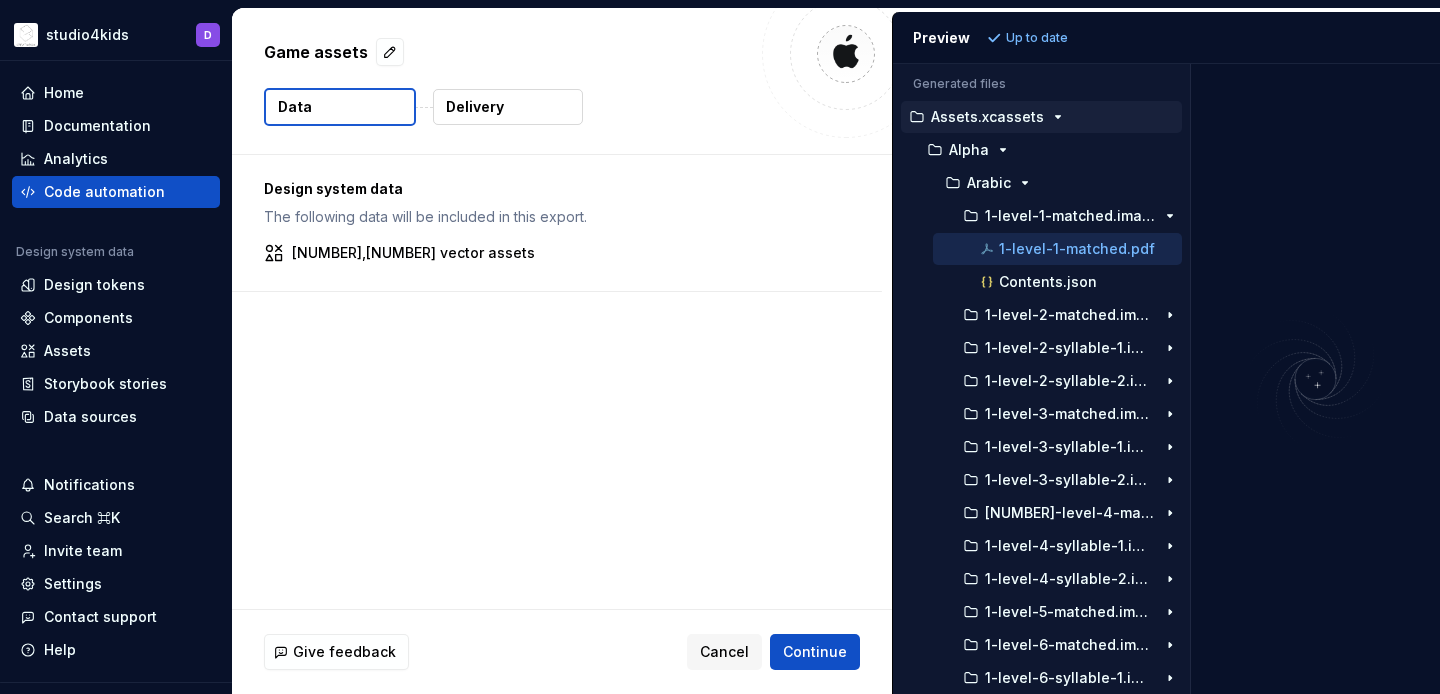 click at bounding box center [1191, 379] 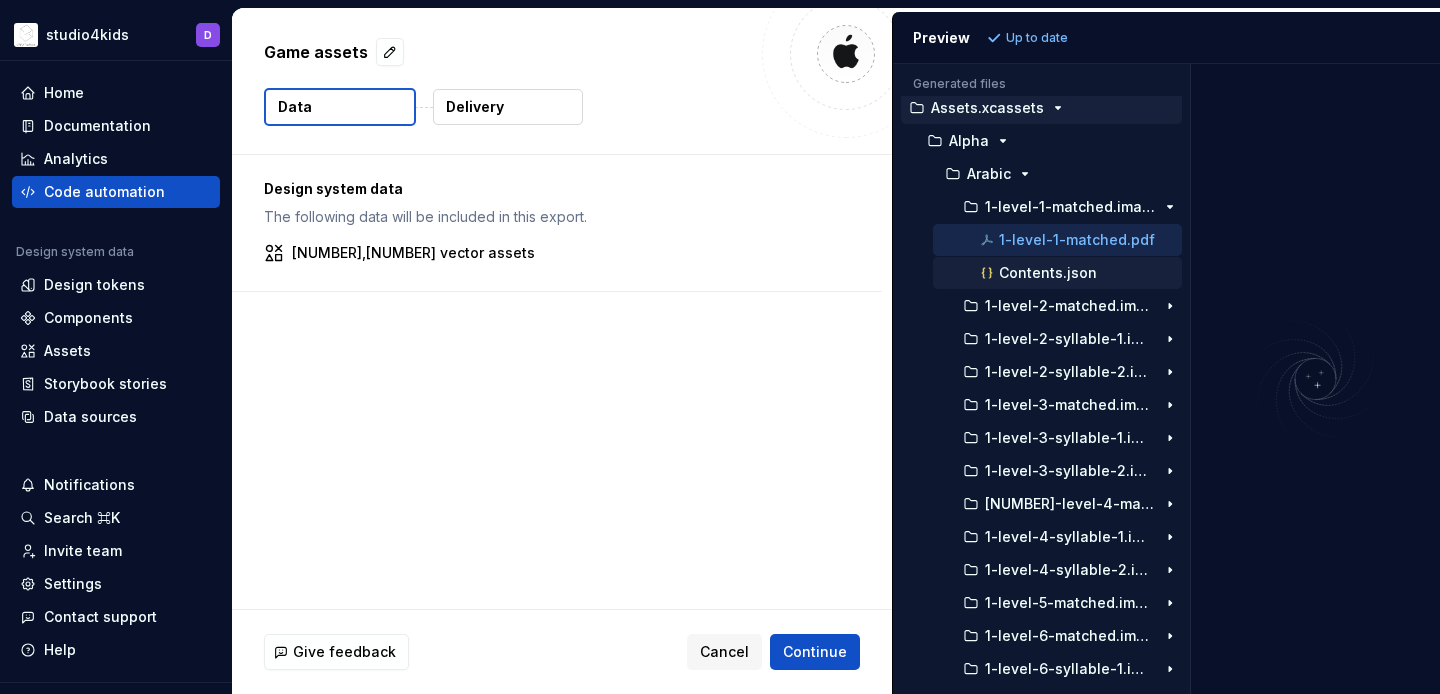 scroll, scrollTop: 10, scrollLeft: 0, axis: vertical 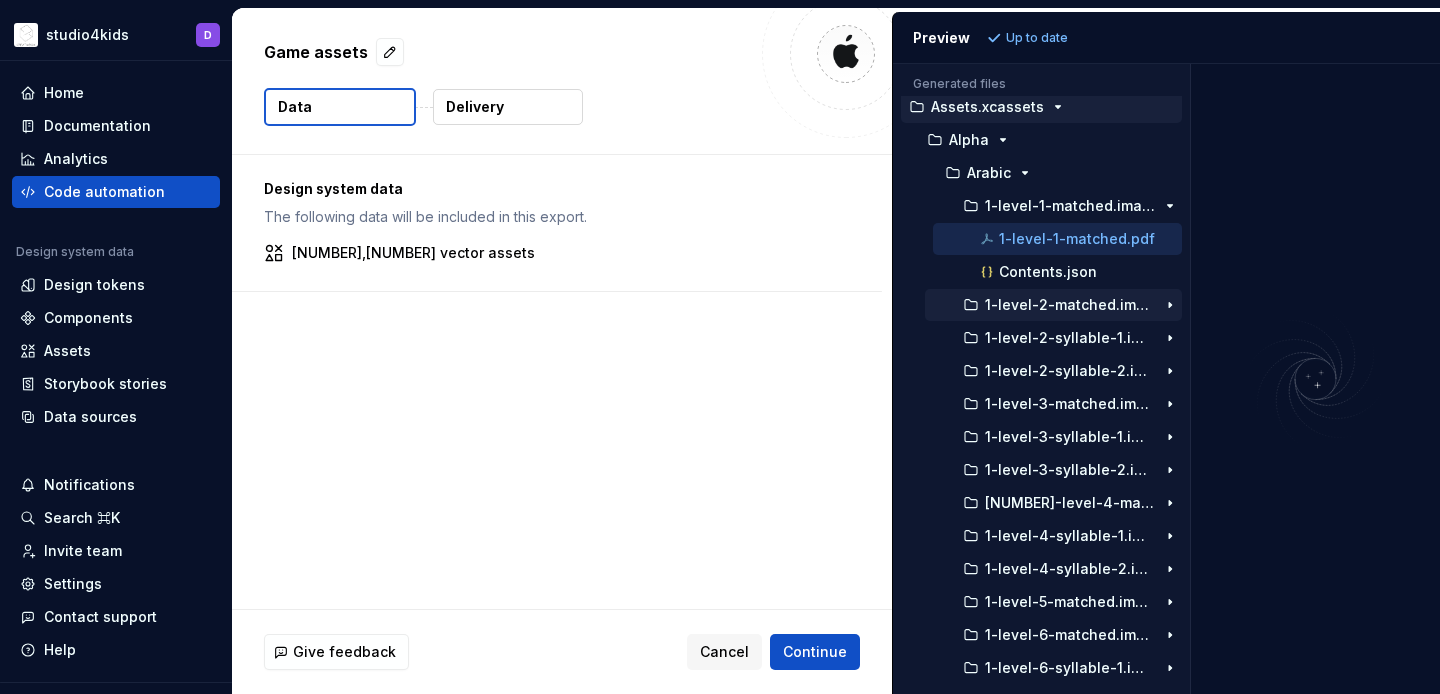click on "1-level-2-matched.imageset" at bounding box center [1070, 305] 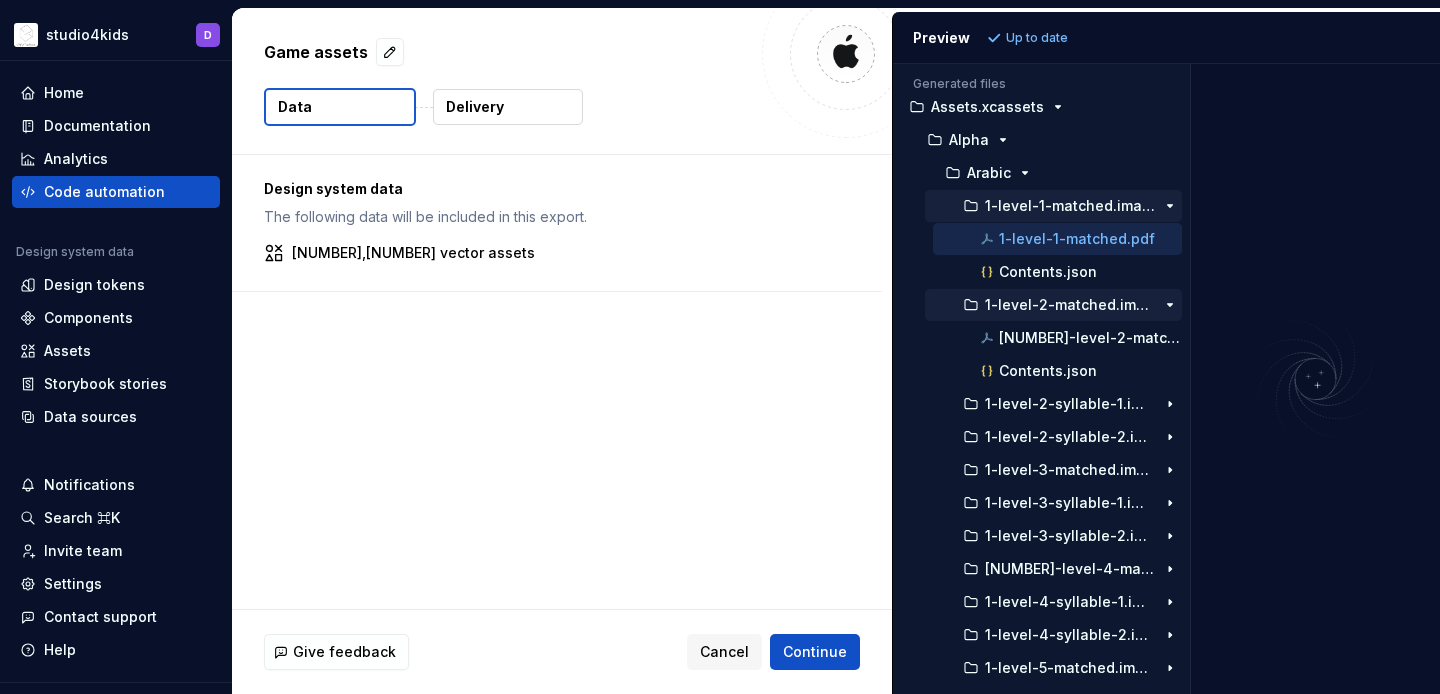 click on "1-level-1-matched.imageset" at bounding box center [1070, 206] 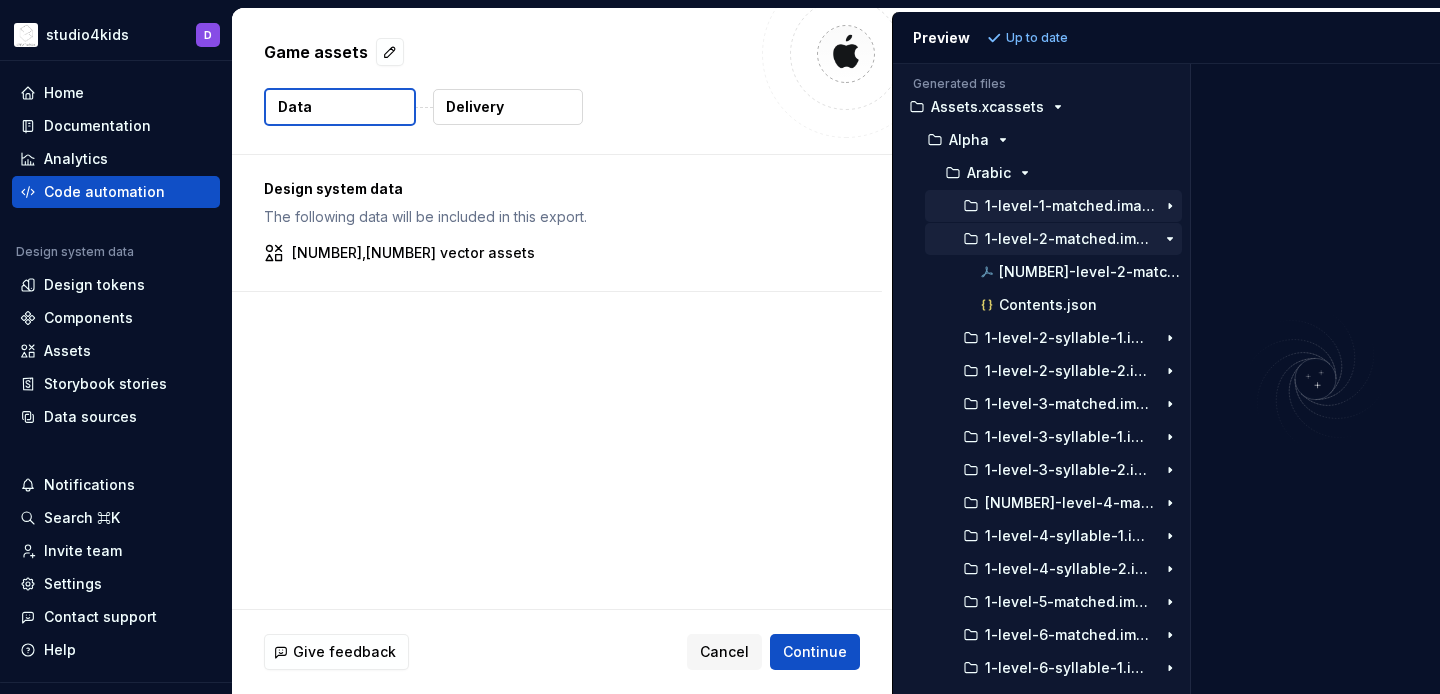 click on "1-level-2-matched.imageset" at bounding box center (1070, 239) 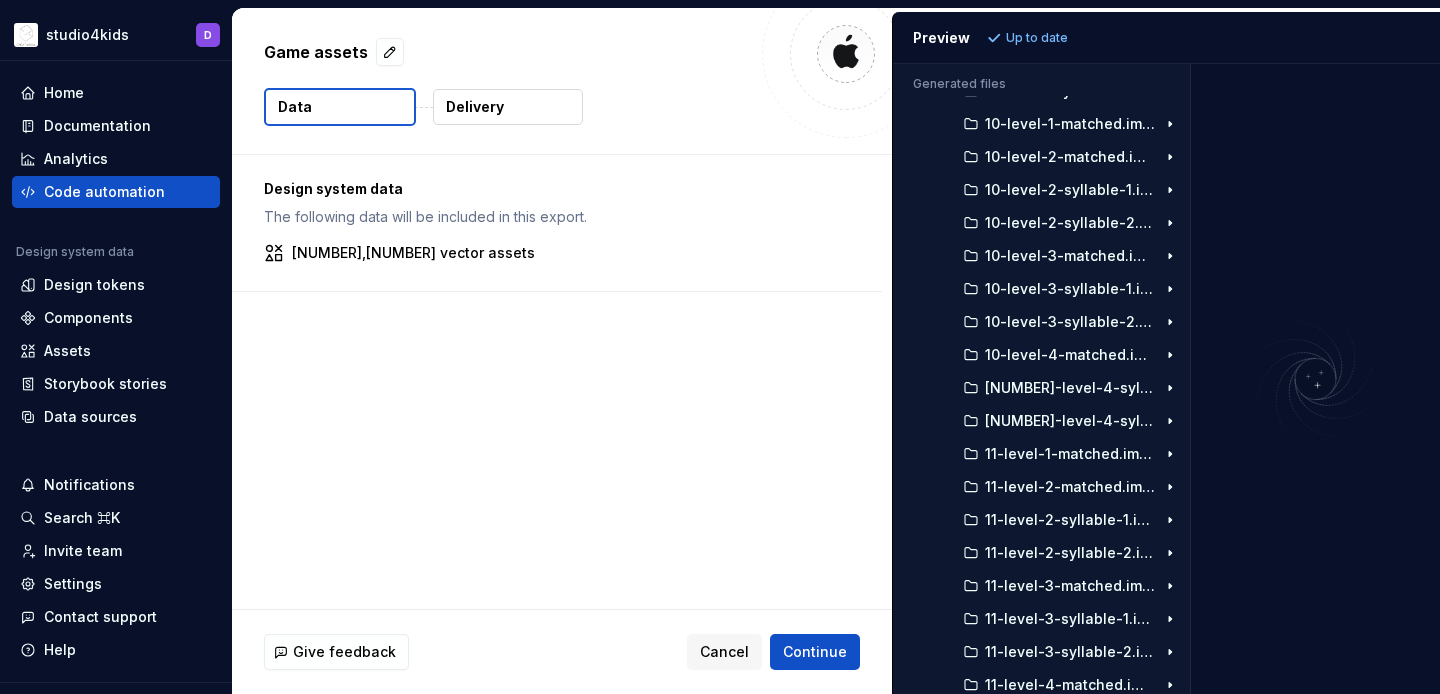 scroll, scrollTop: 0, scrollLeft: 0, axis: both 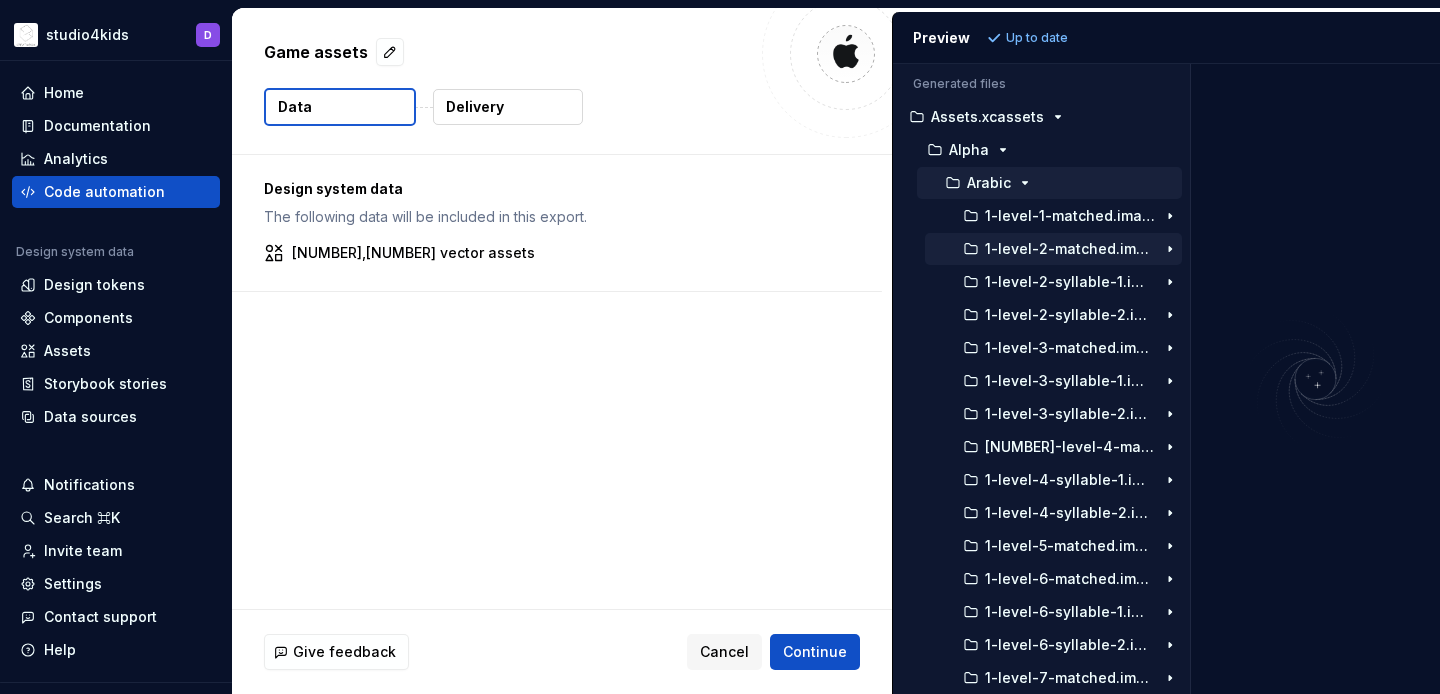 click on "Arabic" at bounding box center (1049, 183) 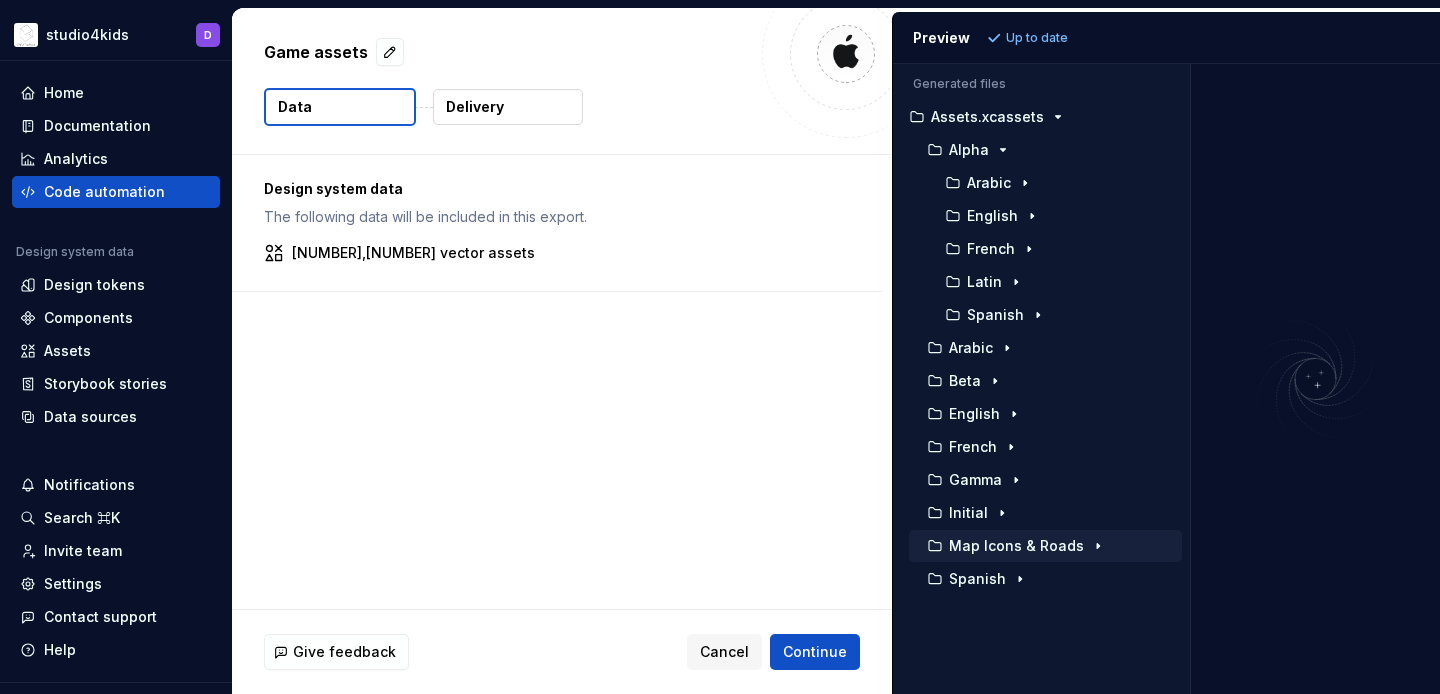 click on "Map Icons & Roads" at bounding box center (1045, 546) 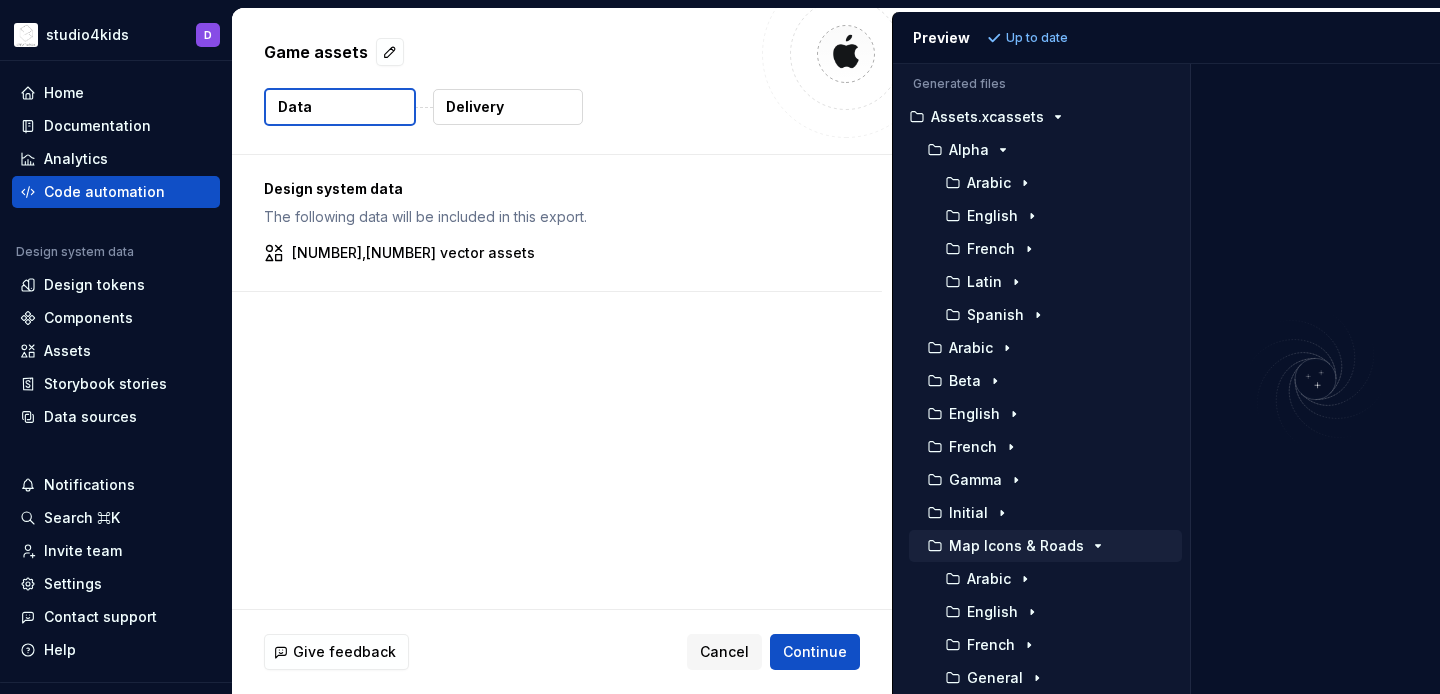 scroll, scrollTop: 103, scrollLeft: 0, axis: vertical 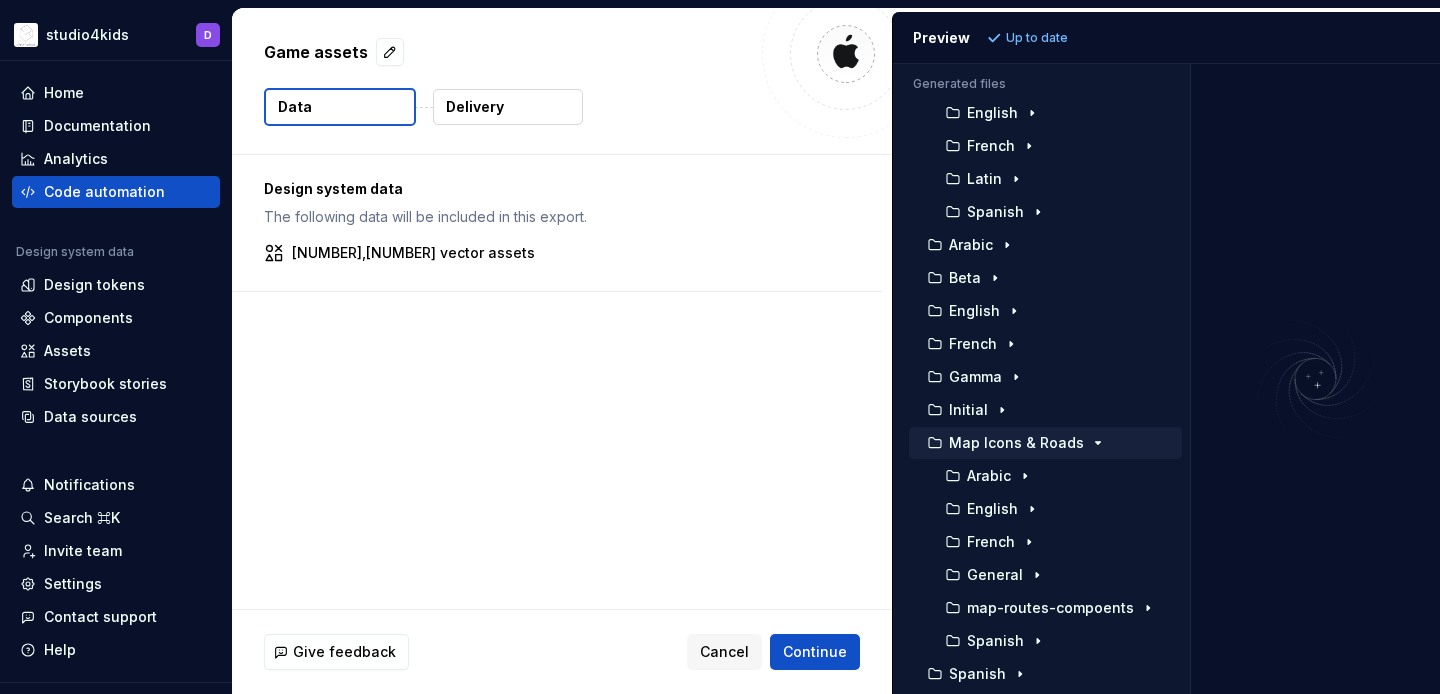click on "Map Icons & Roads" at bounding box center [1016, 443] 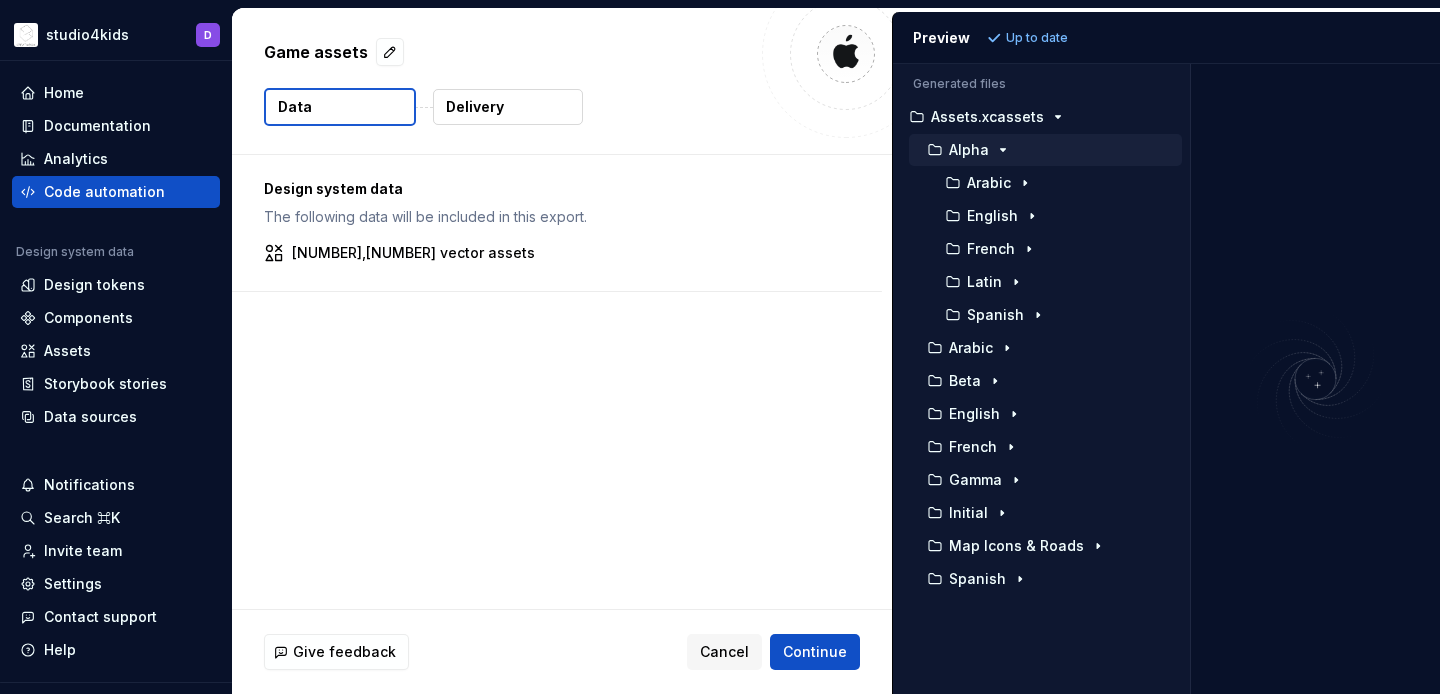 click on "Alpha" at bounding box center [969, 150] 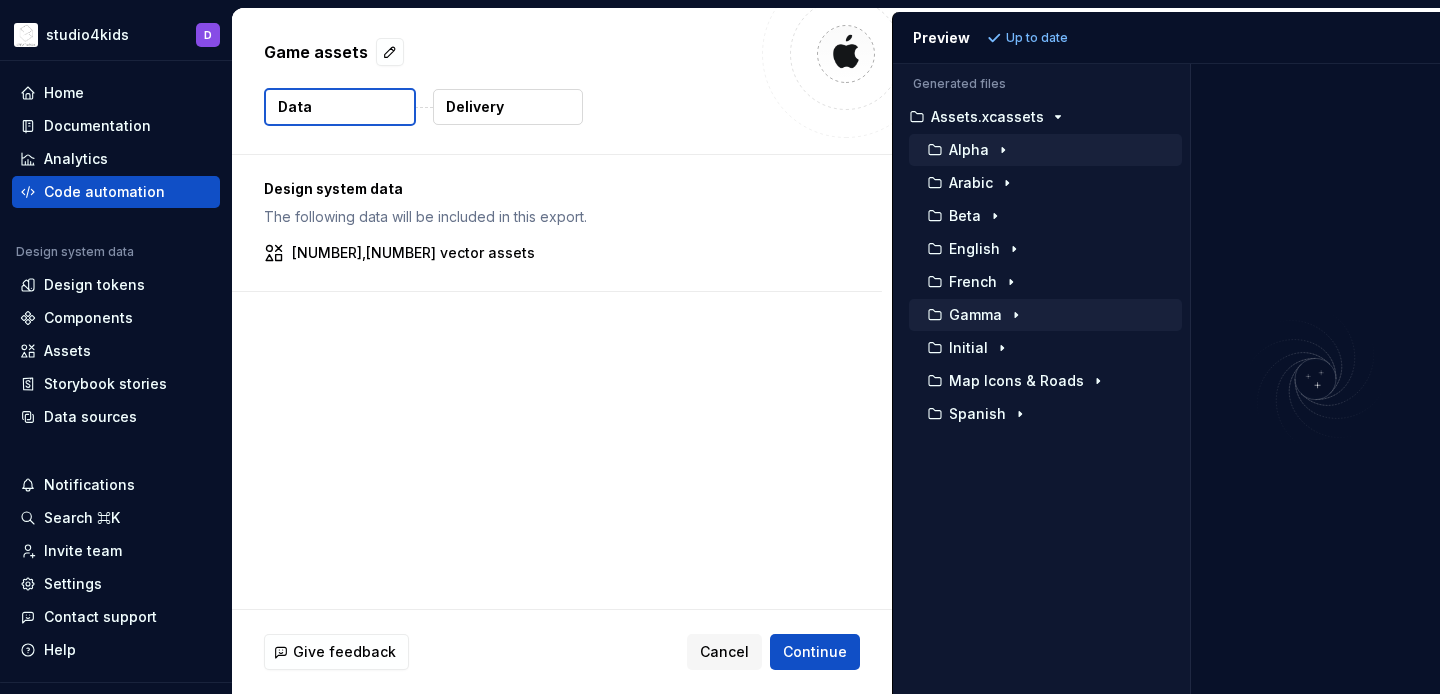 click on "Gamma" at bounding box center [1045, 315] 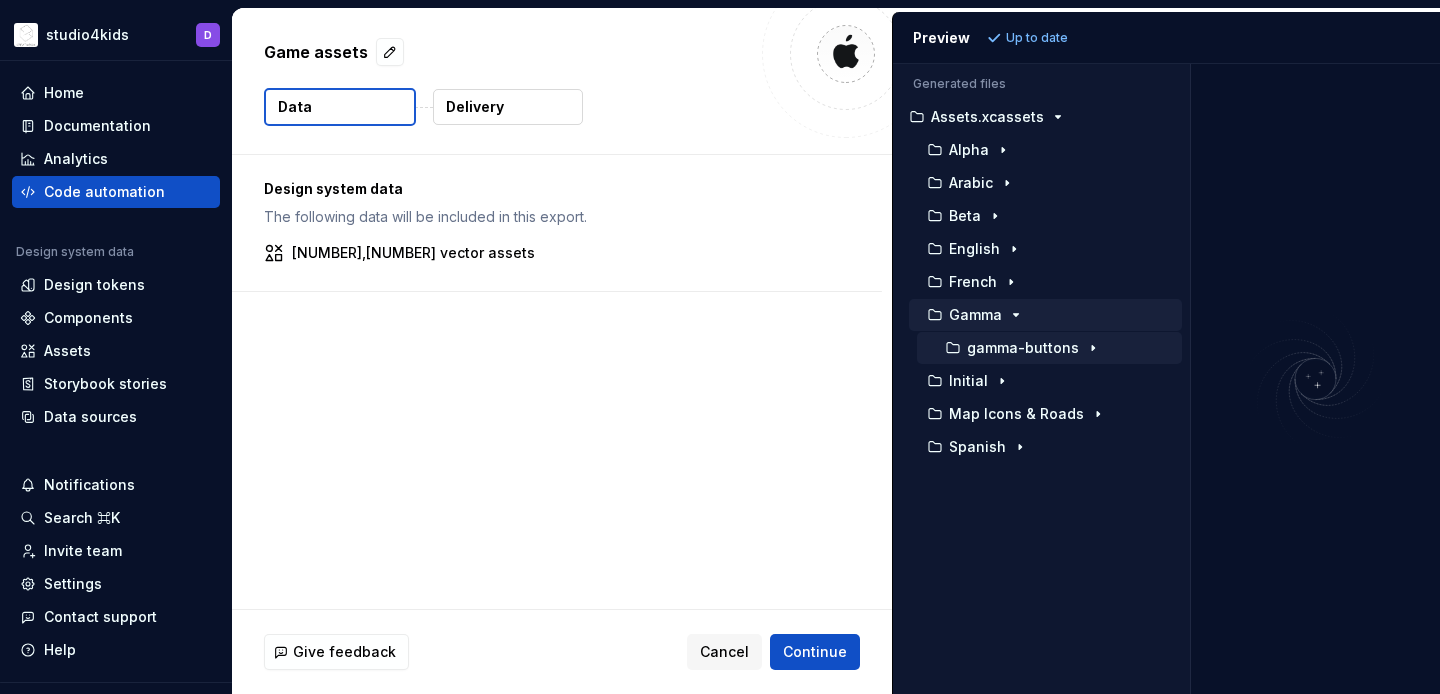 click on "gamma-buttons" at bounding box center [1049, 348] 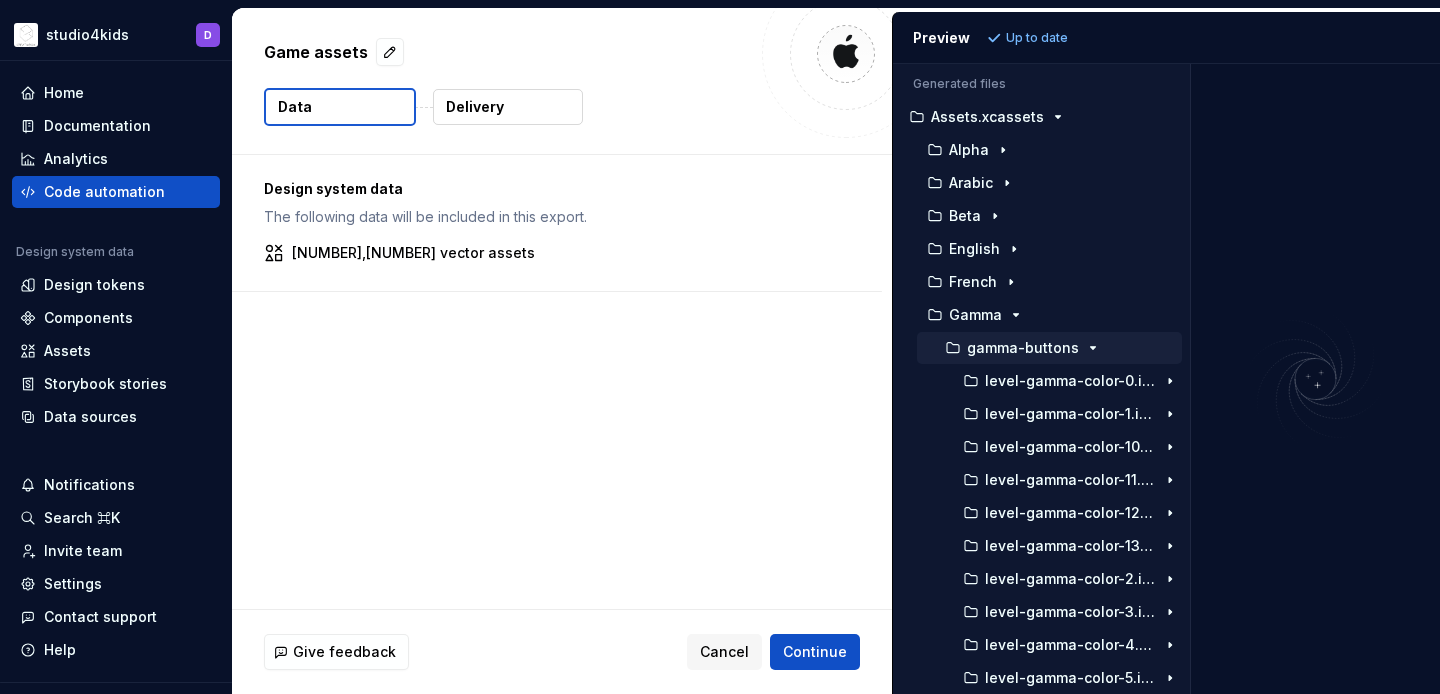 click on "gamma-buttons" at bounding box center [1049, 348] 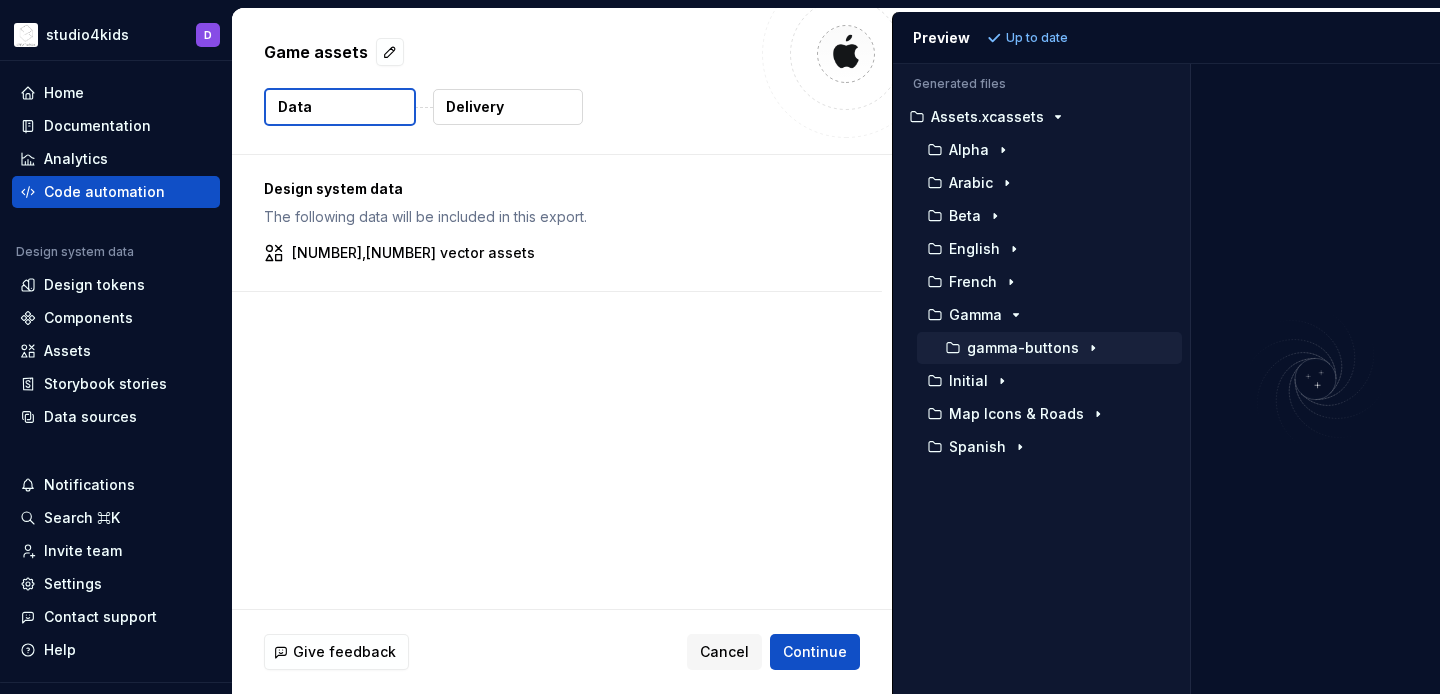 click on "gamma-buttons" at bounding box center [1049, 348] 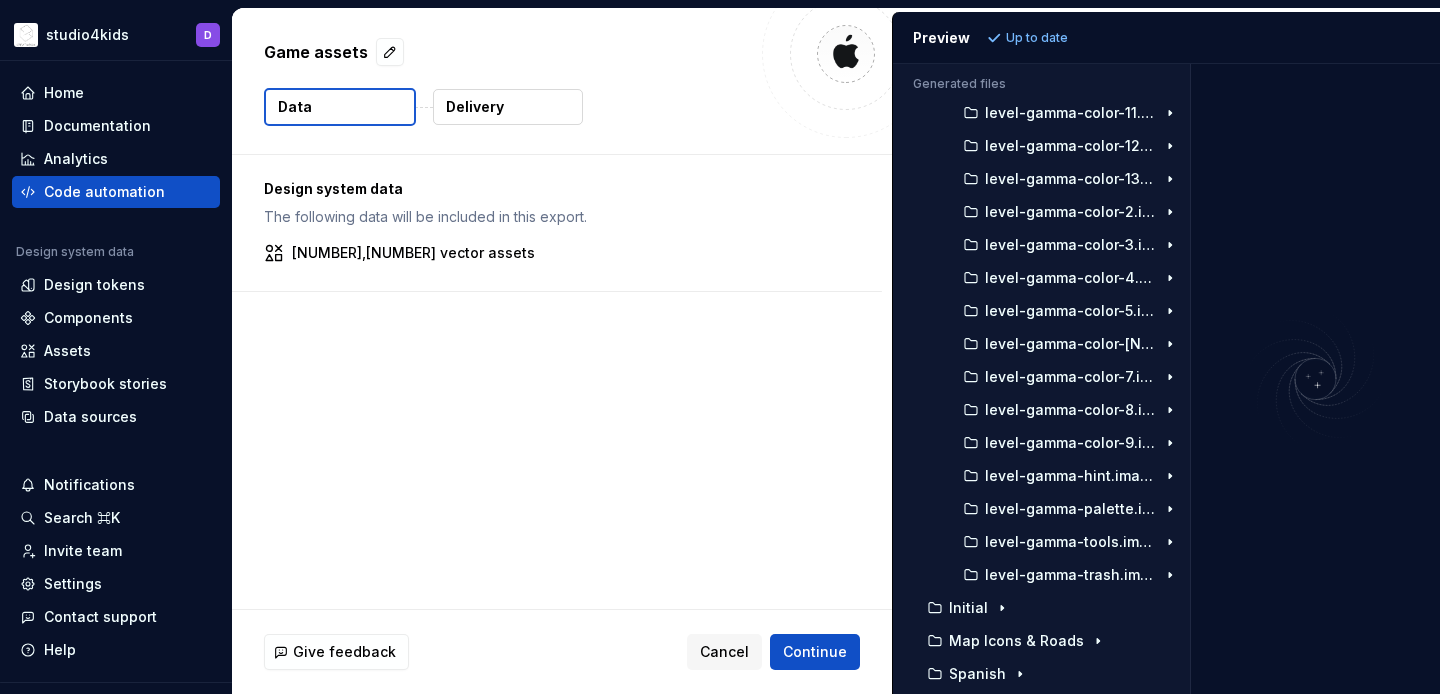 scroll, scrollTop: 0, scrollLeft: 0, axis: both 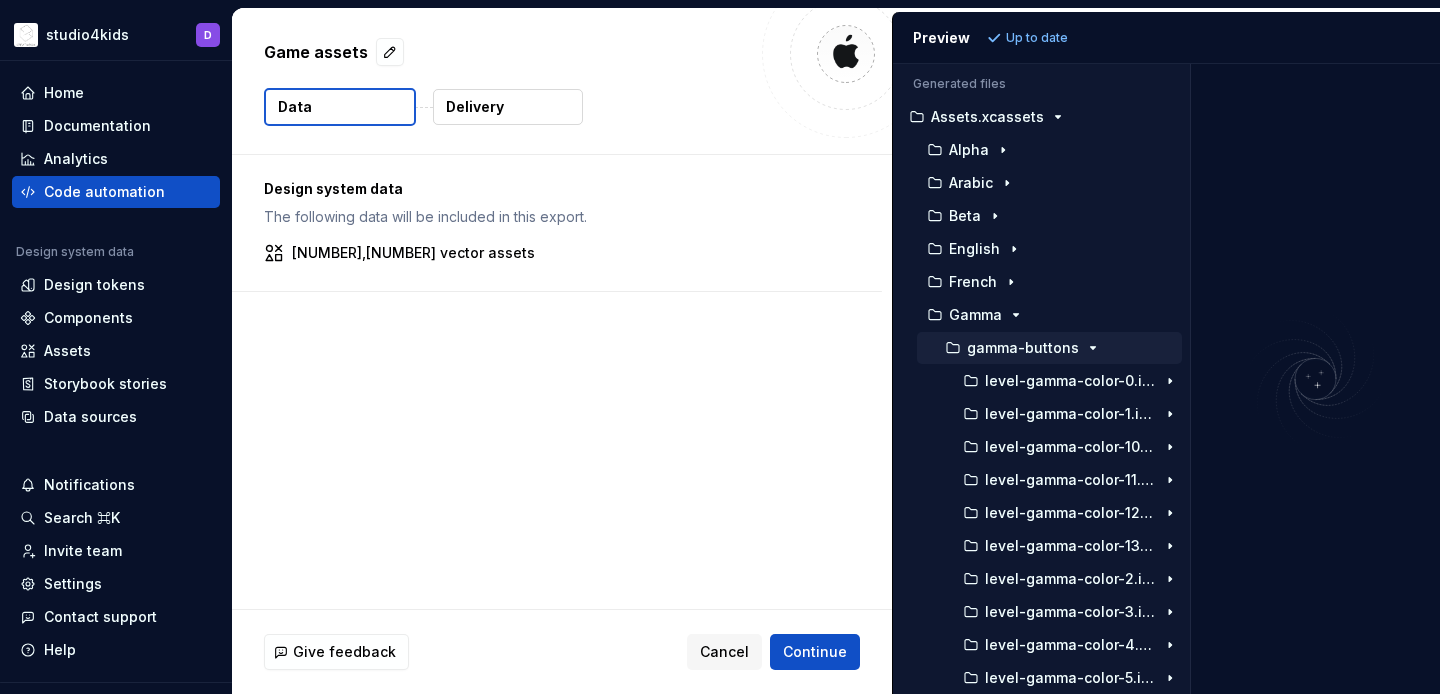 click on "gamma-buttons" at bounding box center [1023, 348] 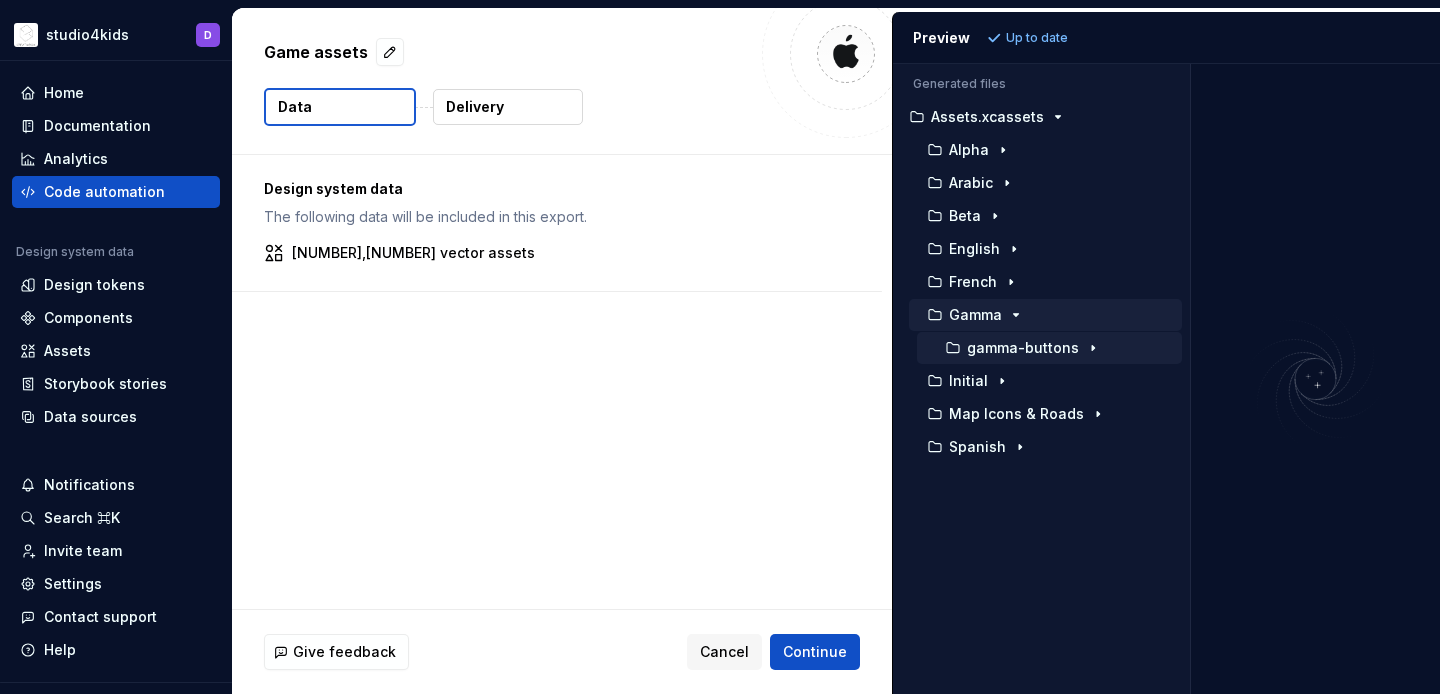 click on "Gamma" at bounding box center [975, 315] 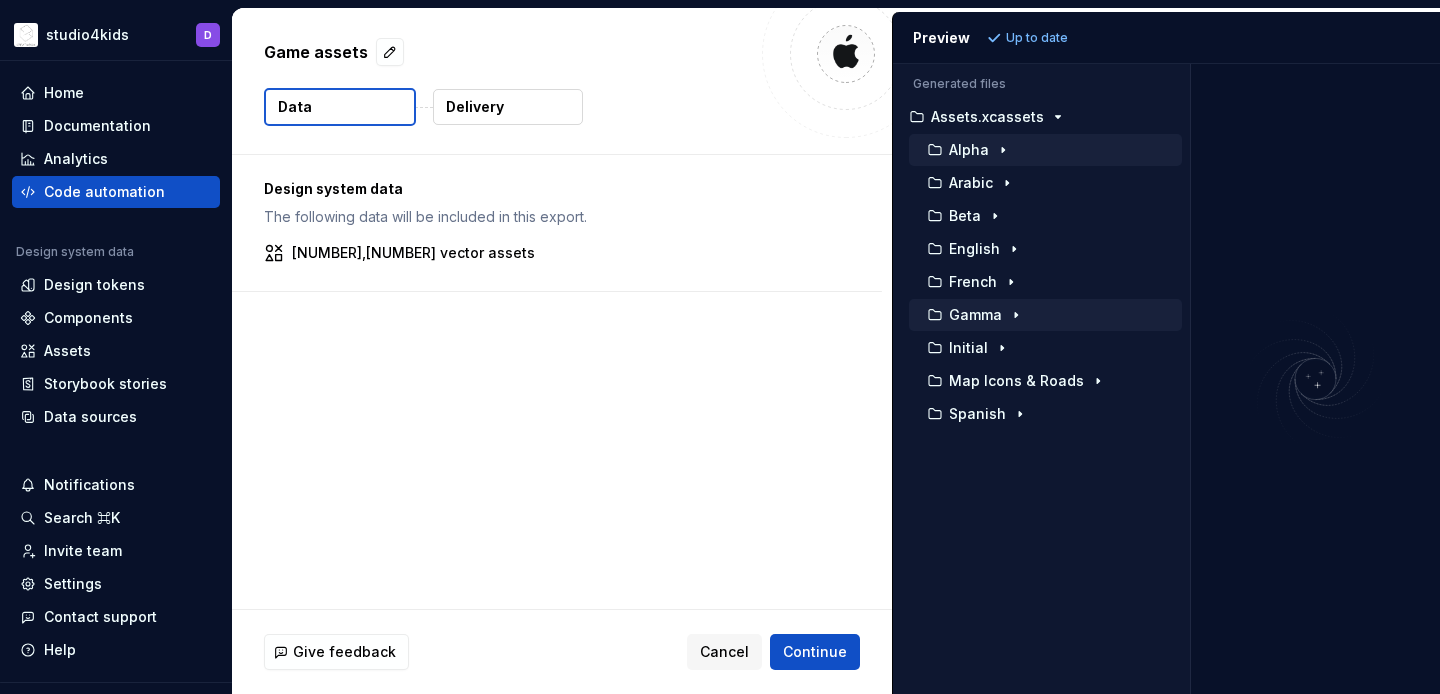 click on "Alpha" at bounding box center [1045, 150] 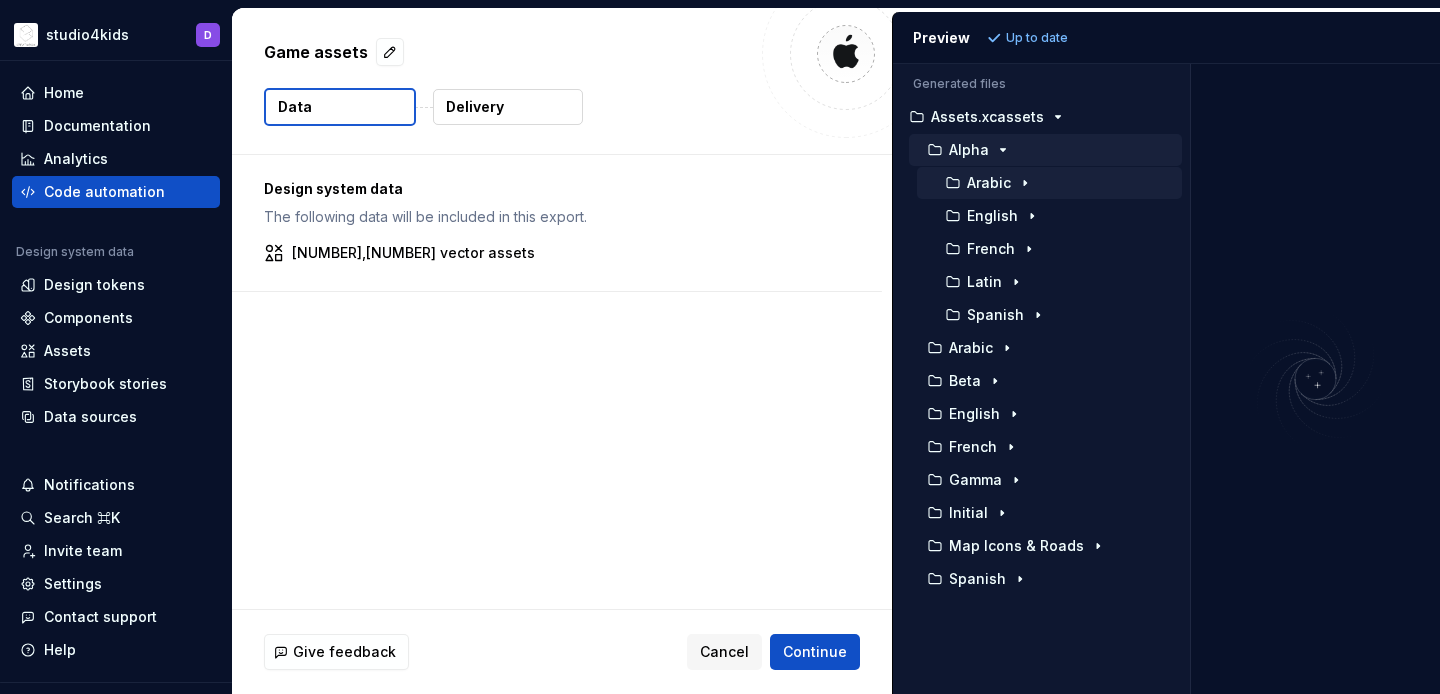 click on "Arabic" at bounding box center [989, 183] 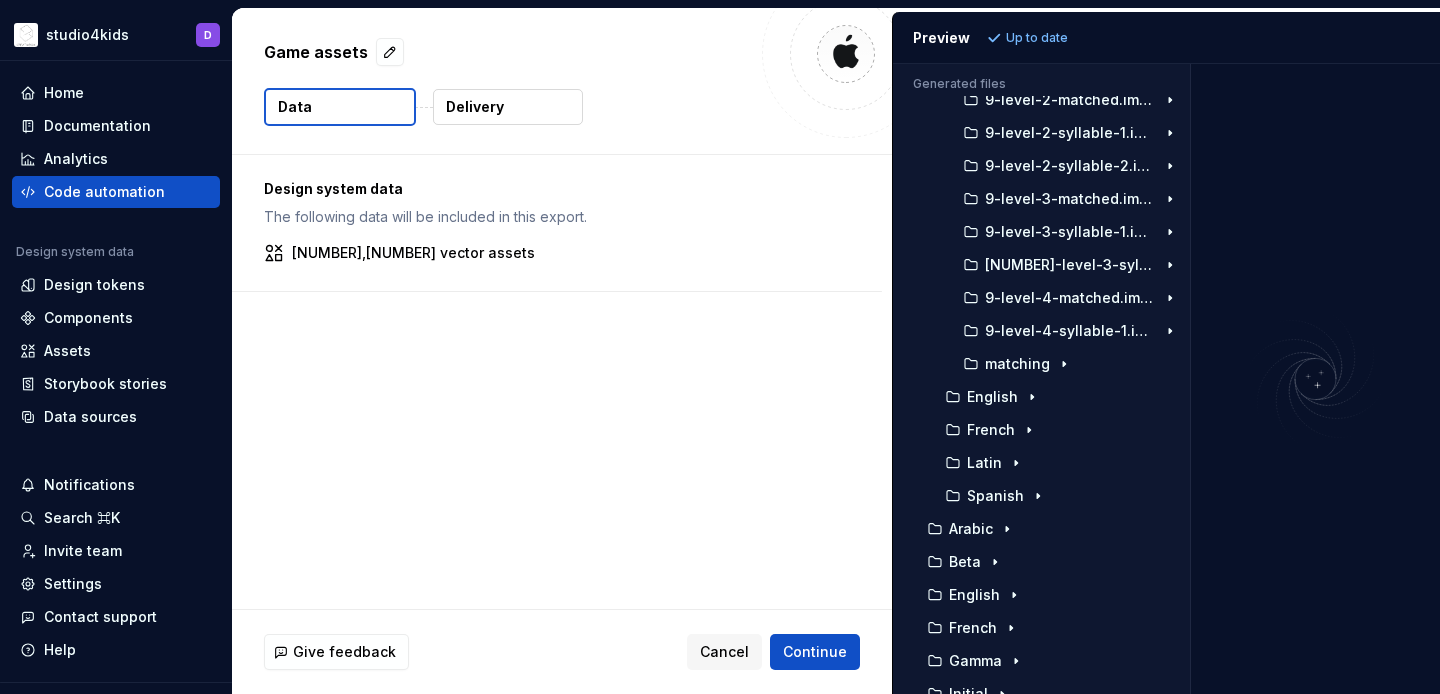 scroll, scrollTop: 9197, scrollLeft: 0, axis: vertical 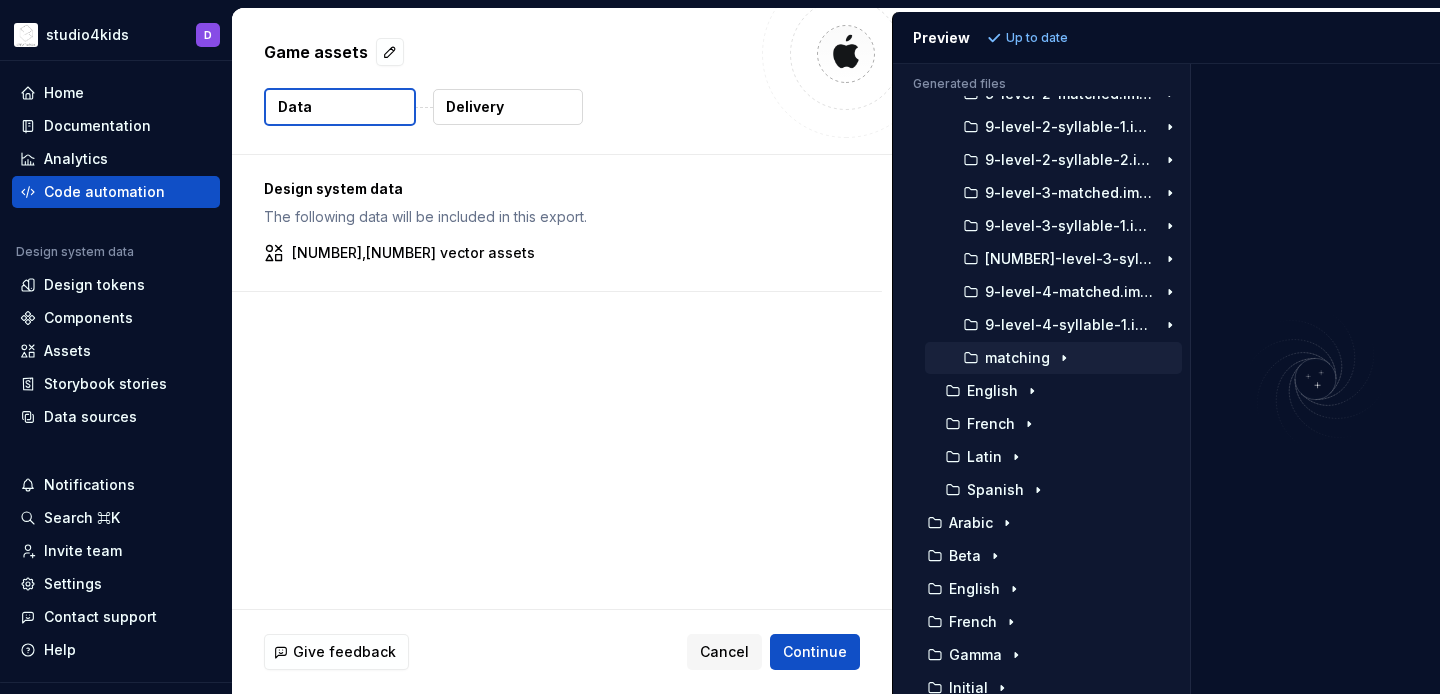 click on "matching" at bounding box center [1017, 358] 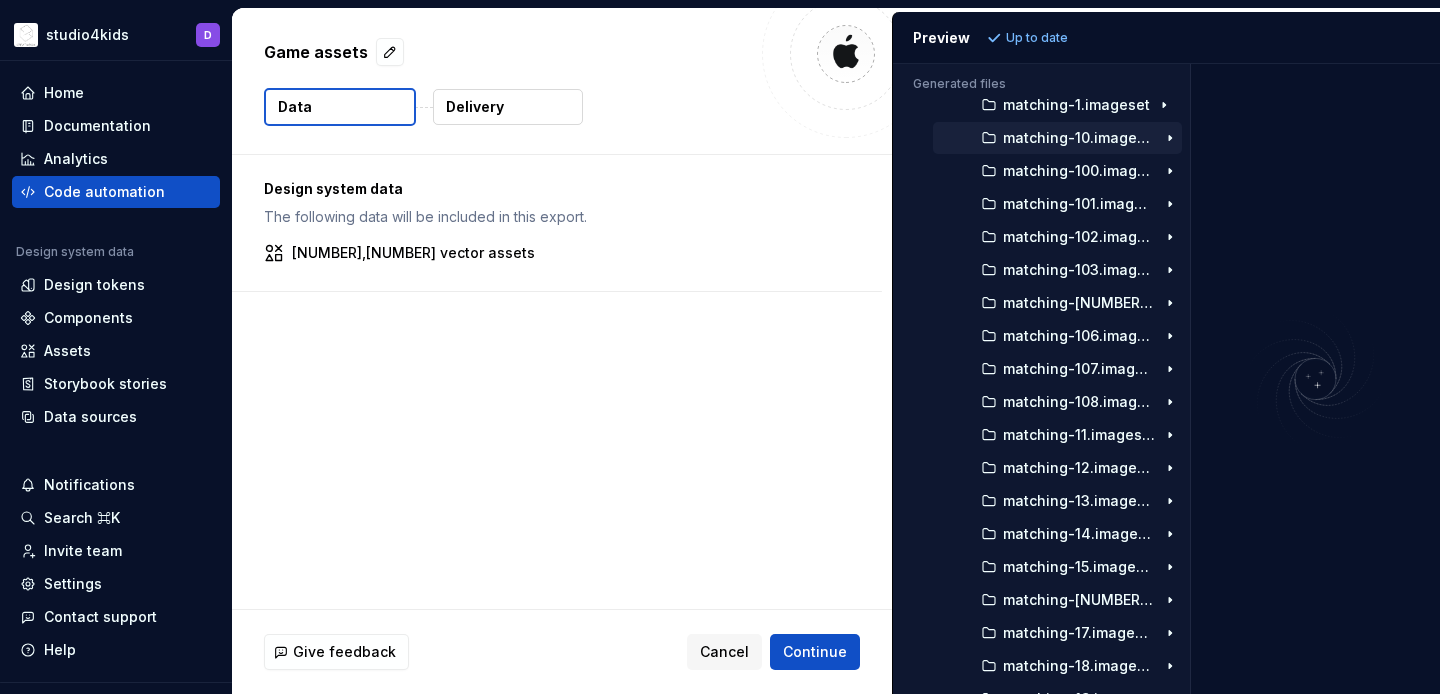 scroll, scrollTop: 9495, scrollLeft: 0, axis: vertical 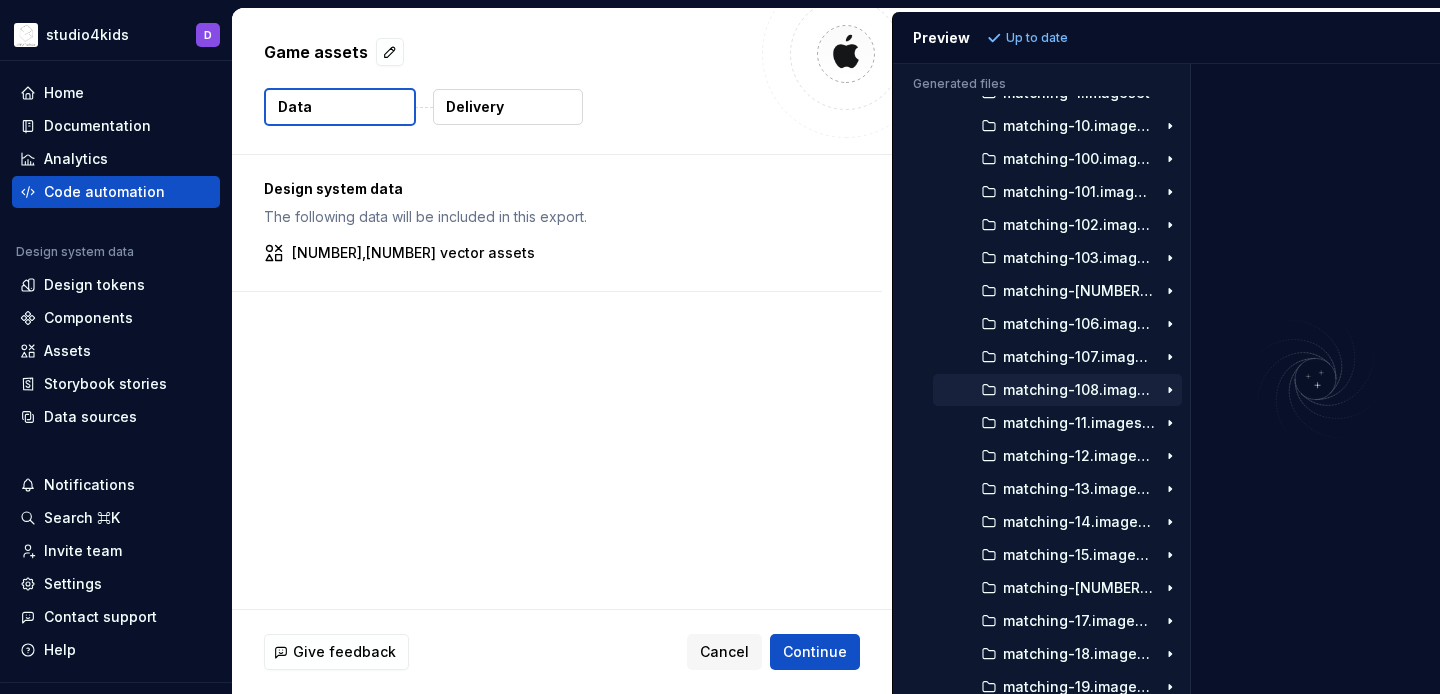 click on "matching-108.imageset" at bounding box center [1057, 390] 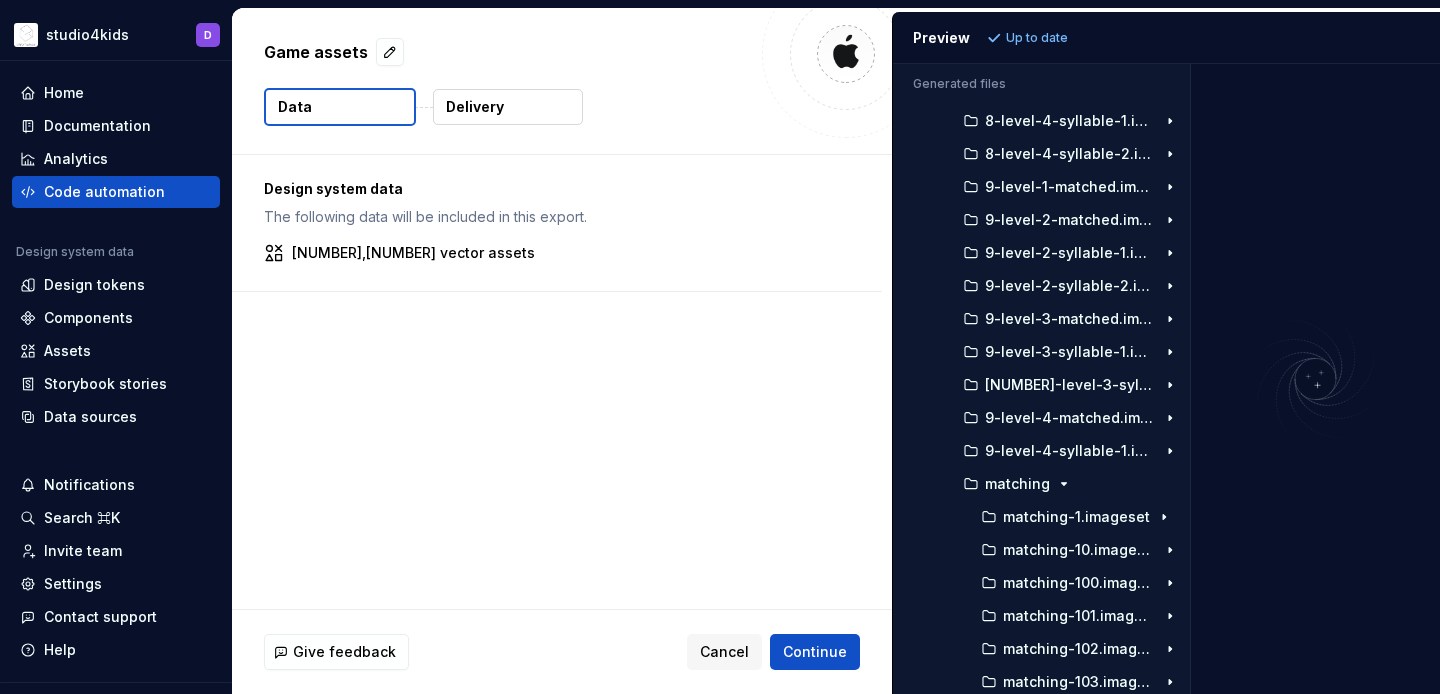 scroll, scrollTop: 9065, scrollLeft: 0, axis: vertical 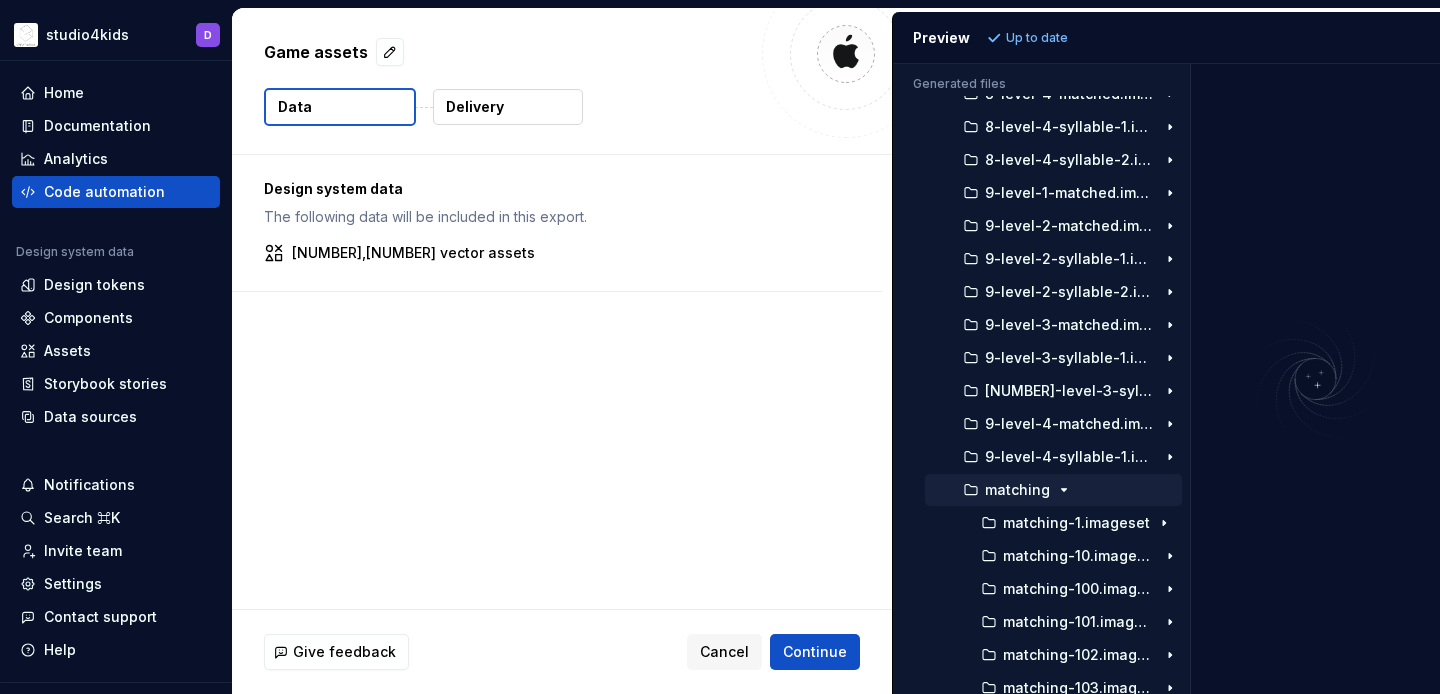 click on "matching" at bounding box center (1017, 490) 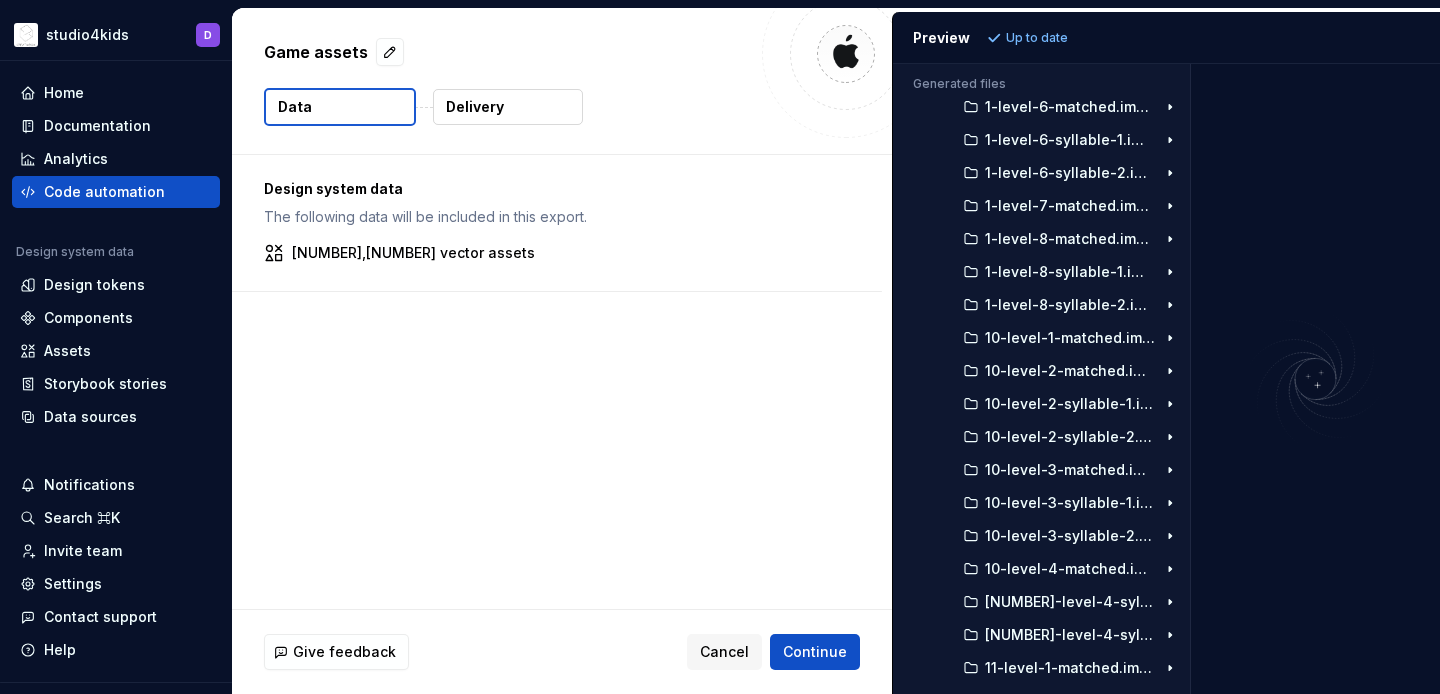 scroll, scrollTop: 0, scrollLeft: 0, axis: both 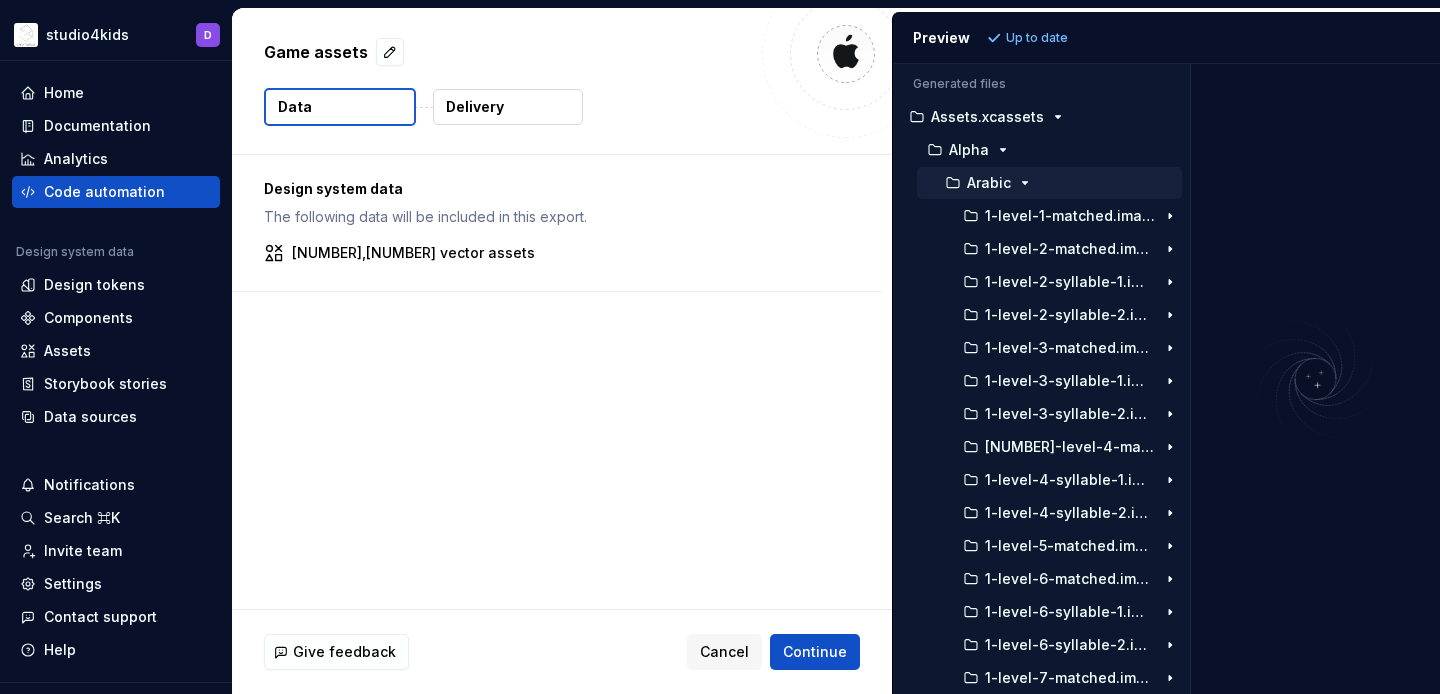 click on "Arabic" at bounding box center (989, 183) 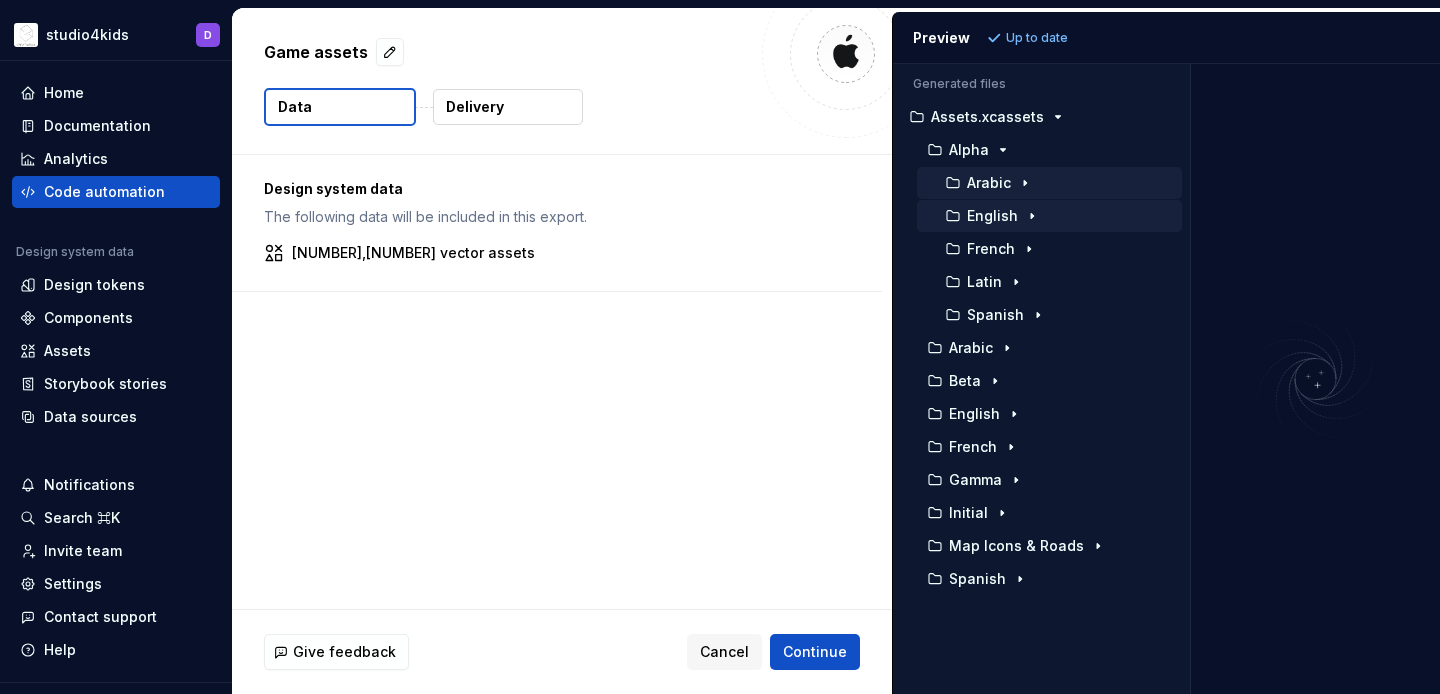 click on "English" at bounding box center [992, 216] 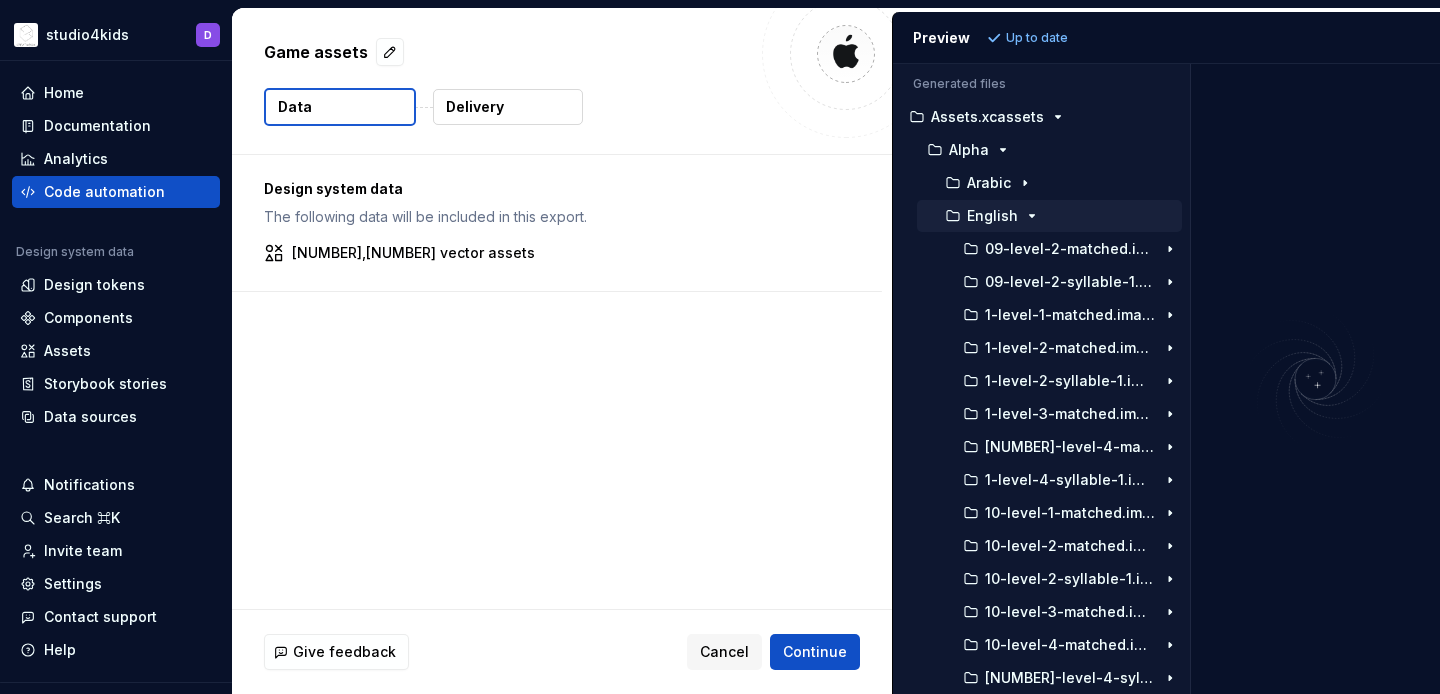 click on "English" at bounding box center [992, 216] 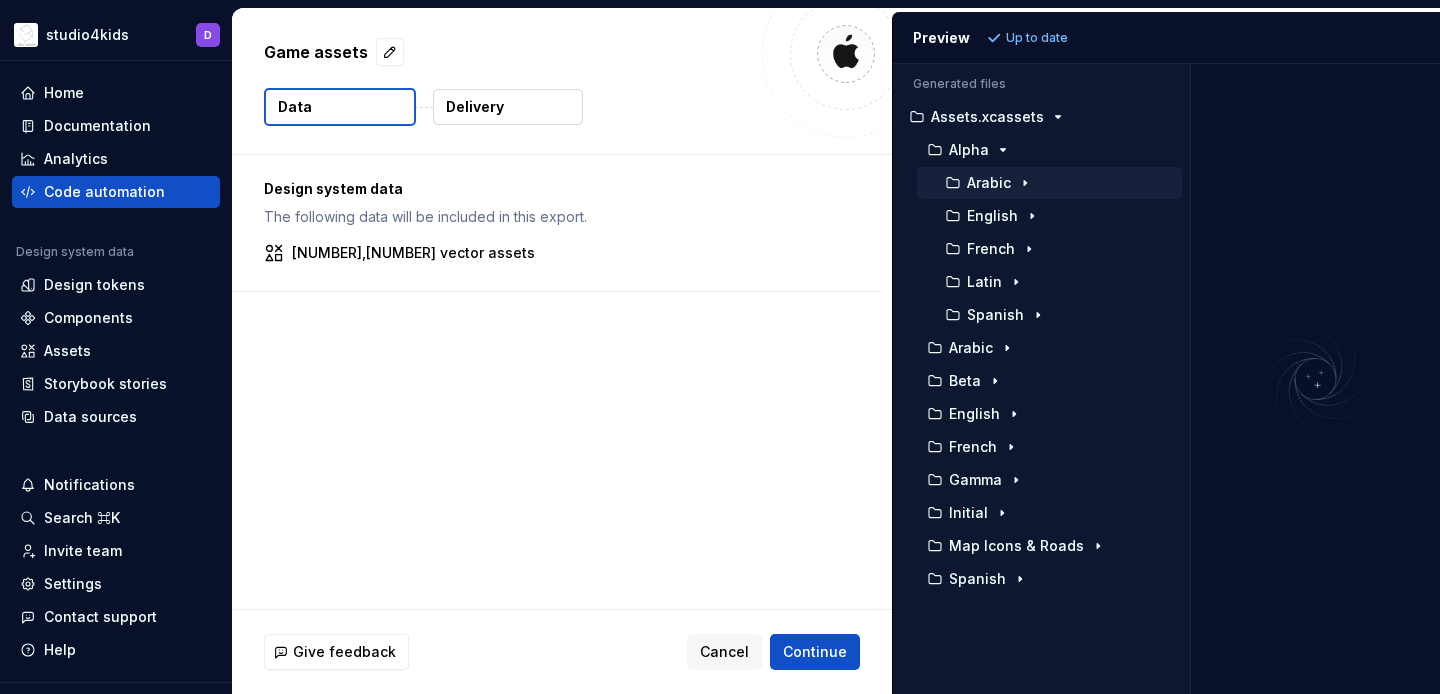 click on "Arabic" at bounding box center (989, 183) 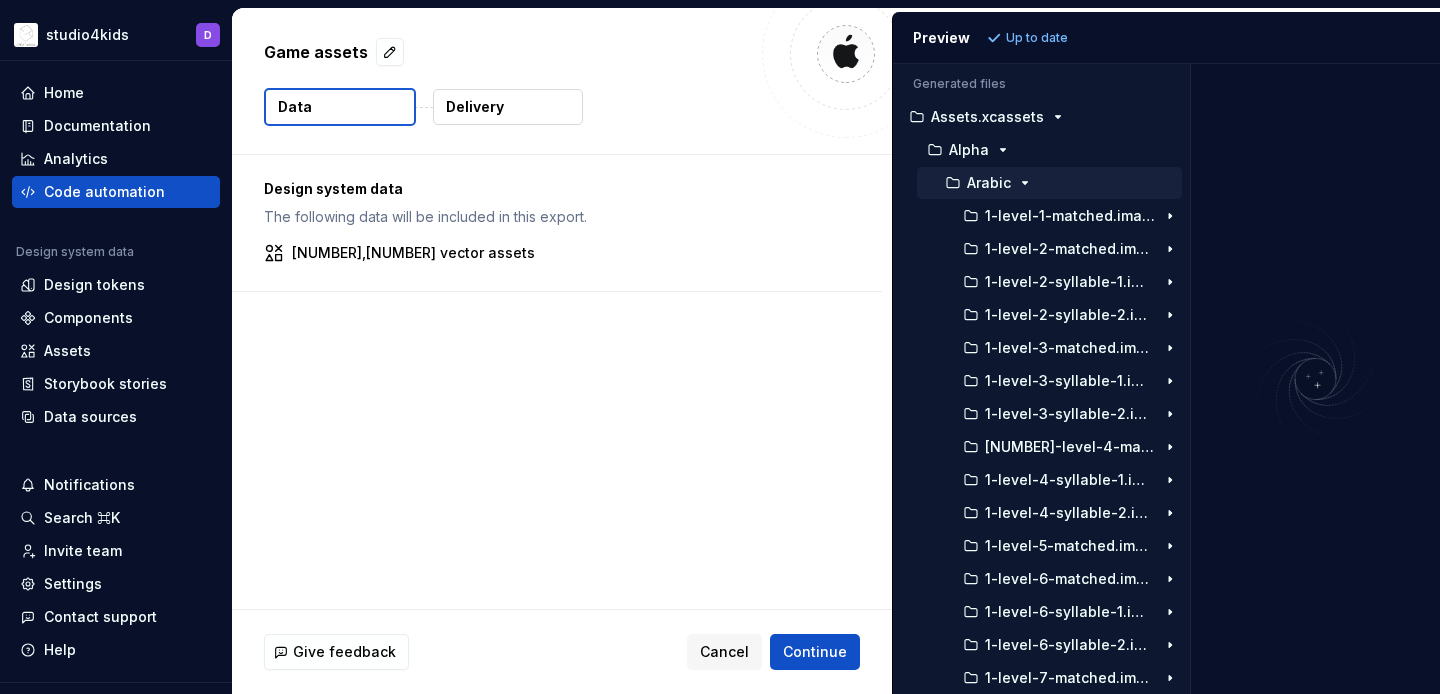 click on "Arabic" at bounding box center (989, 183) 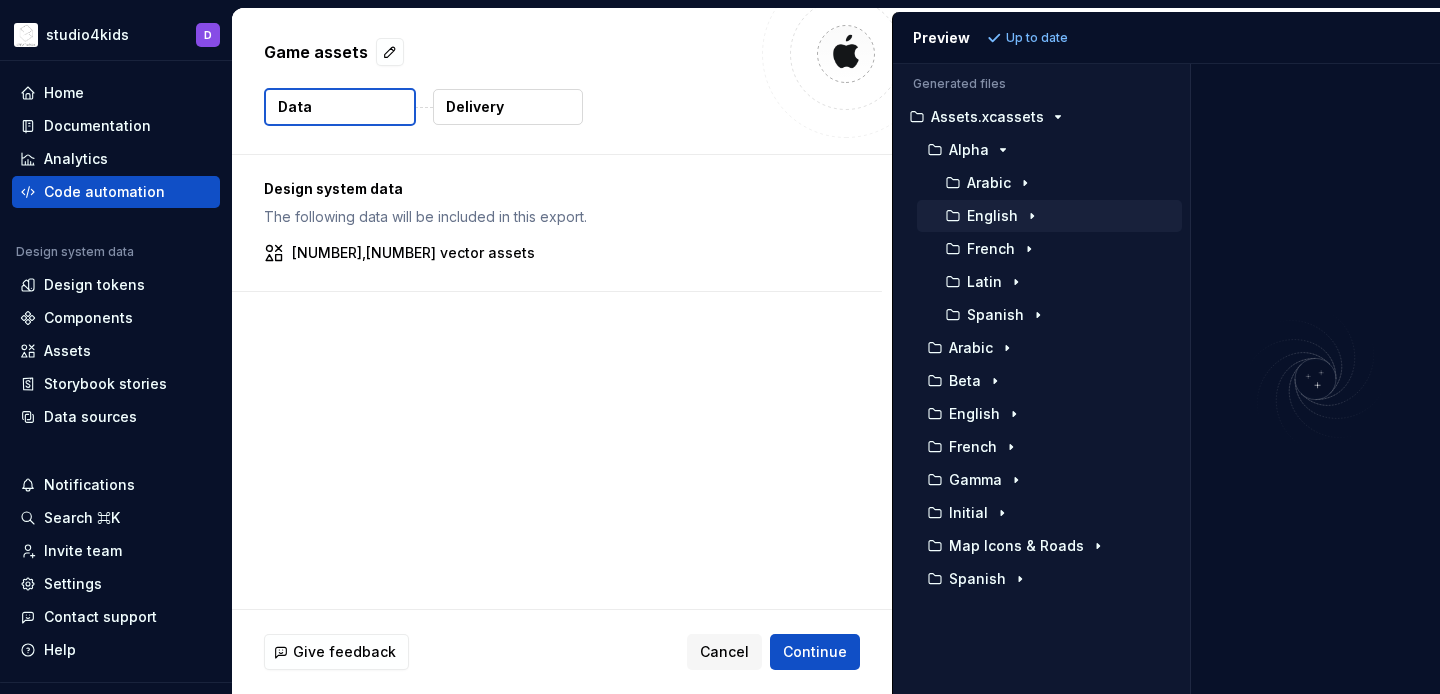 click on "English" at bounding box center [1049, 216] 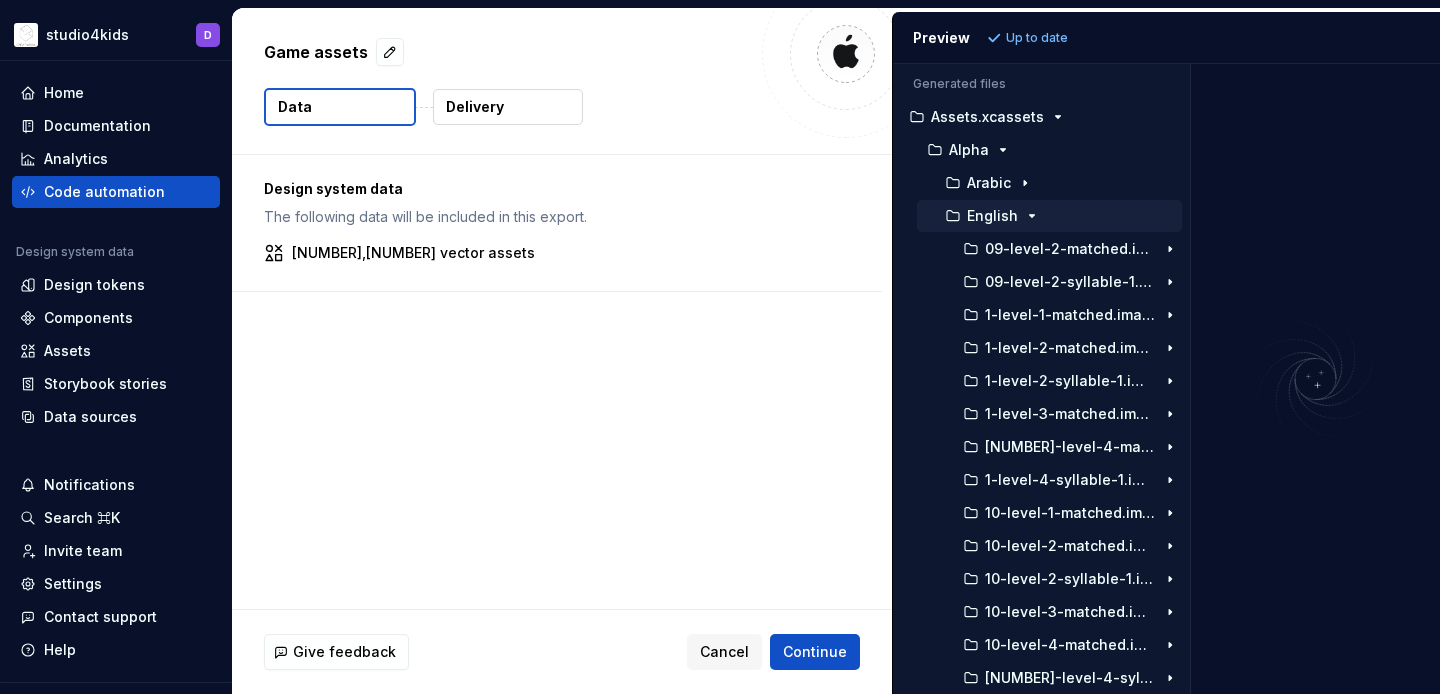 click on "English" at bounding box center [1049, 216] 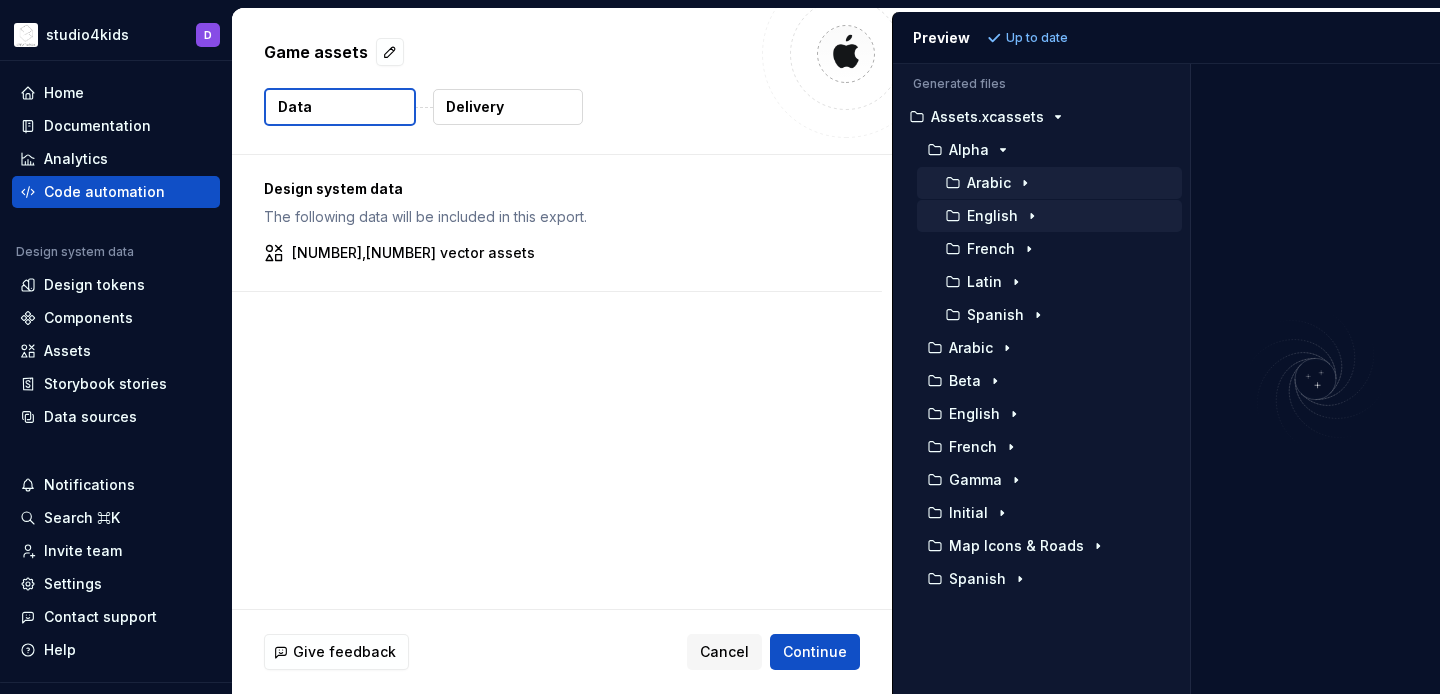 click on "Arabic" at bounding box center [989, 183] 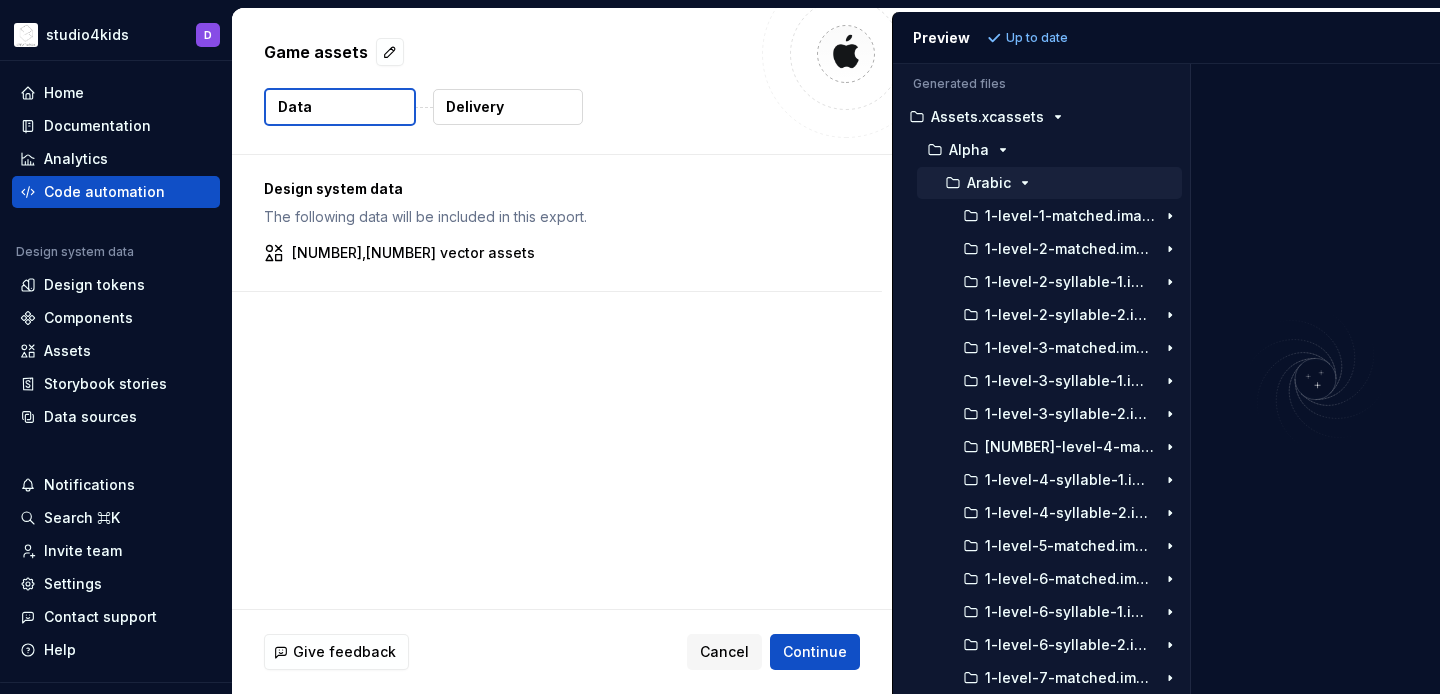 click on "Arabic" at bounding box center [989, 183] 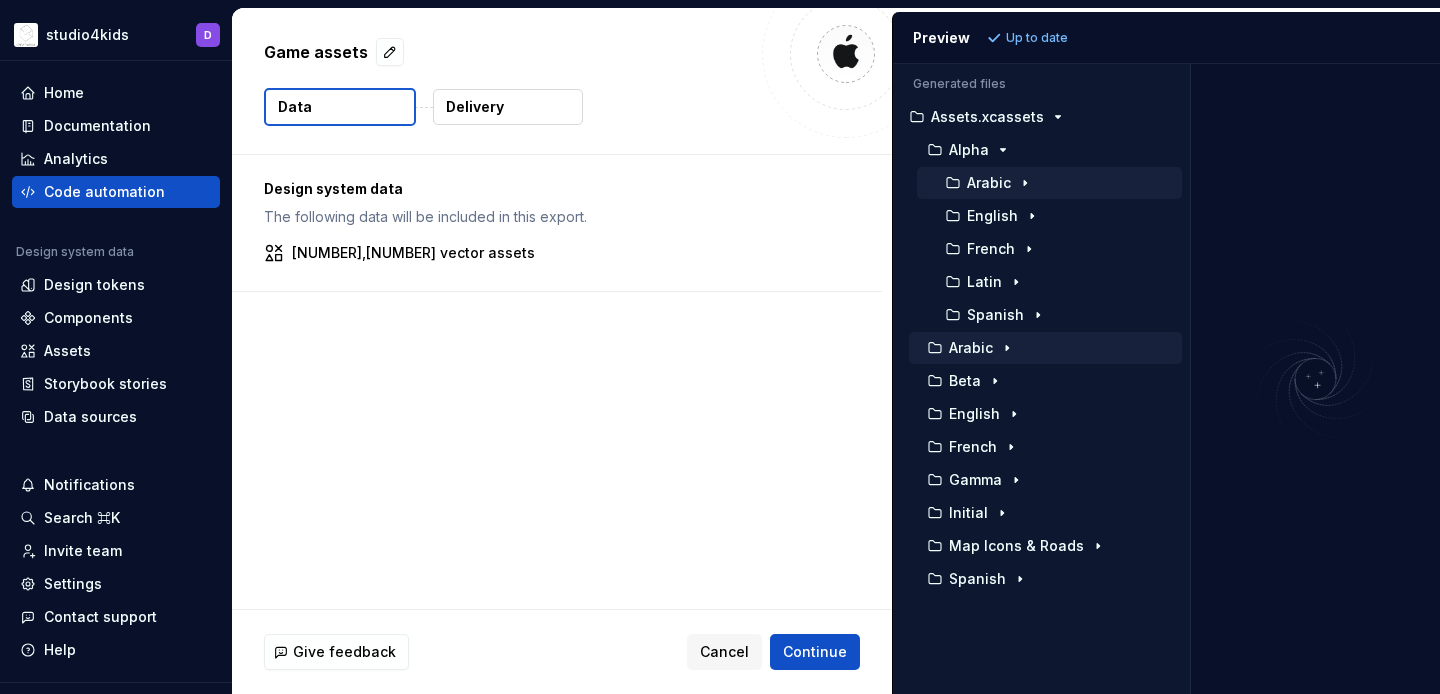 click on "Arabic" at bounding box center [971, 348] 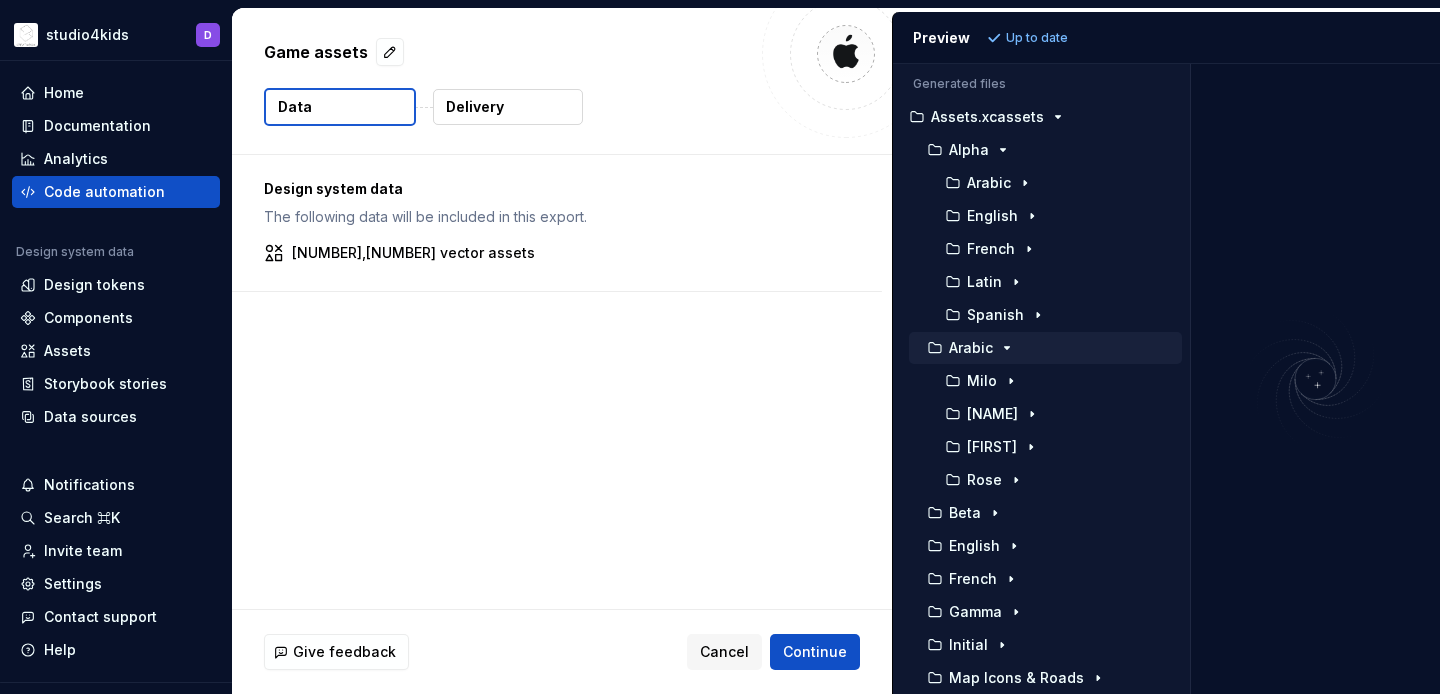 click on "Arabic" at bounding box center [971, 348] 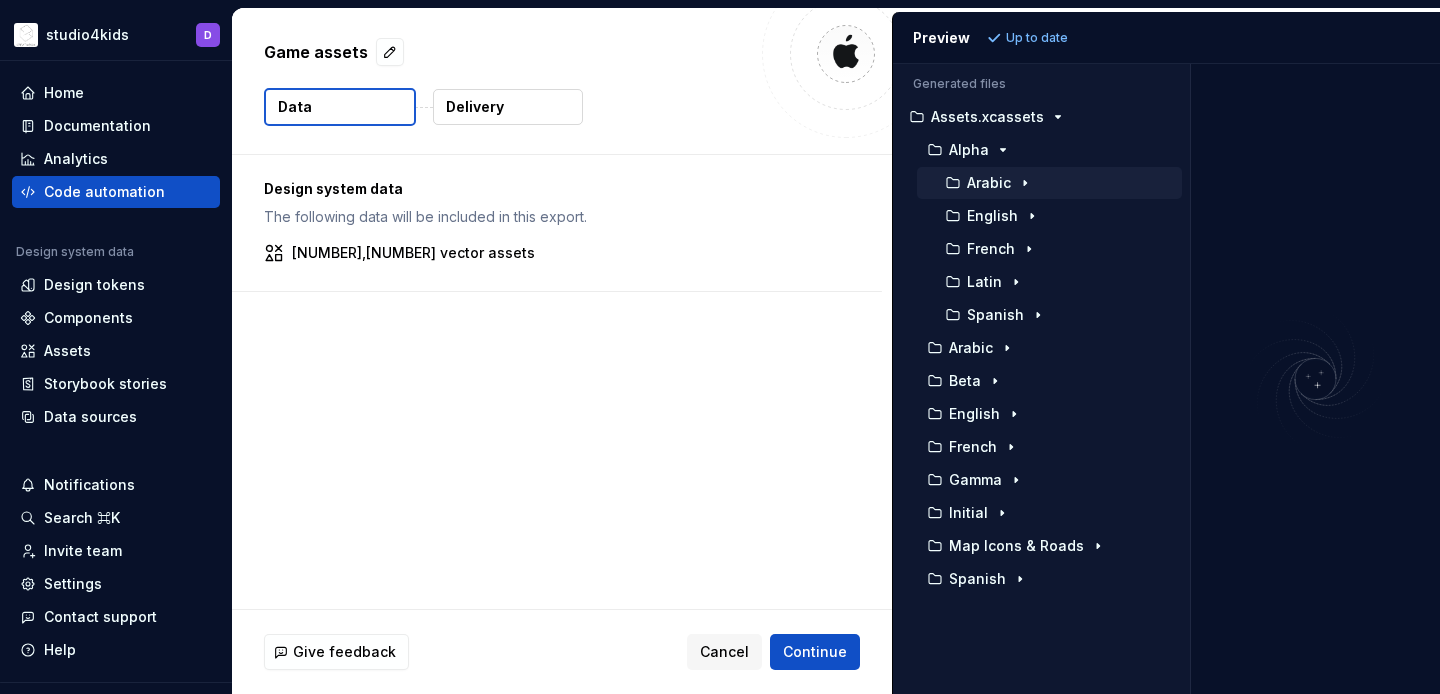 click on "Arabic" at bounding box center [989, 183] 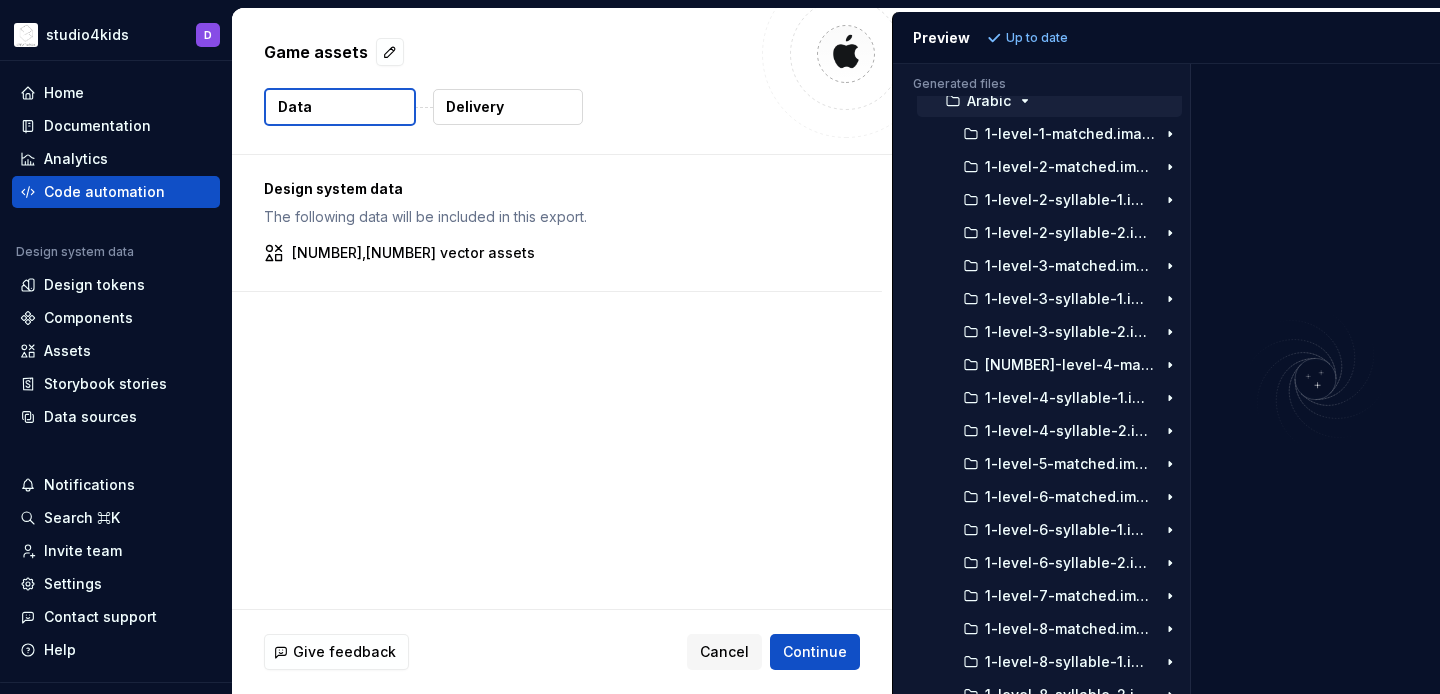 scroll, scrollTop: 0, scrollLeft: 0, axis: both 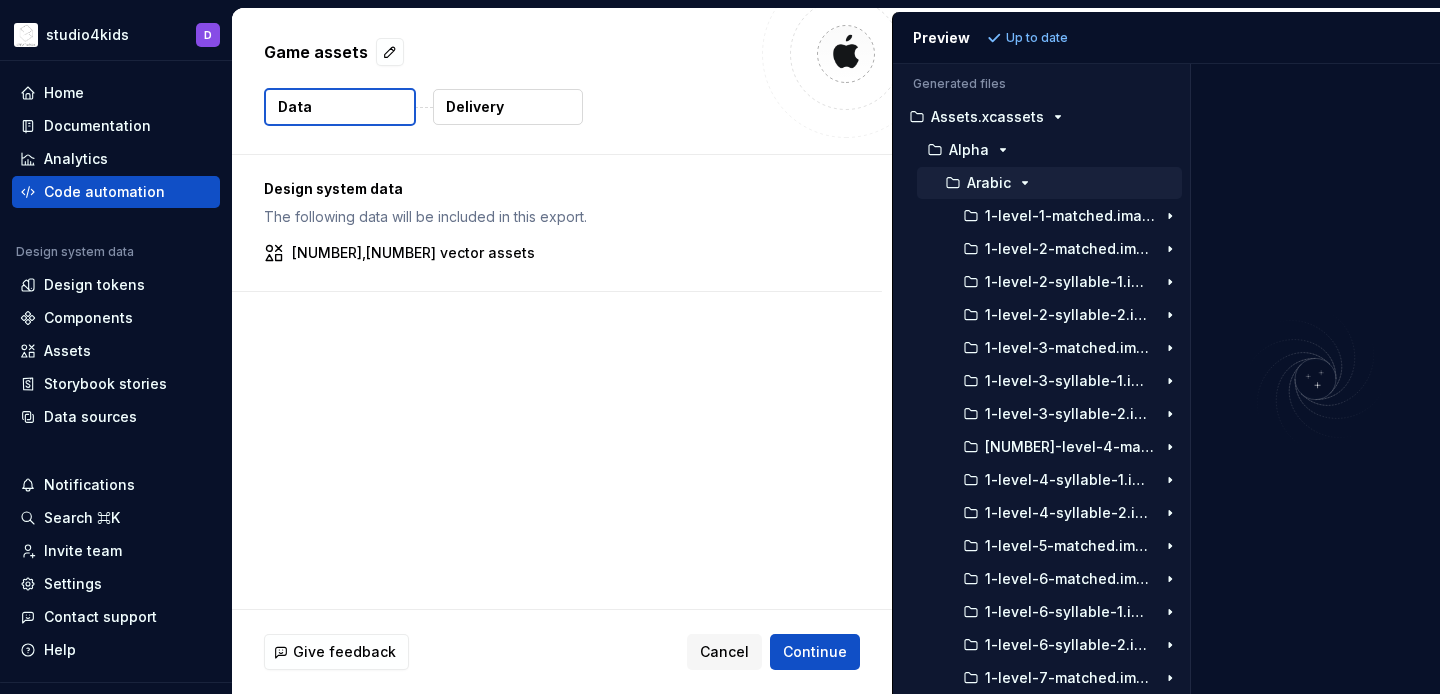 click on "Arabic" at bounding box center [989, 183] 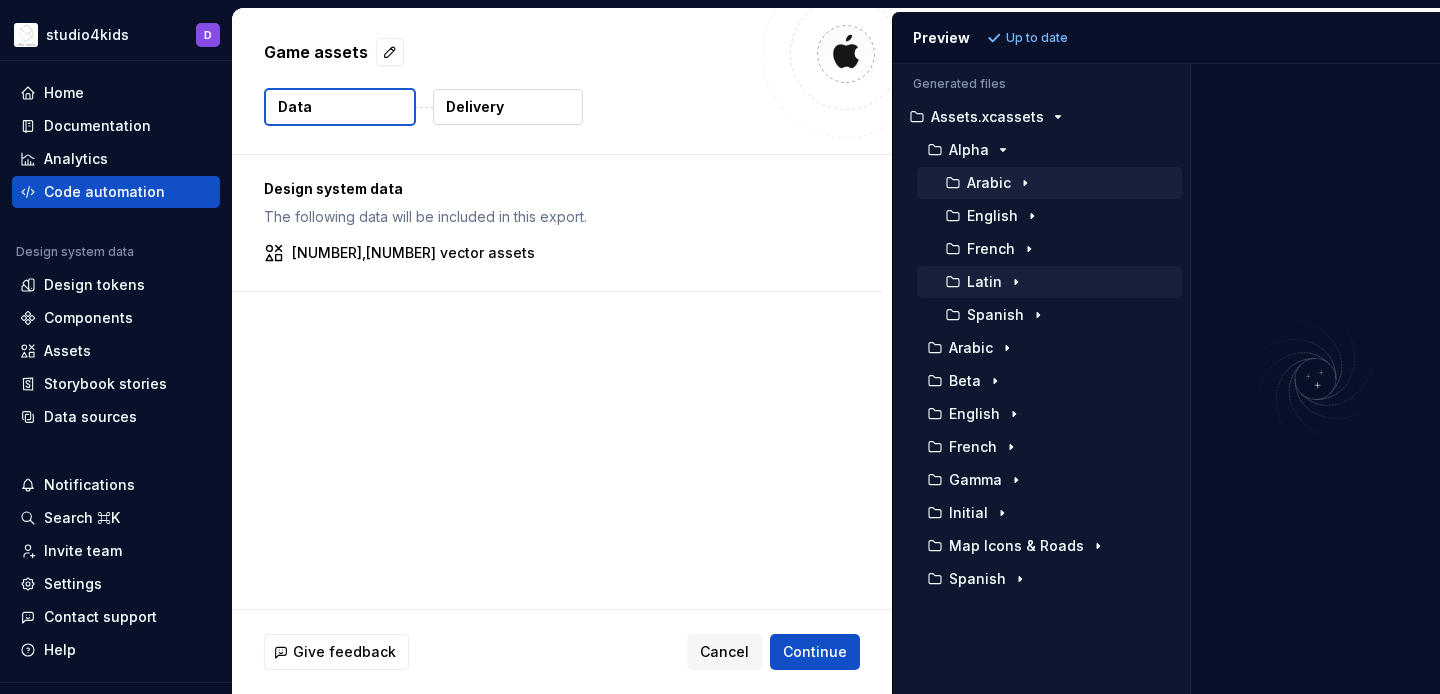 click at bounding box center (1016, 282) 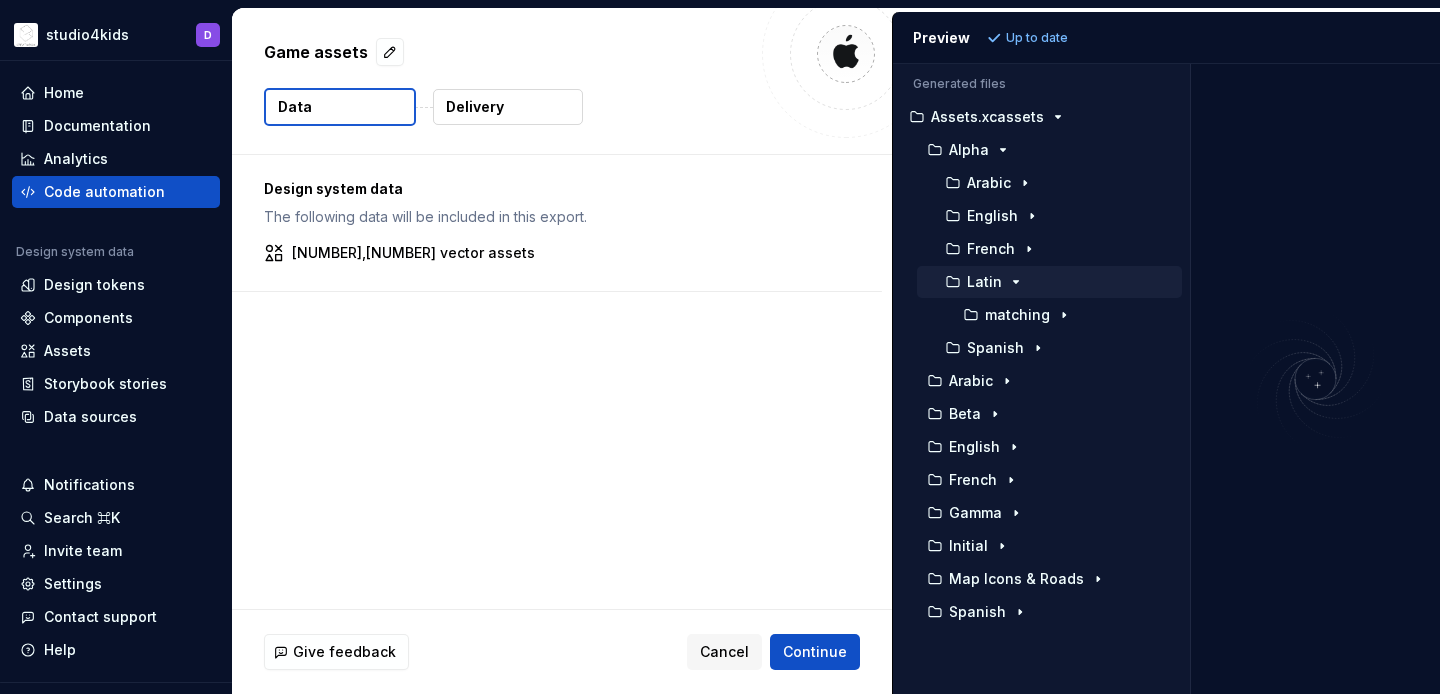click at bounding box center (1016, 282) 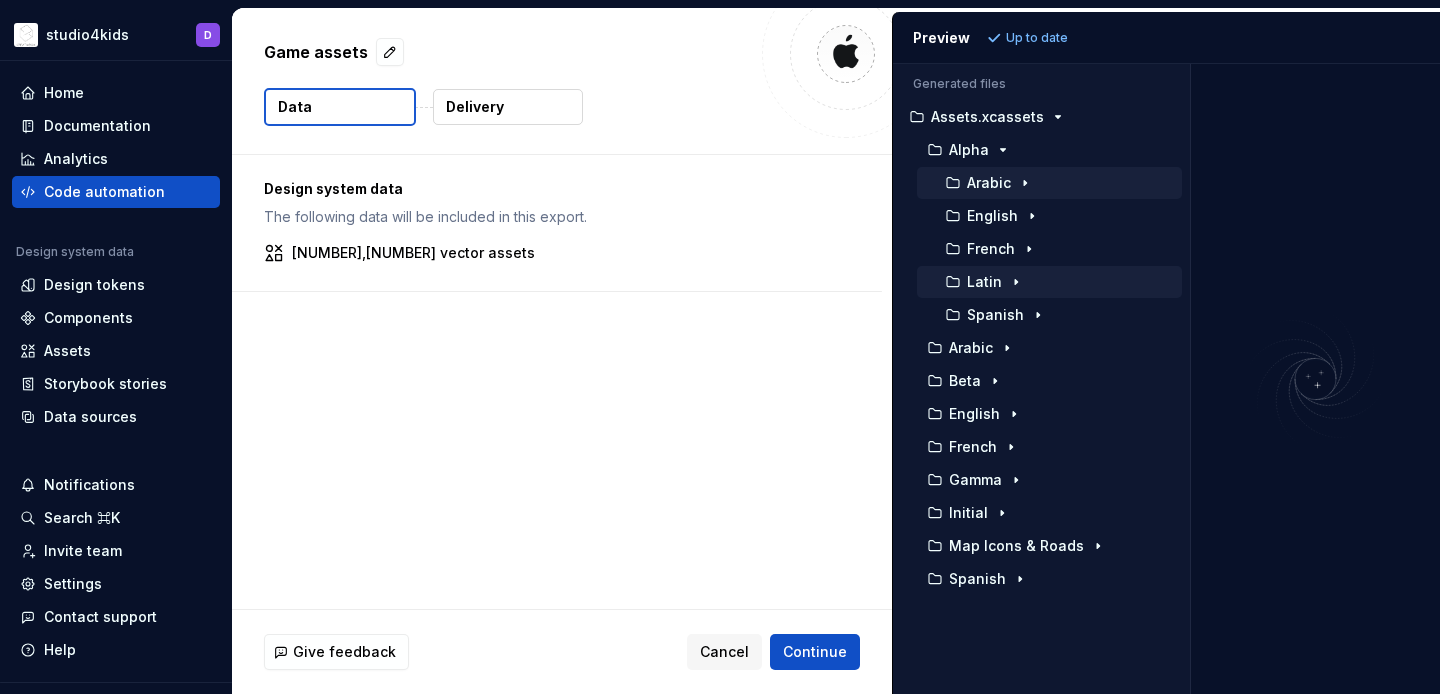 click on "Arabic" at bounding box center [1049, 183] 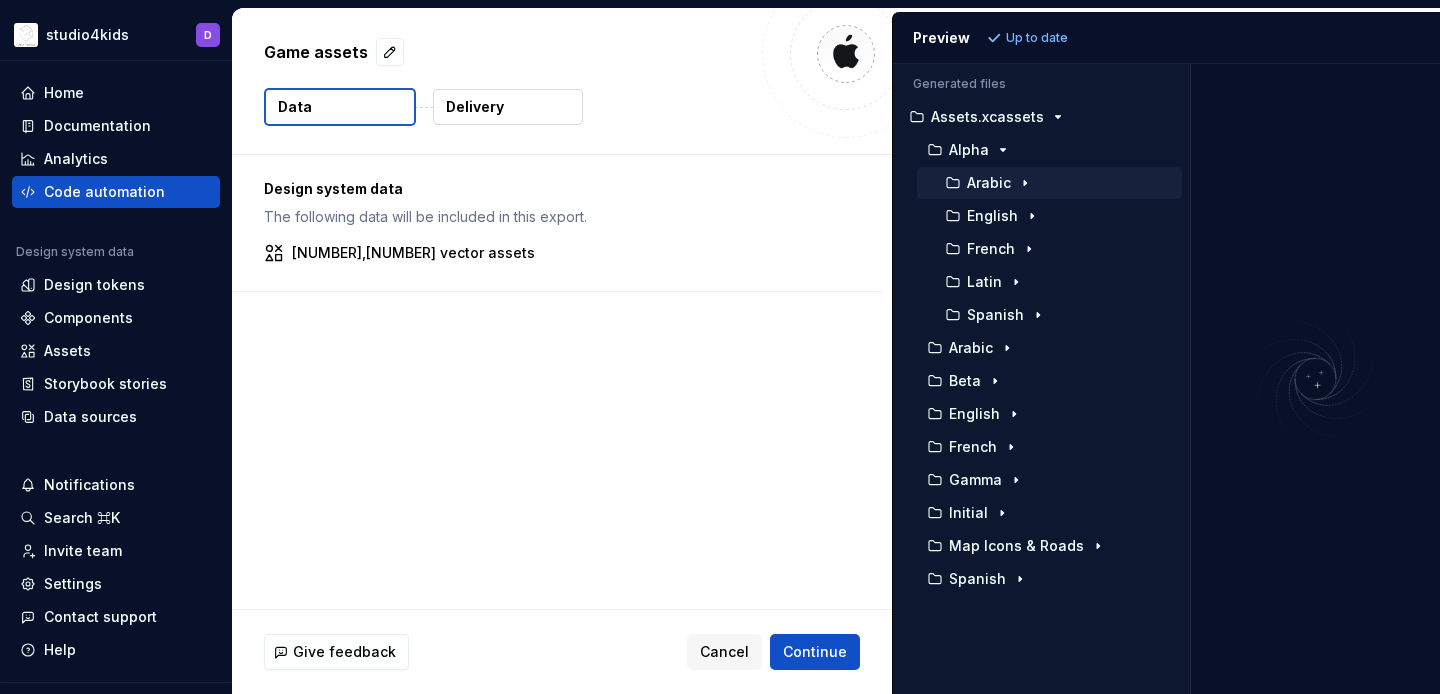click 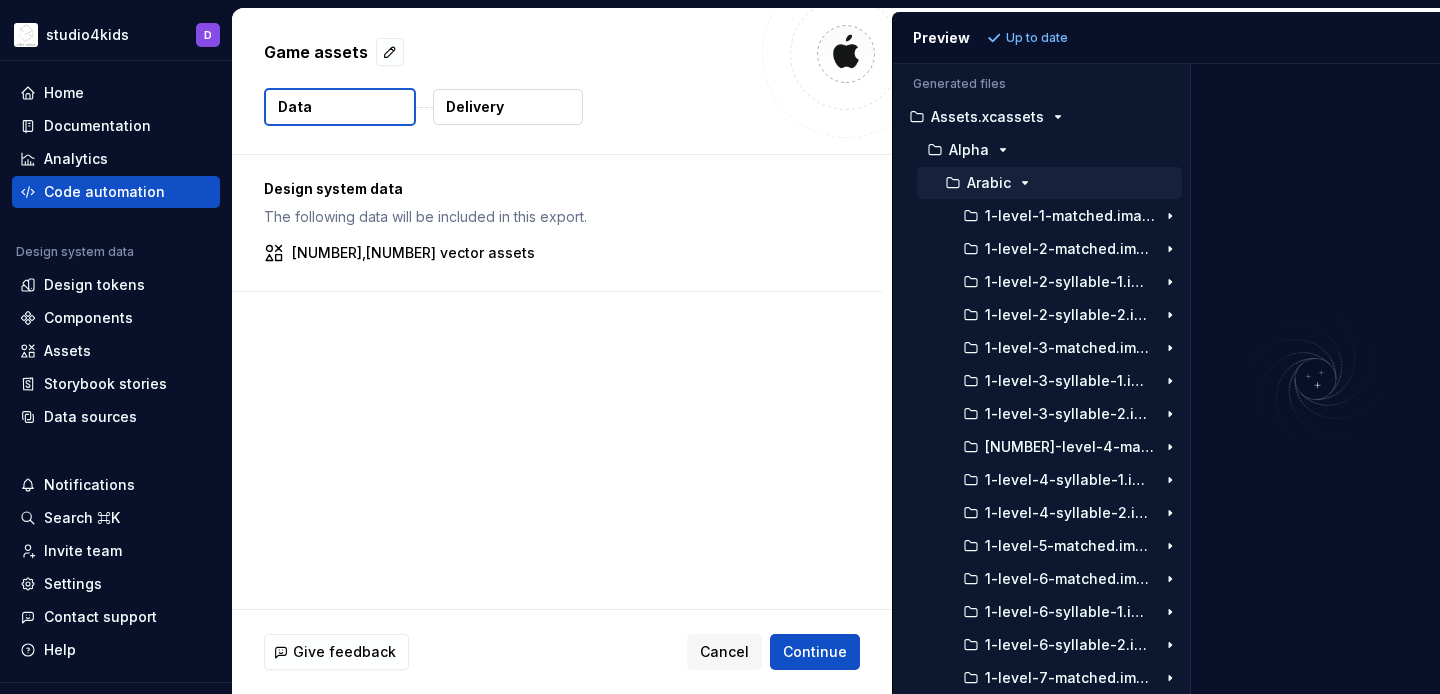click 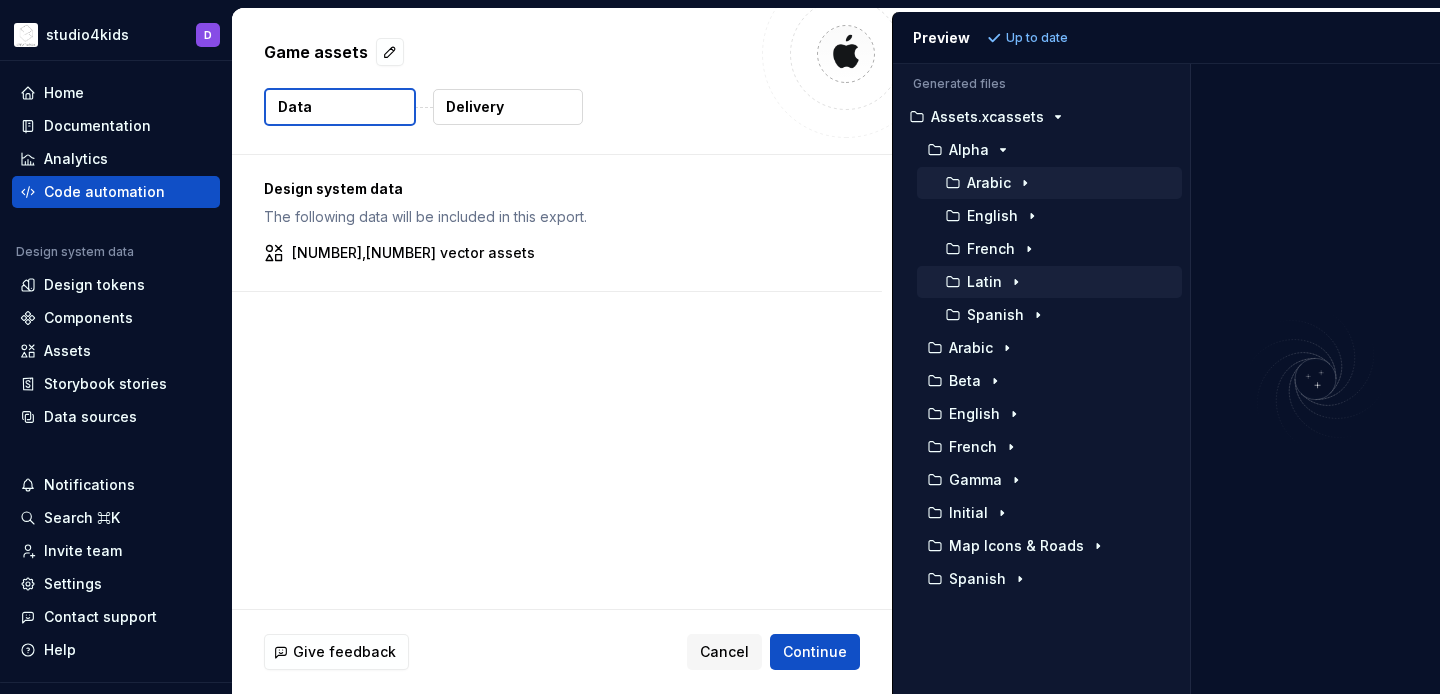 click on "Latin" at bounding box center [1049, 282] 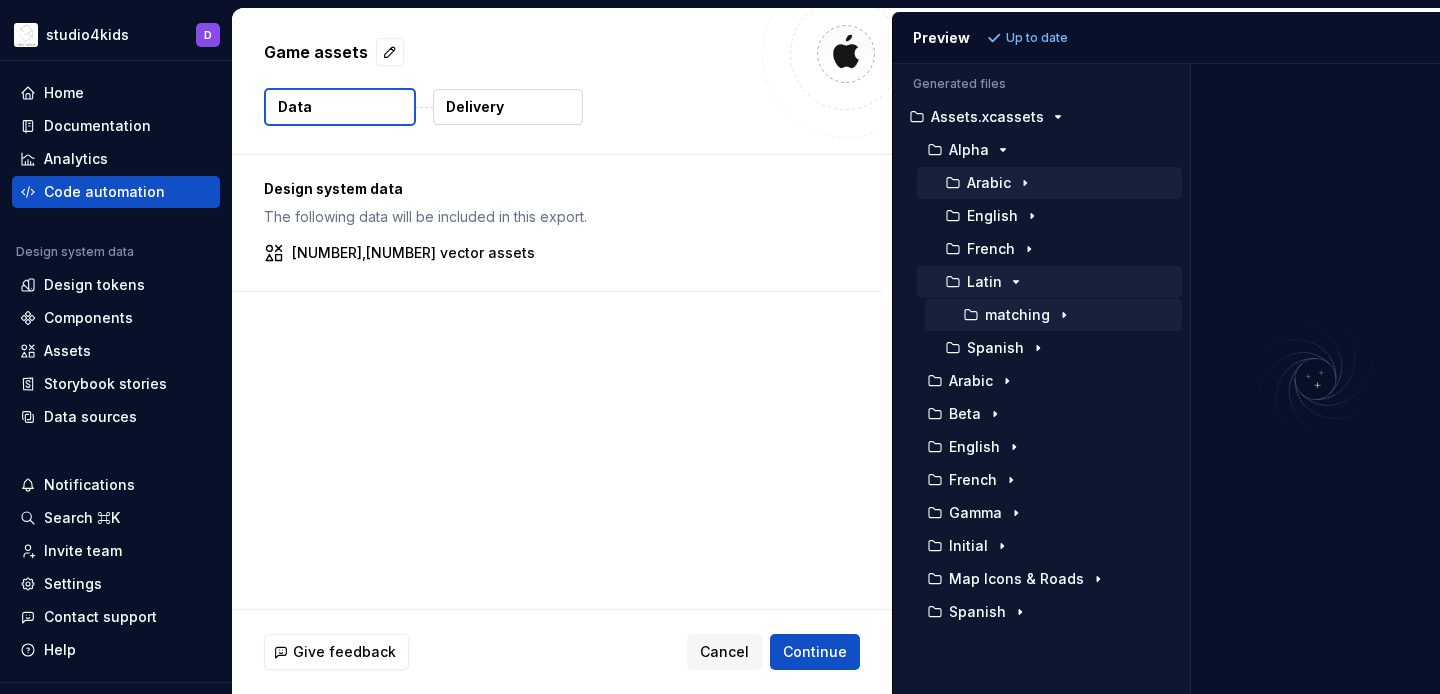 click on "matching" at bounding box center (1017, 315) 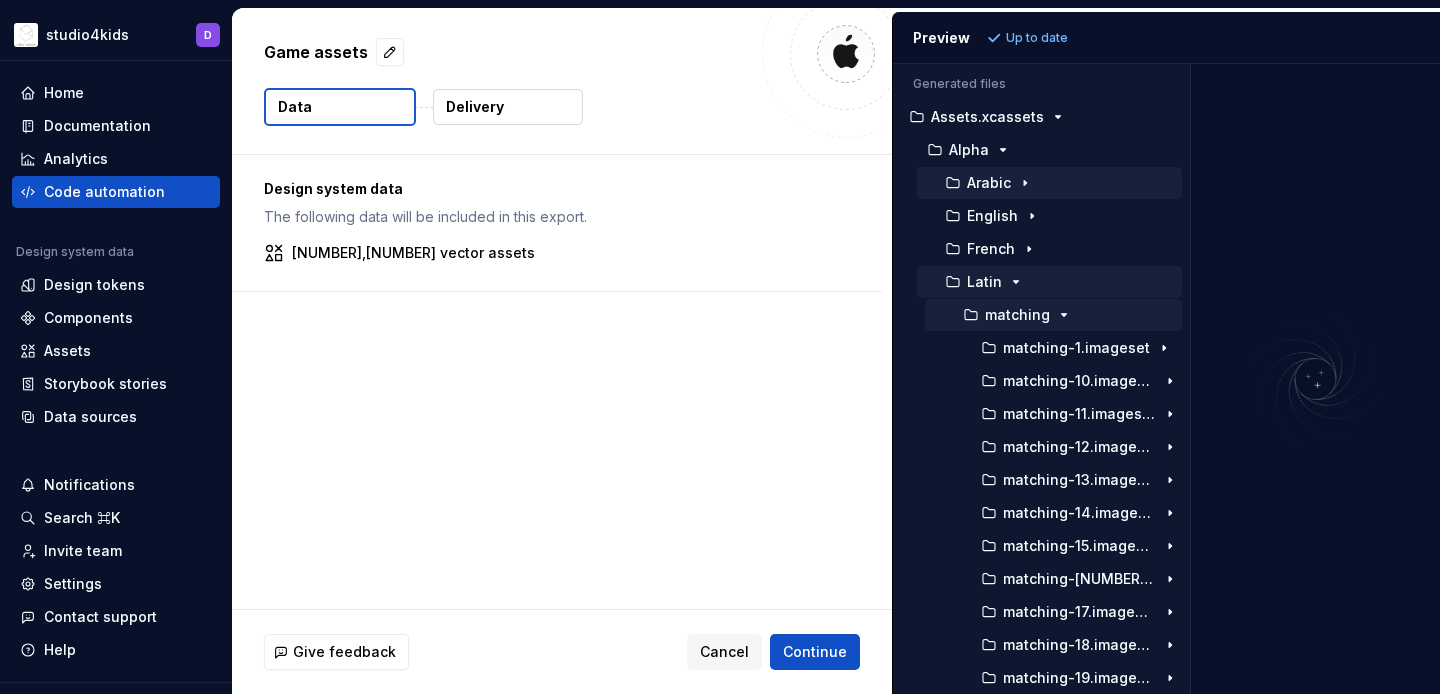 click on "matching" at bounding box center [1017, 315] 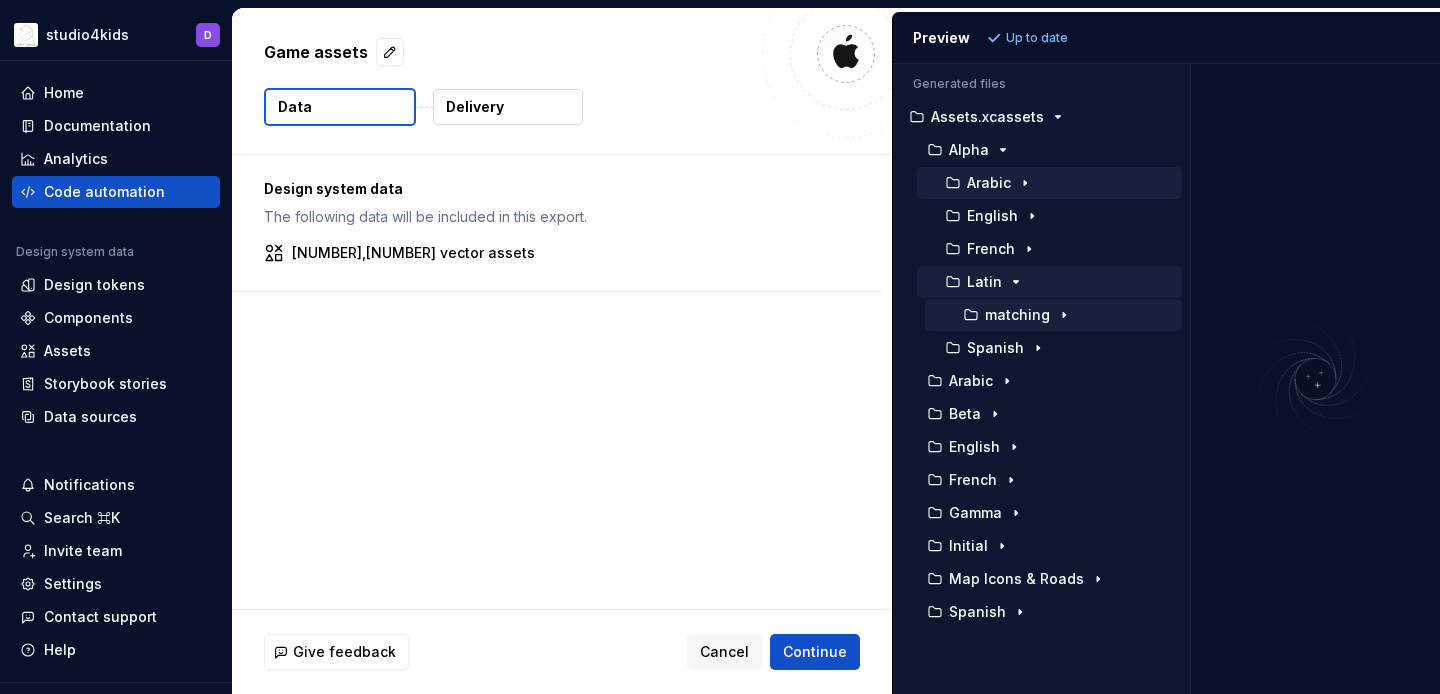 click 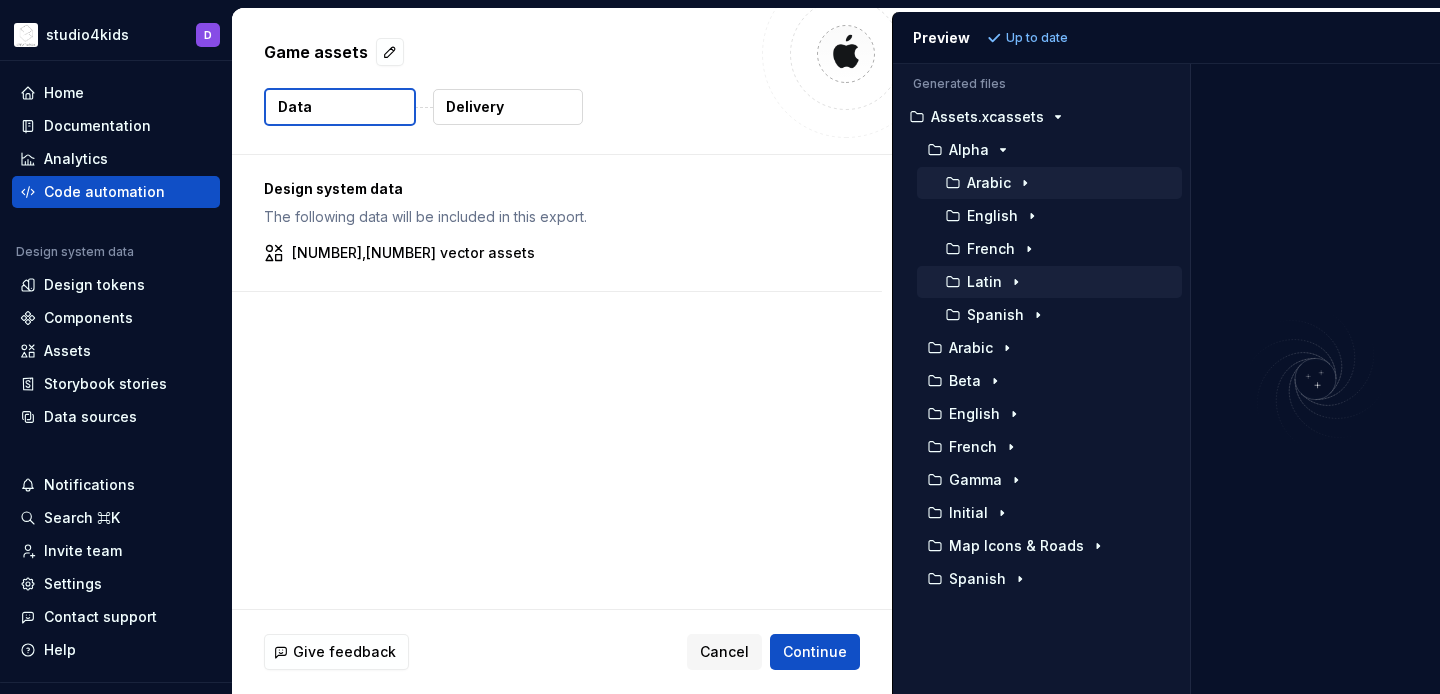 click 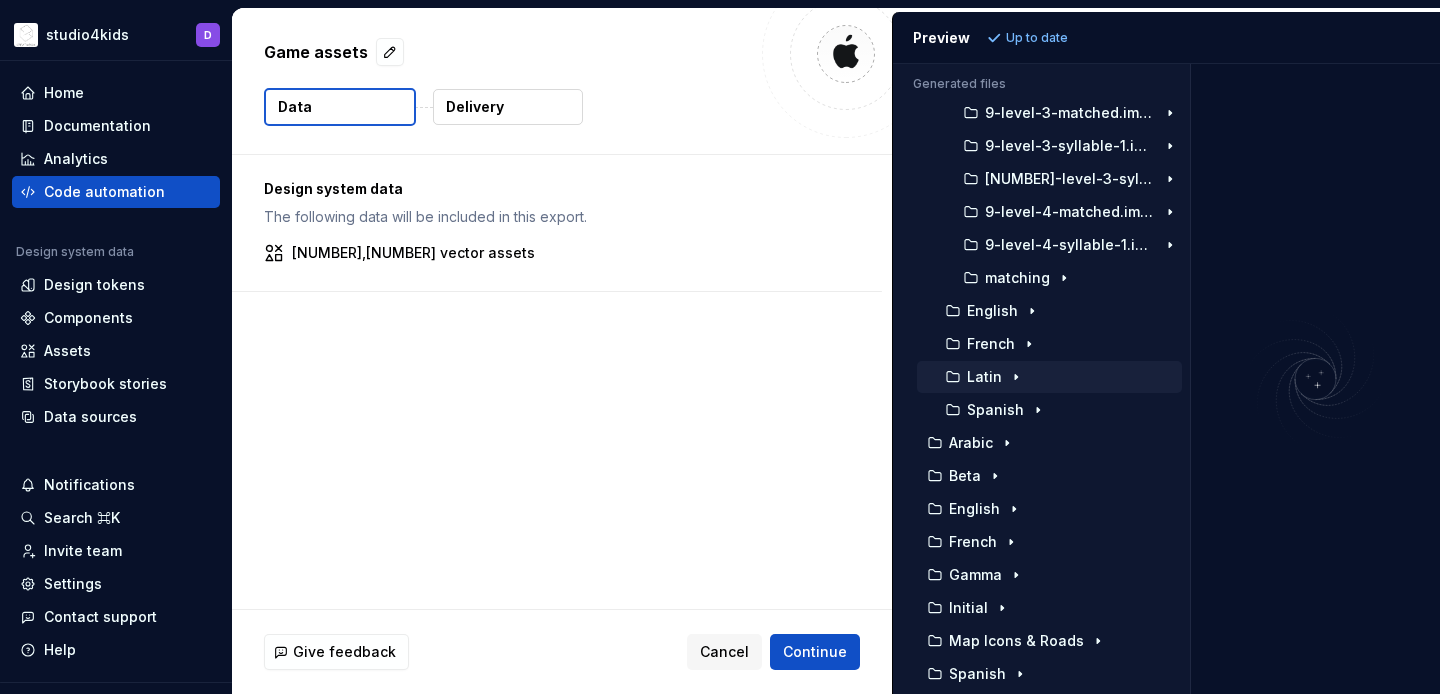 scroll, scrollTop: 9272, scrollLeft: 0, axis: vertical 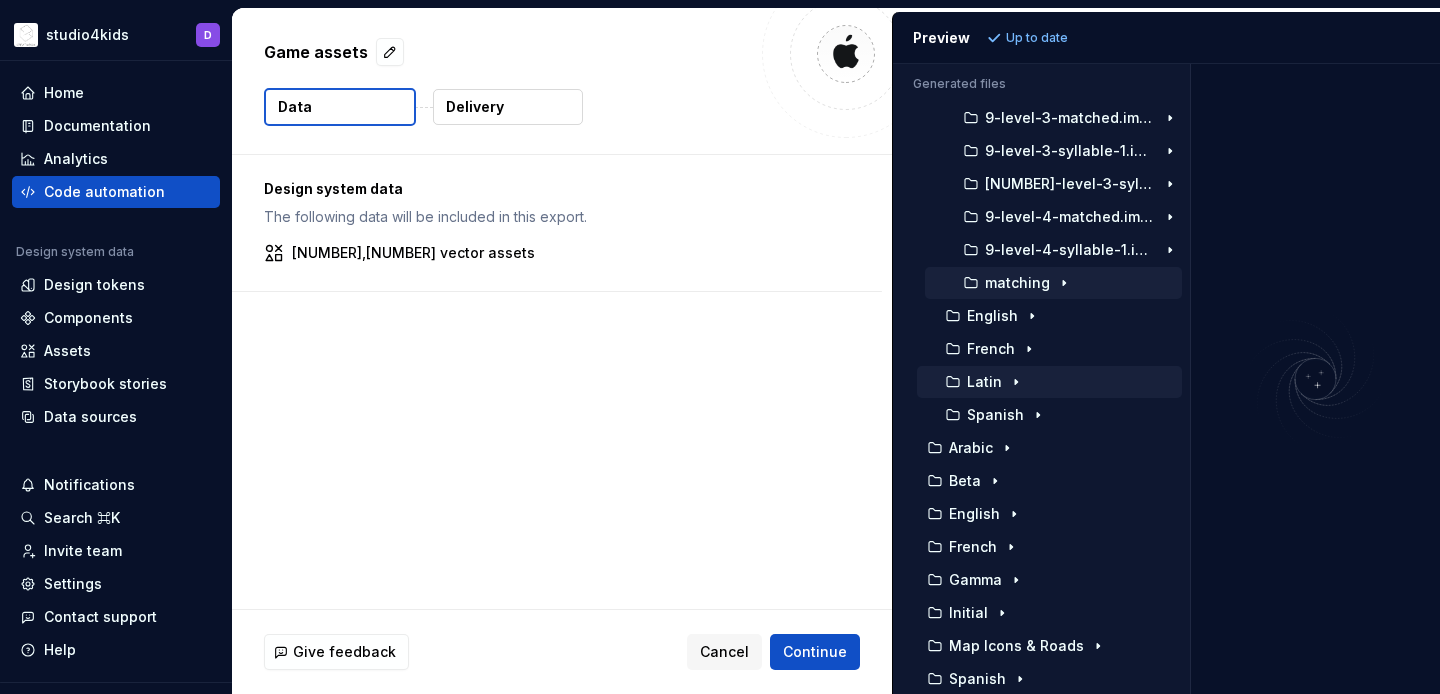click on "matching" at bounding box center [1017, 283] 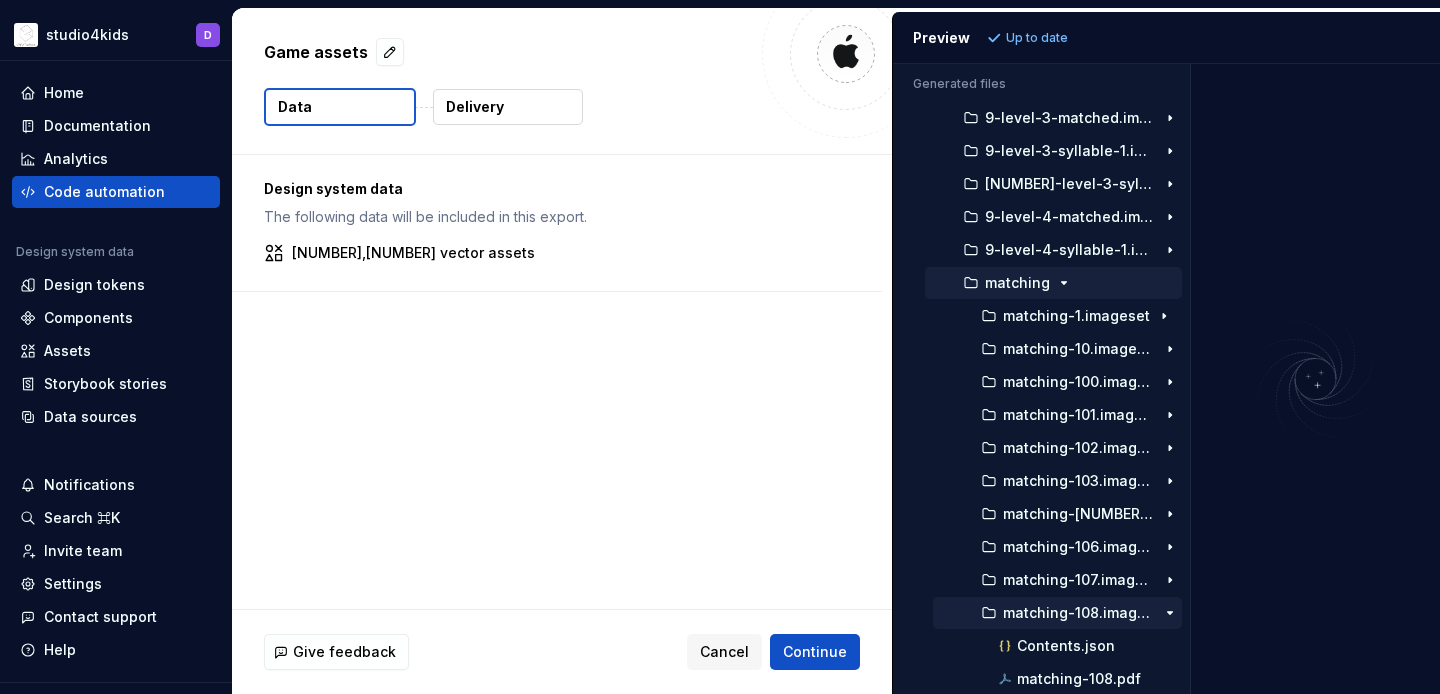 click on "matching-108.imageset" at bounding box center [1057, 613] 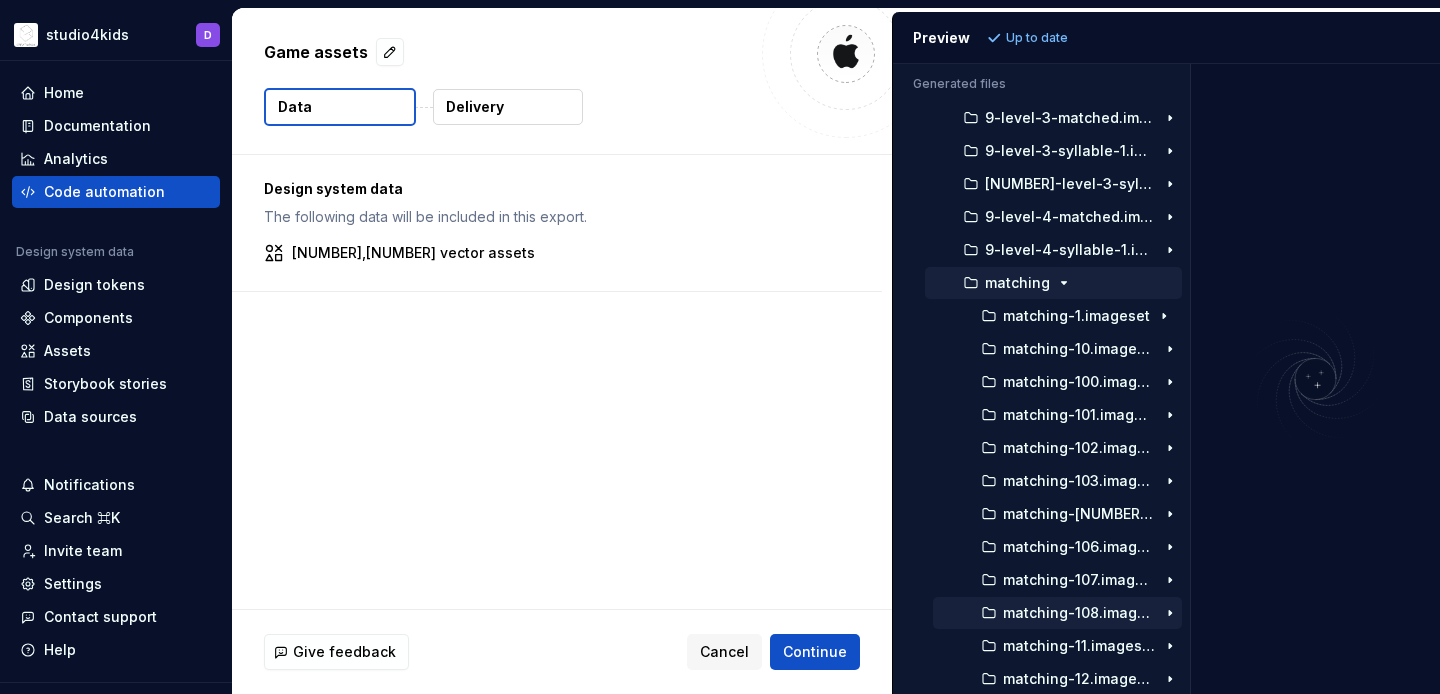 click on "matching" at bounding box center (1017, 283) 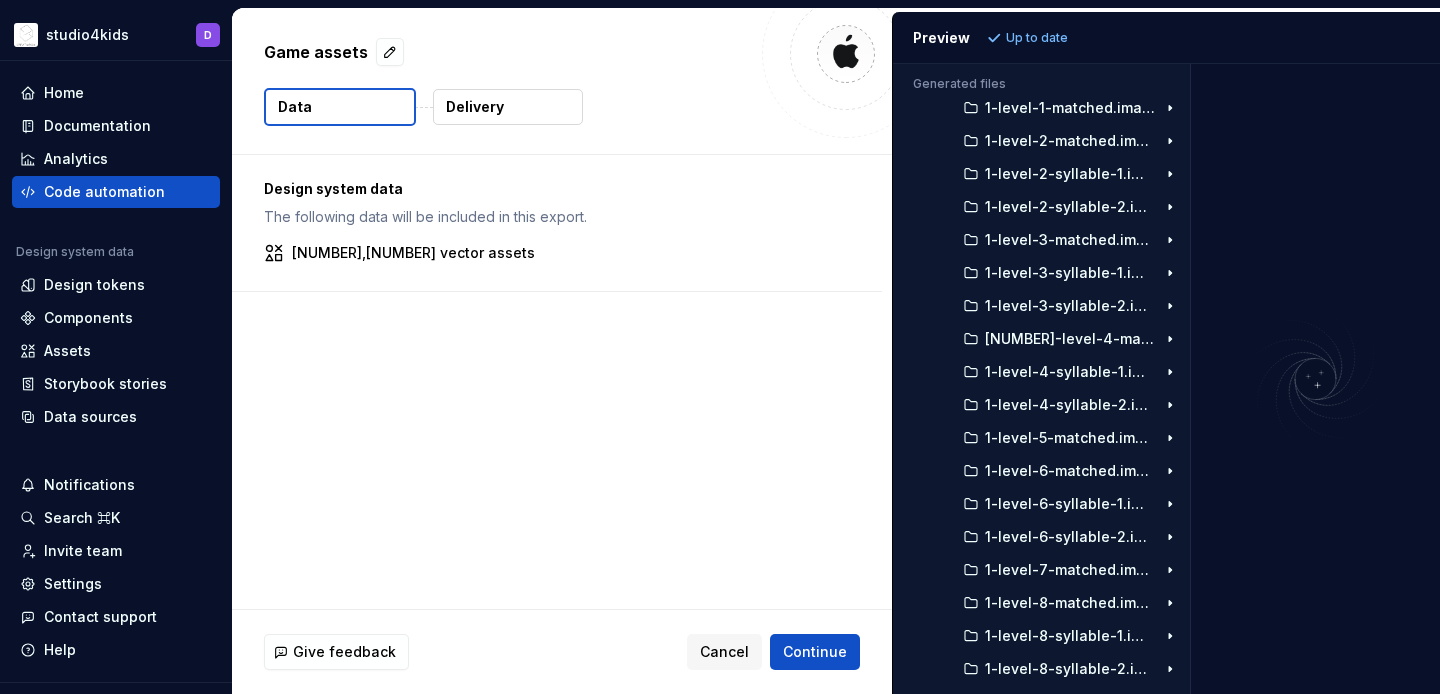 scroll, scrollTop: 0, scrollLeft: 0, axis: both 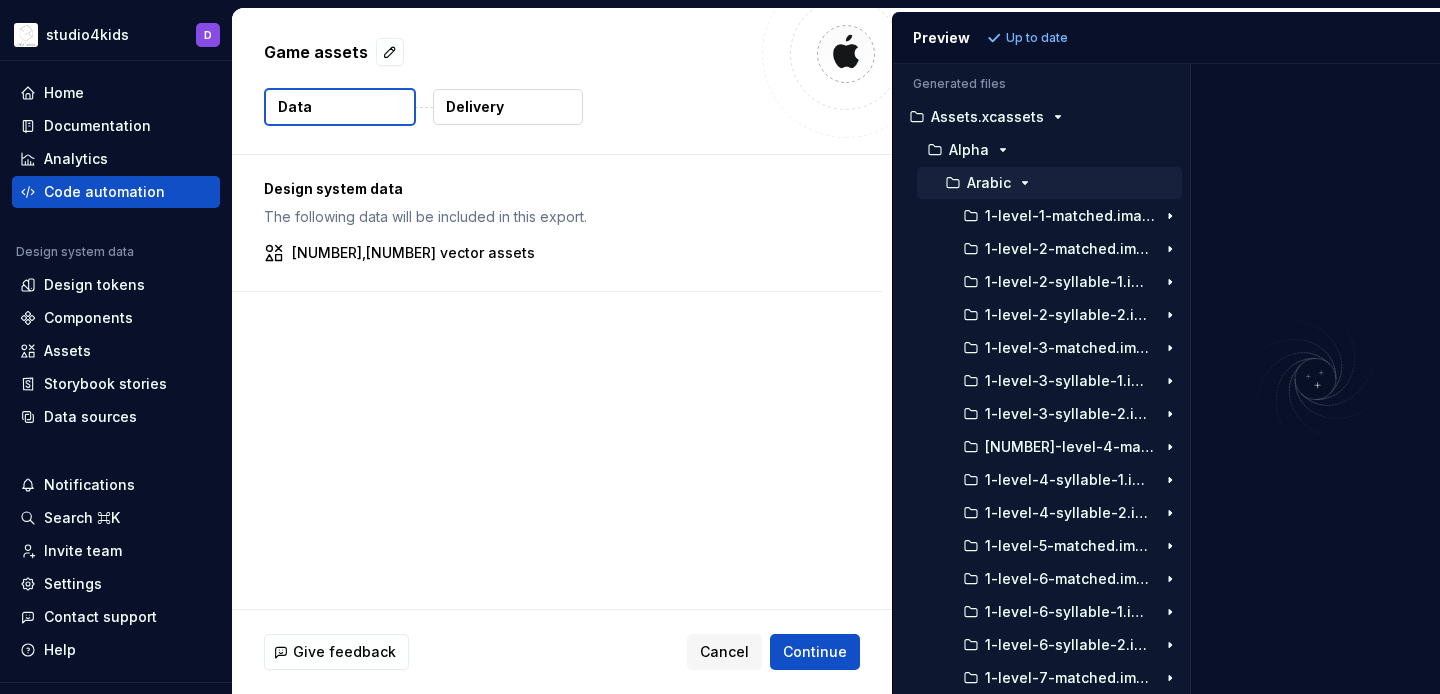 click on "Arabic" at bounding box center [989, 183] 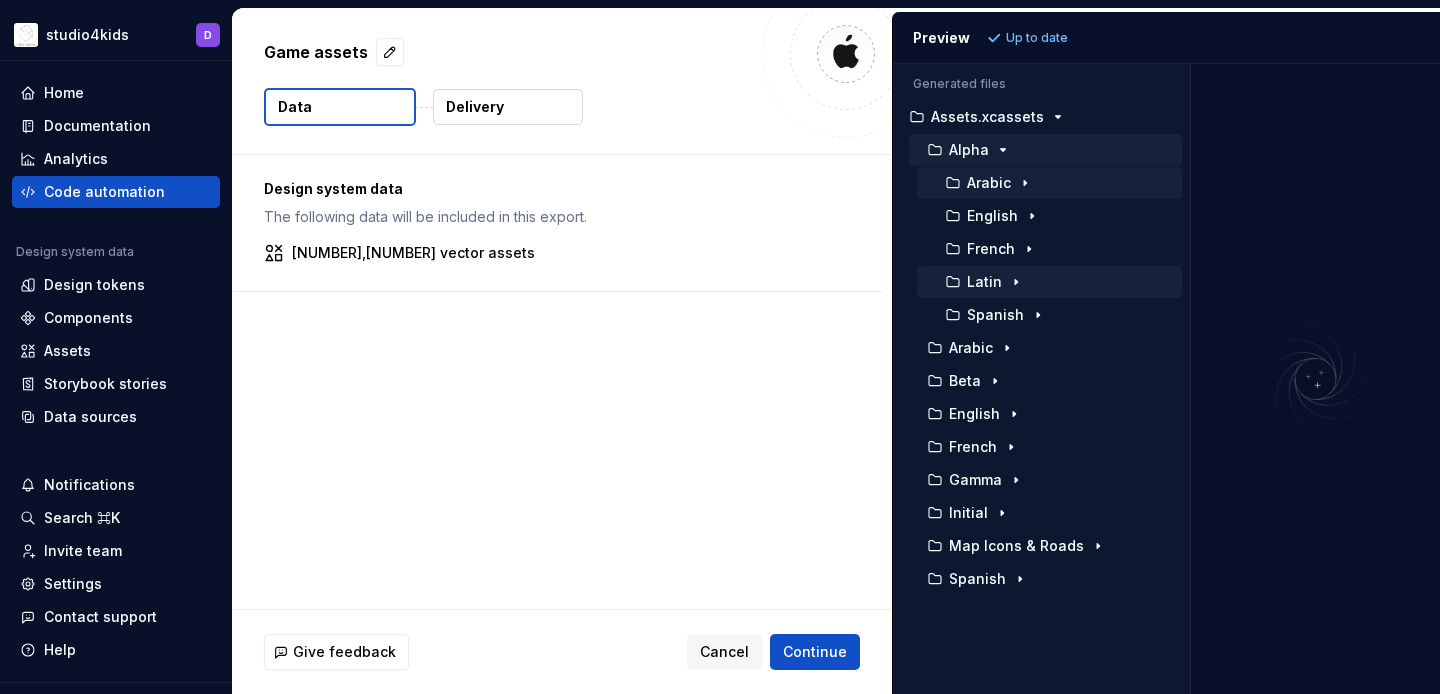 click on "Alpha" at bounding box center [1052, 150] 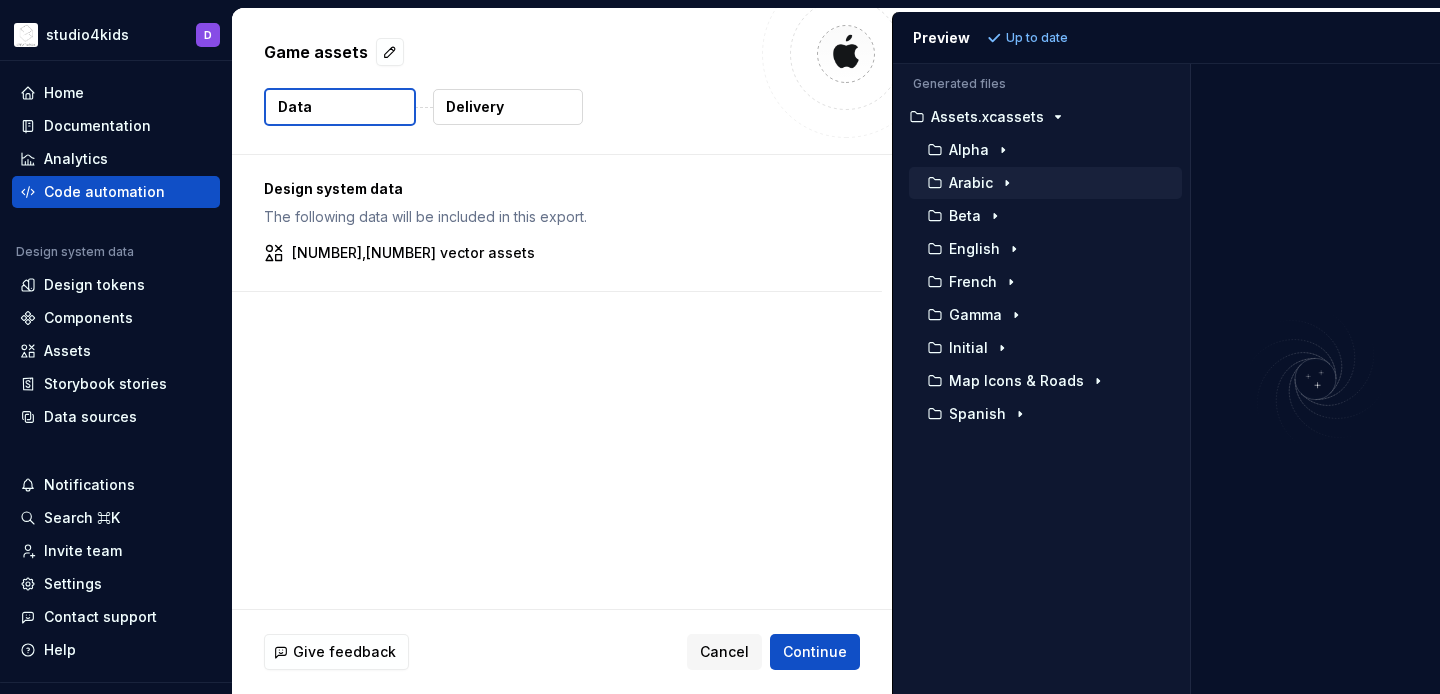 click on "Arabic" at bounding box center (971, 183) 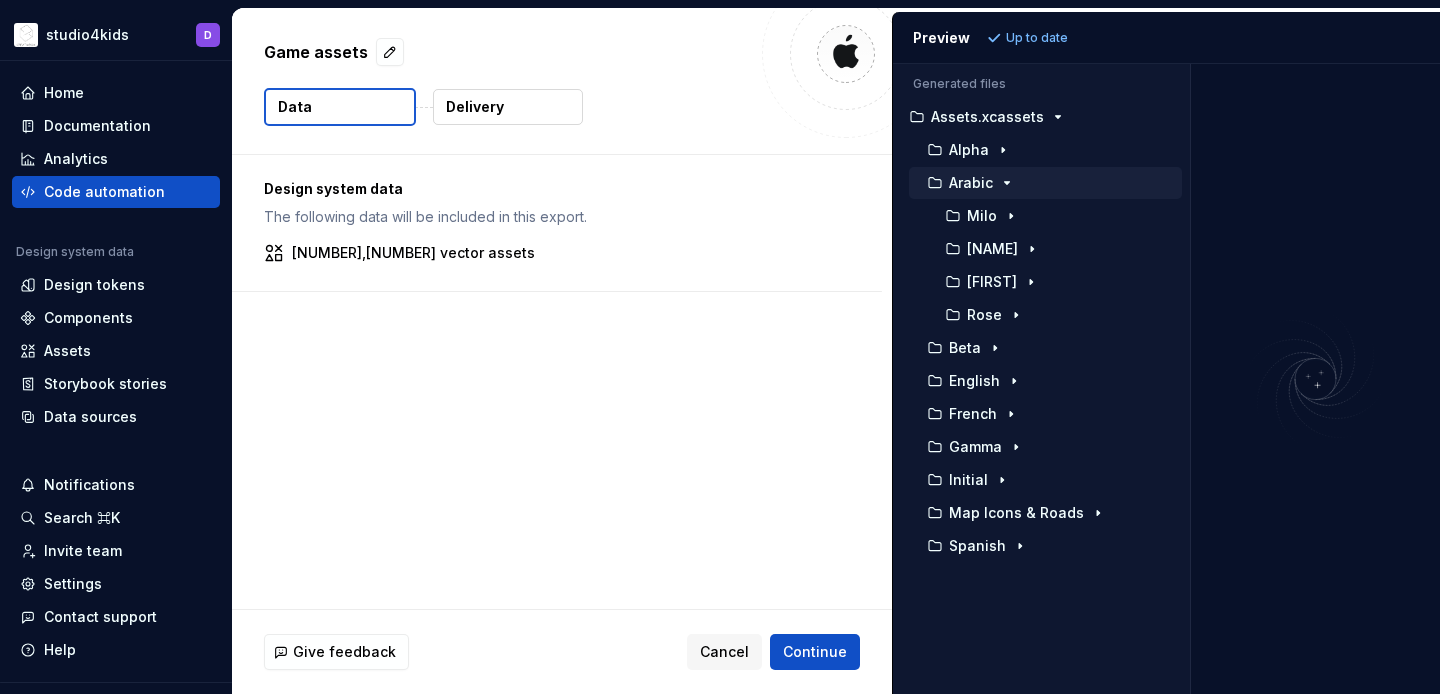 click on "Arabic" at bounding box center [971, 183] 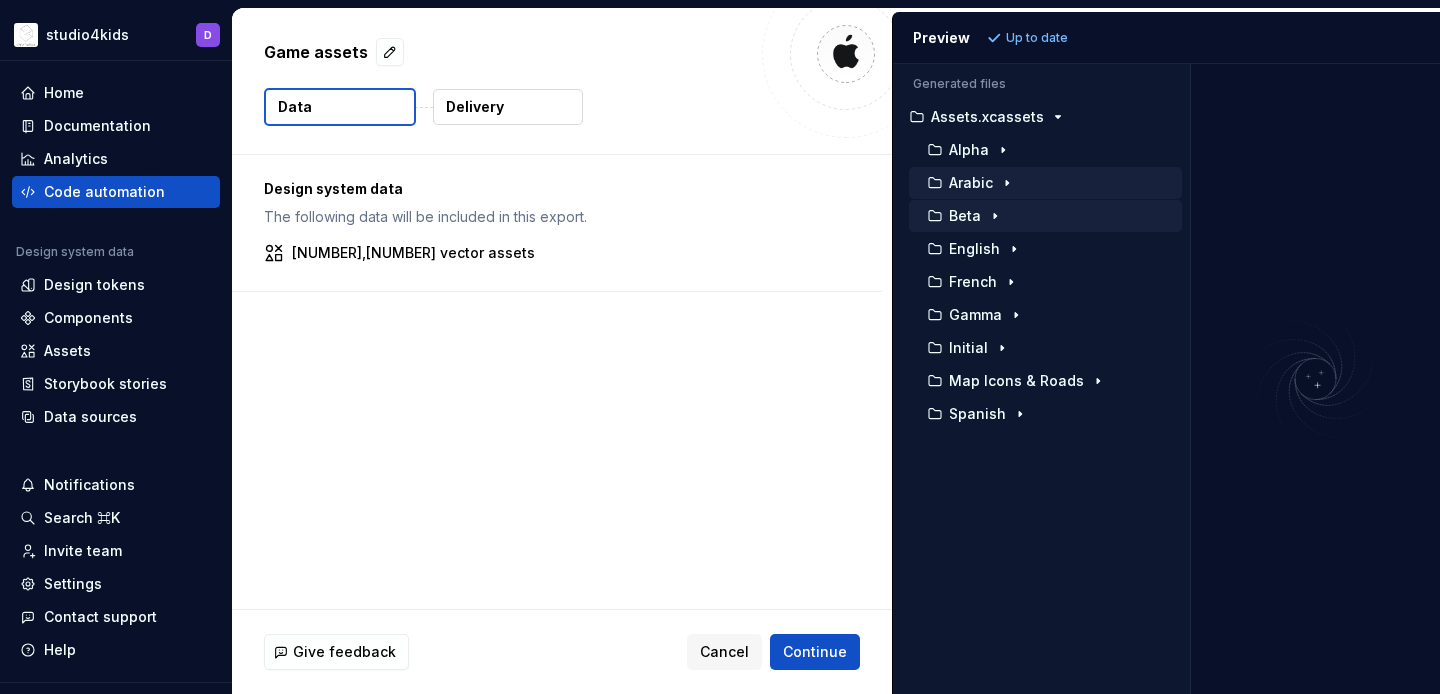 click on "Beta" at bounding box center (965, 216) 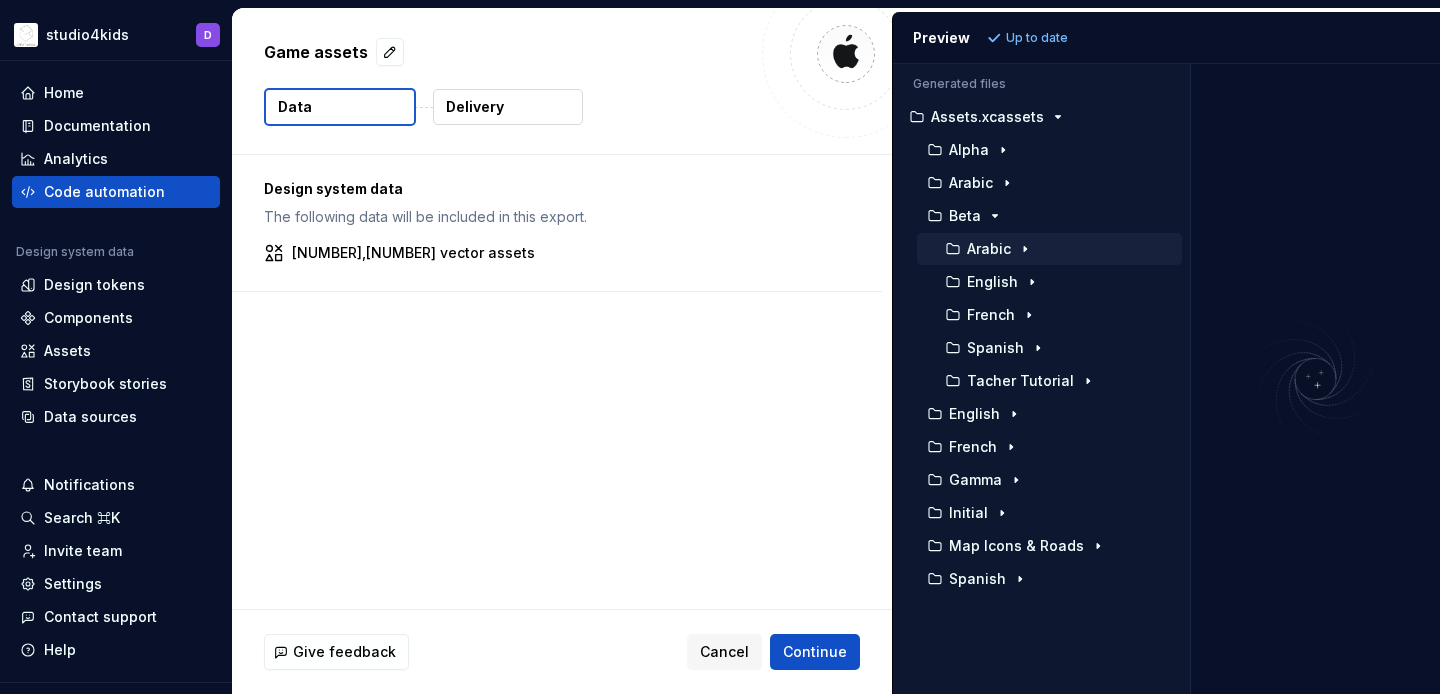 click on "Arabic" at bounding box center (989, 249) 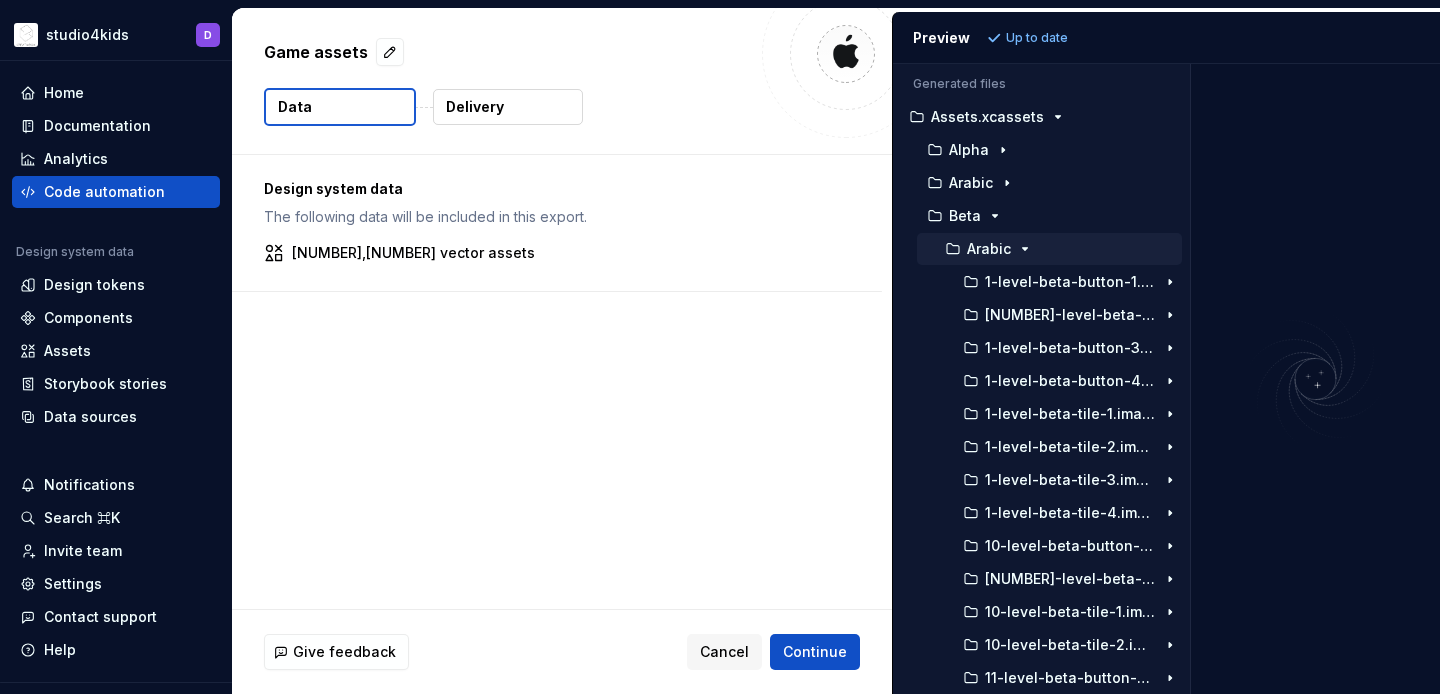 click on "Arabic" at bounding box center (989, 249) 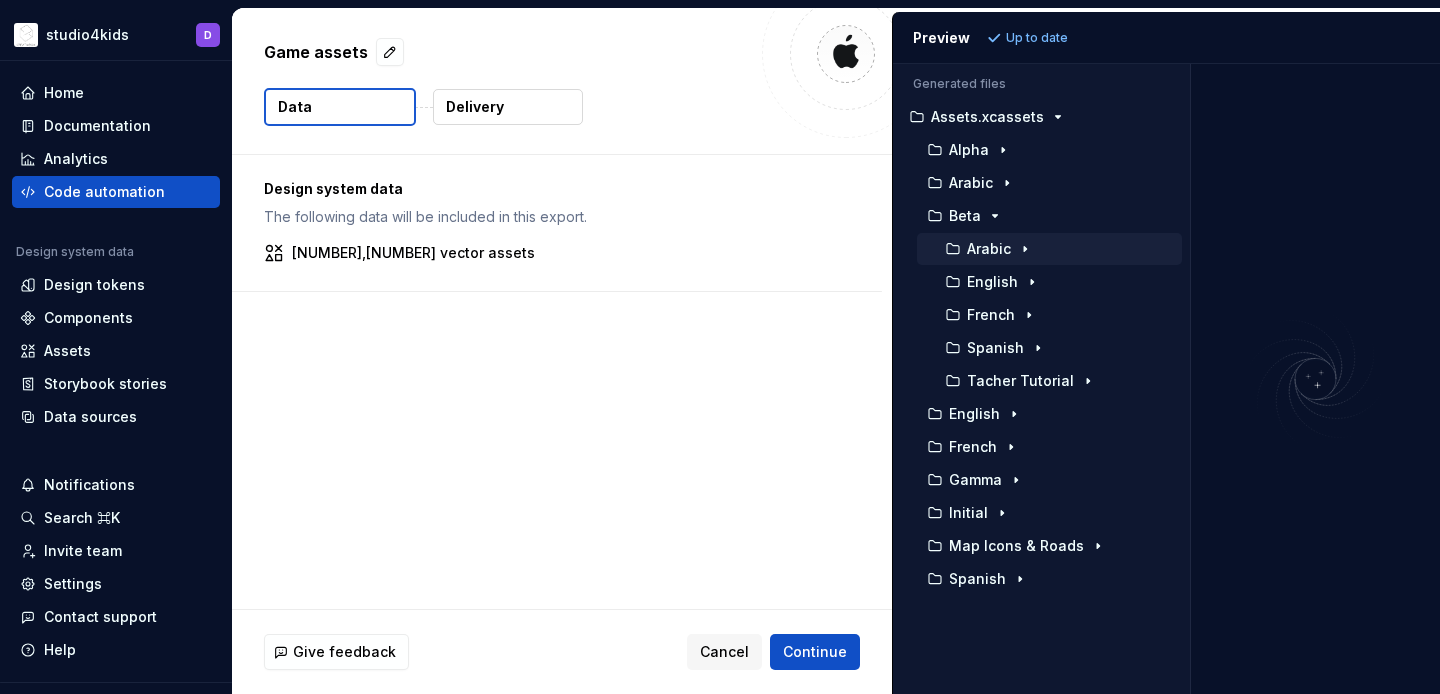 click 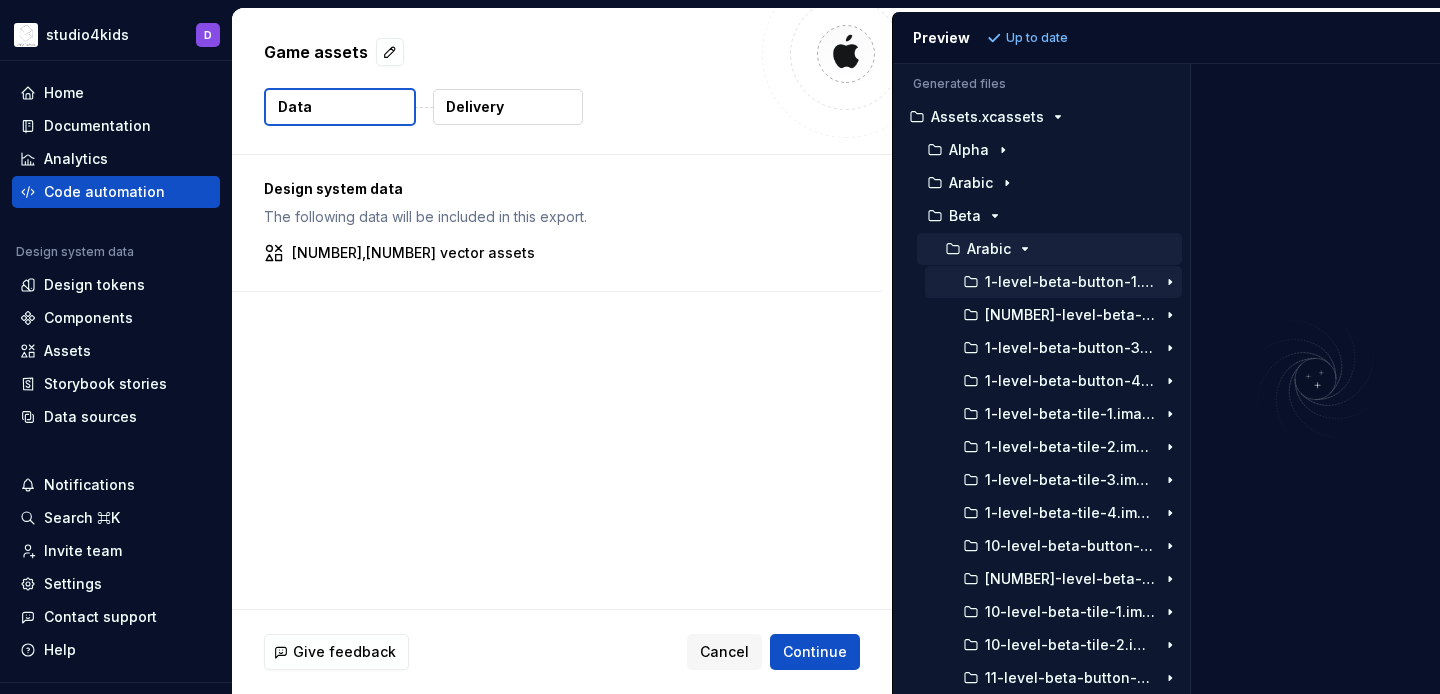click on "1-level-beta-button-1.imageset" at bounding box center (1070, 282) 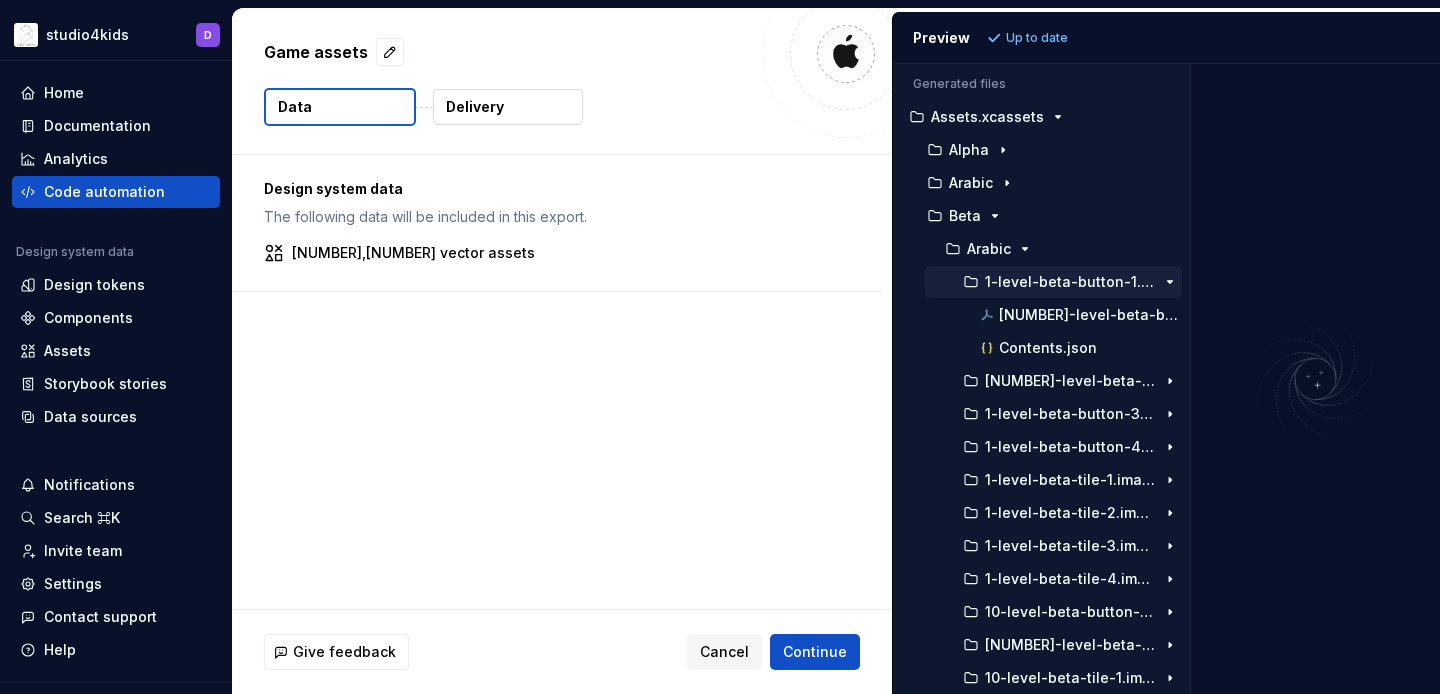 click on "1-level-beta-button-1.imageset" at bounding box center (1070, 282) 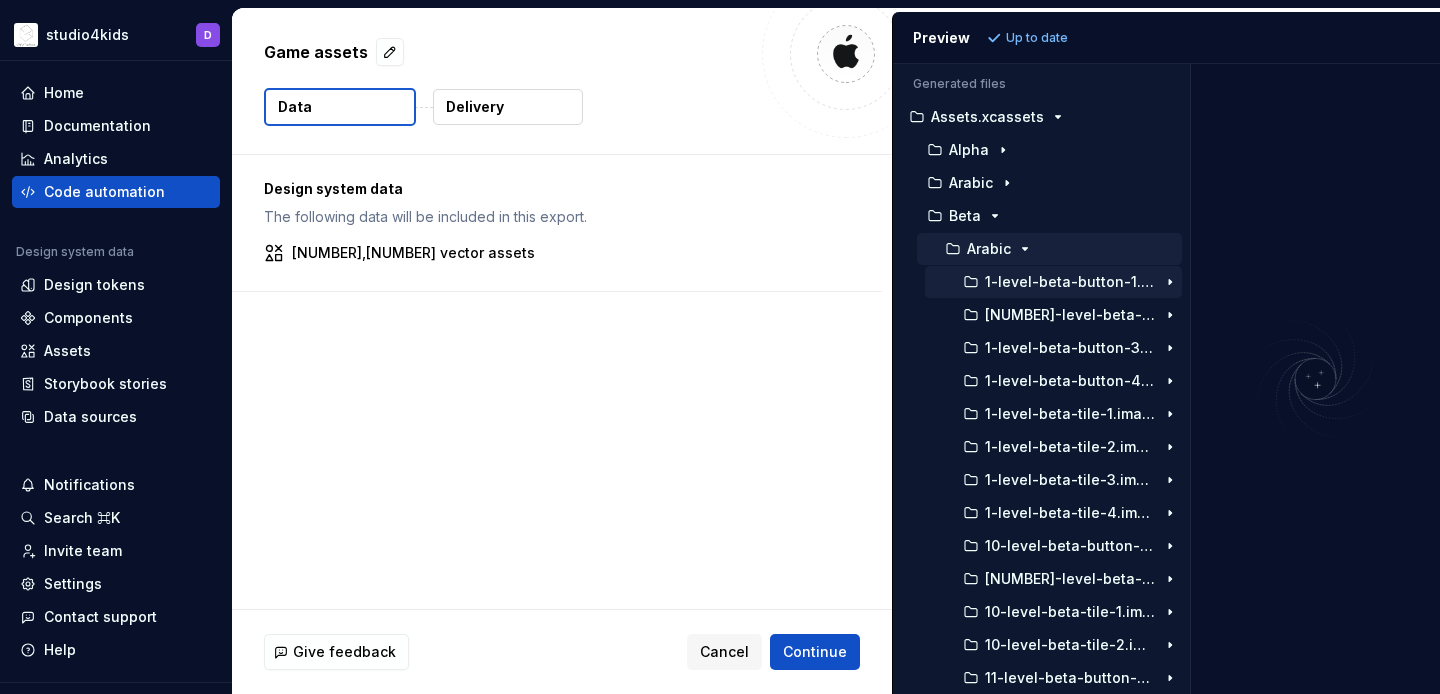 click on "Arabic" at bounding box center [989, 249] 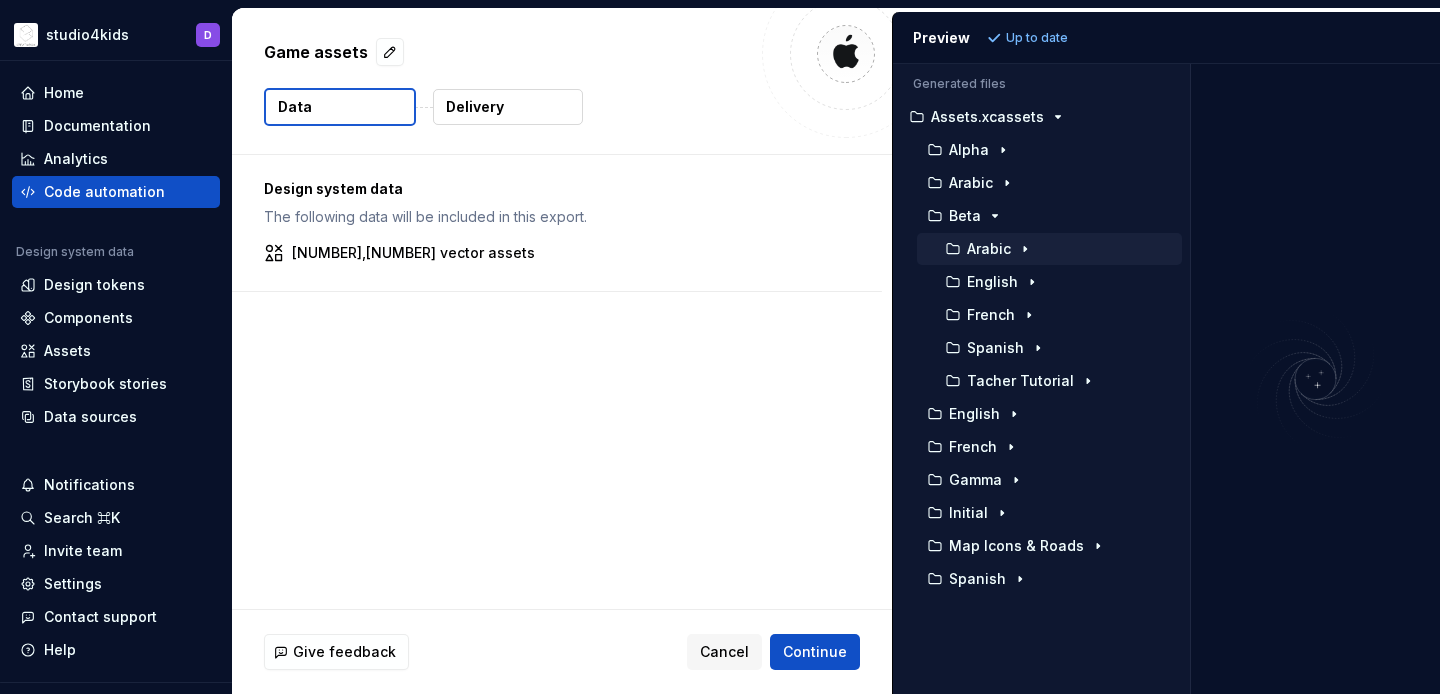 click on "Arabic" at bounding box center (989, 249) 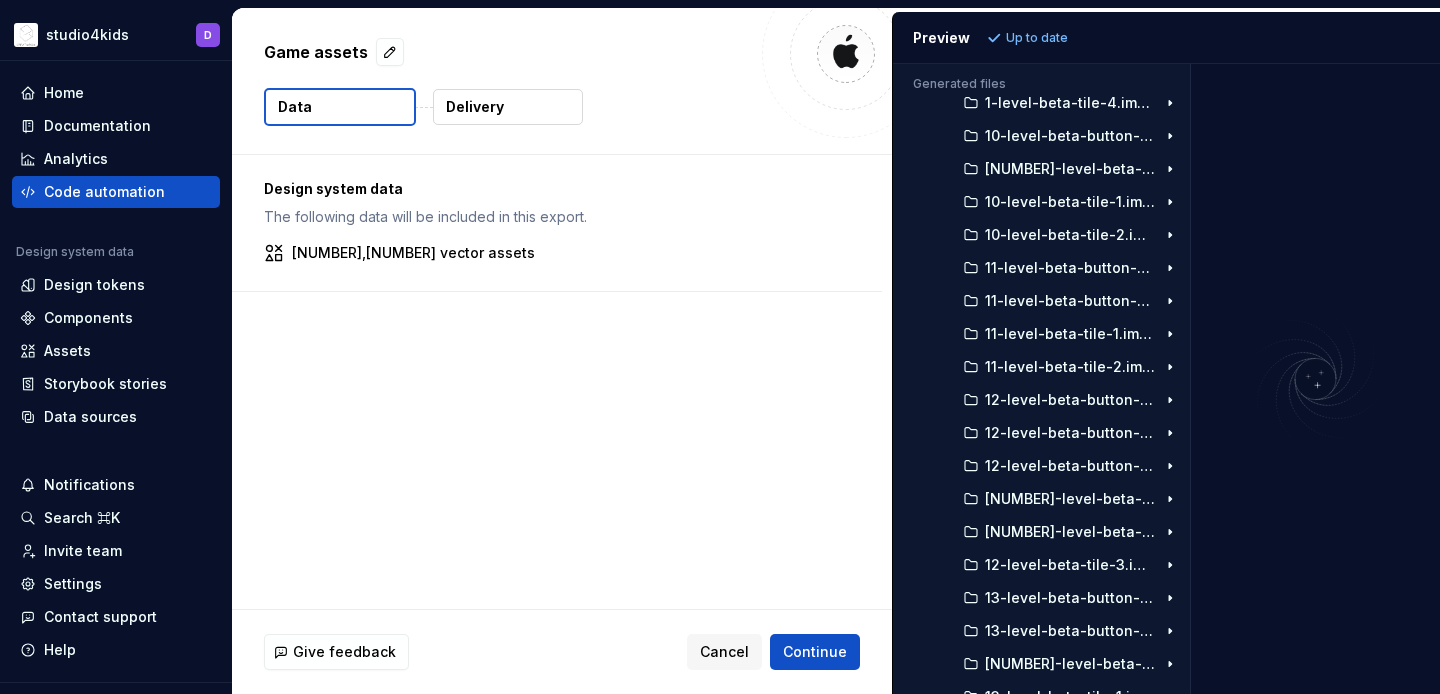 scroll, scrollTop: 0, scrollLeft: 0, axis: both 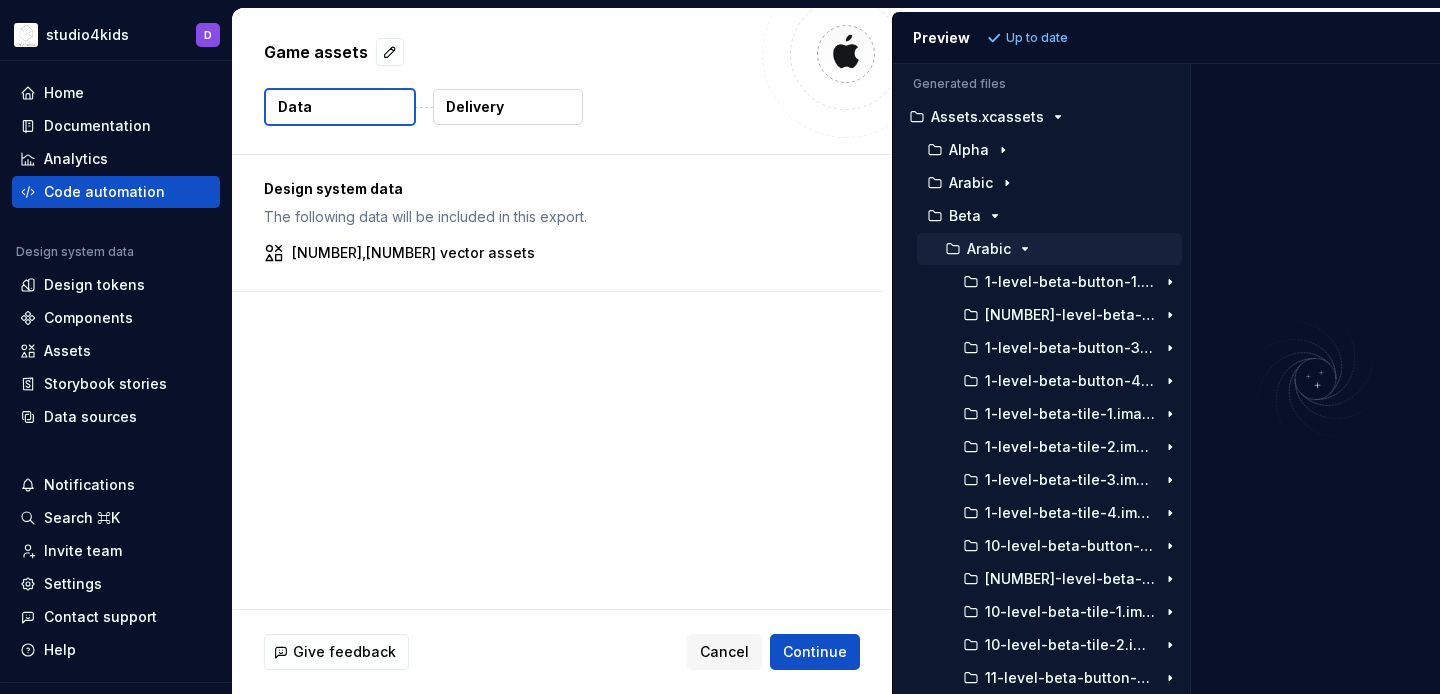 click on "Arabic" at bounding box center [989, 249] 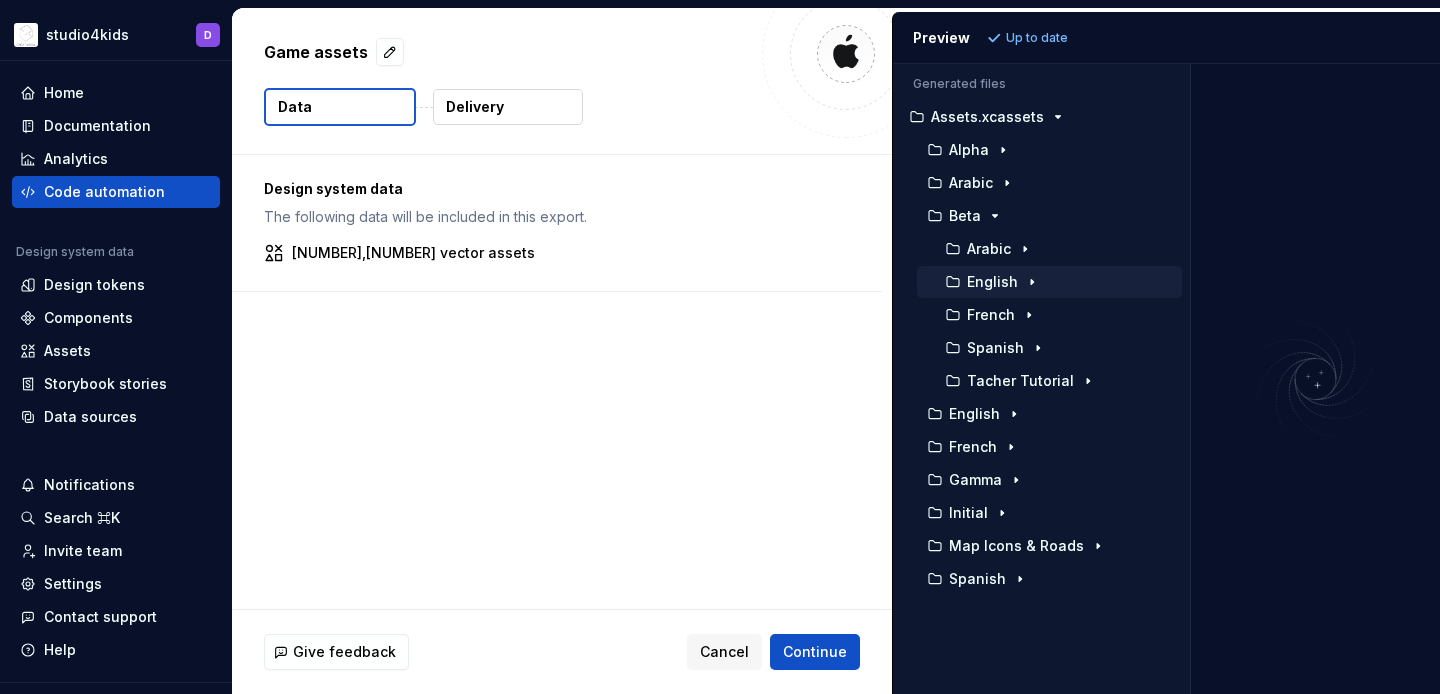 click on "English" at bounding box center [992, 282] 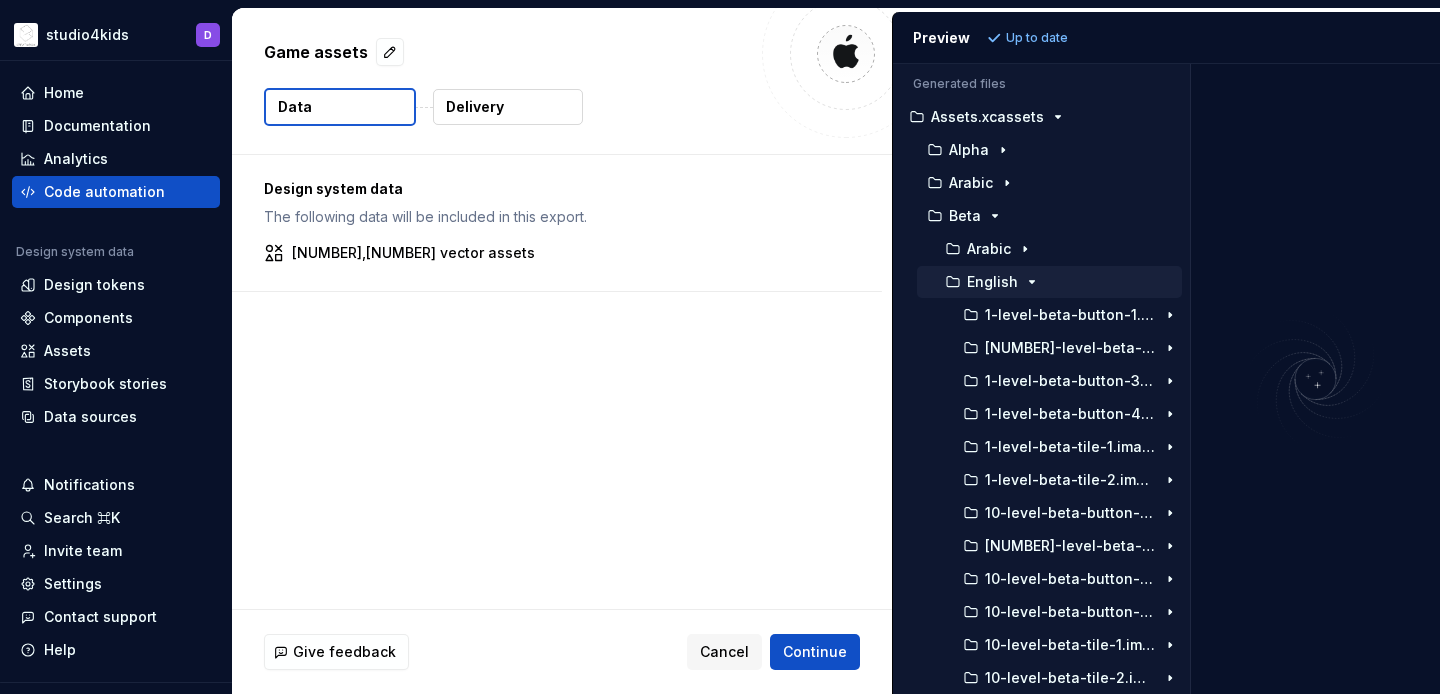 click on "English" at bounding box center (992, 282) 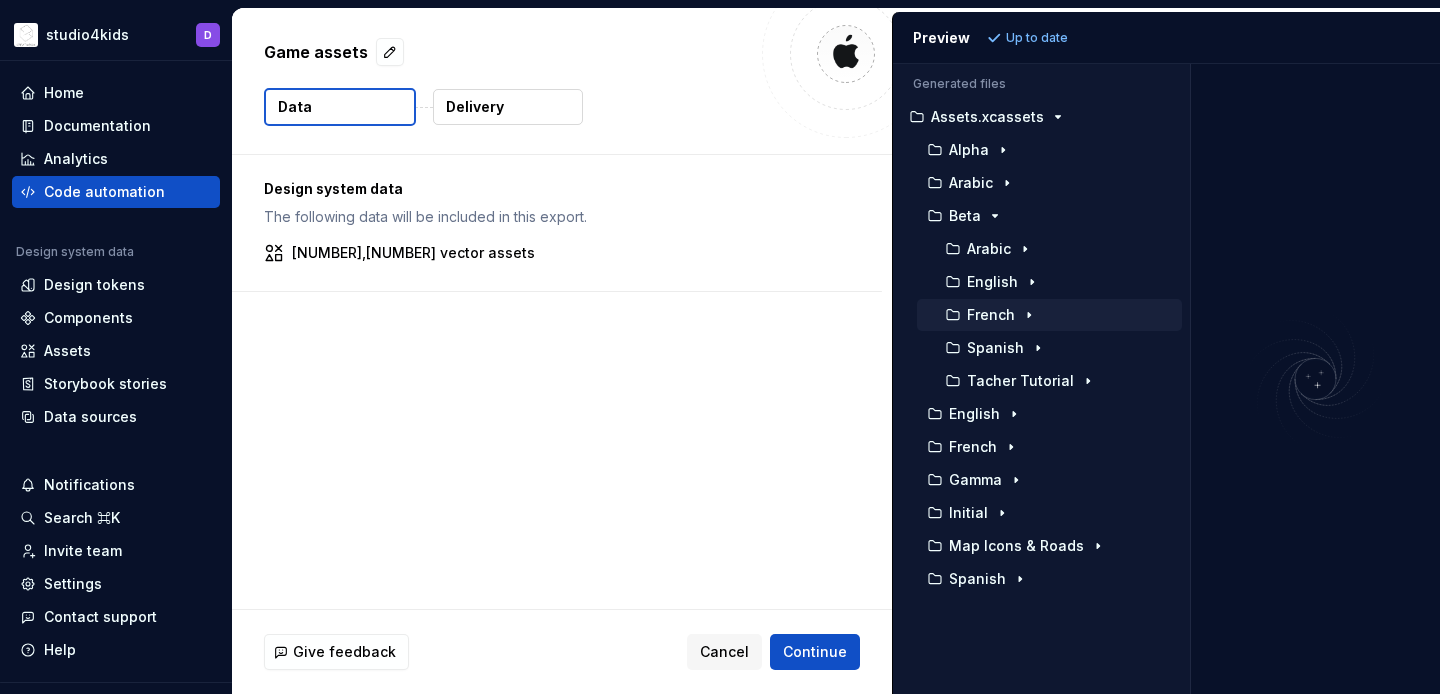 click on "French" at bounding box center [991, 315] 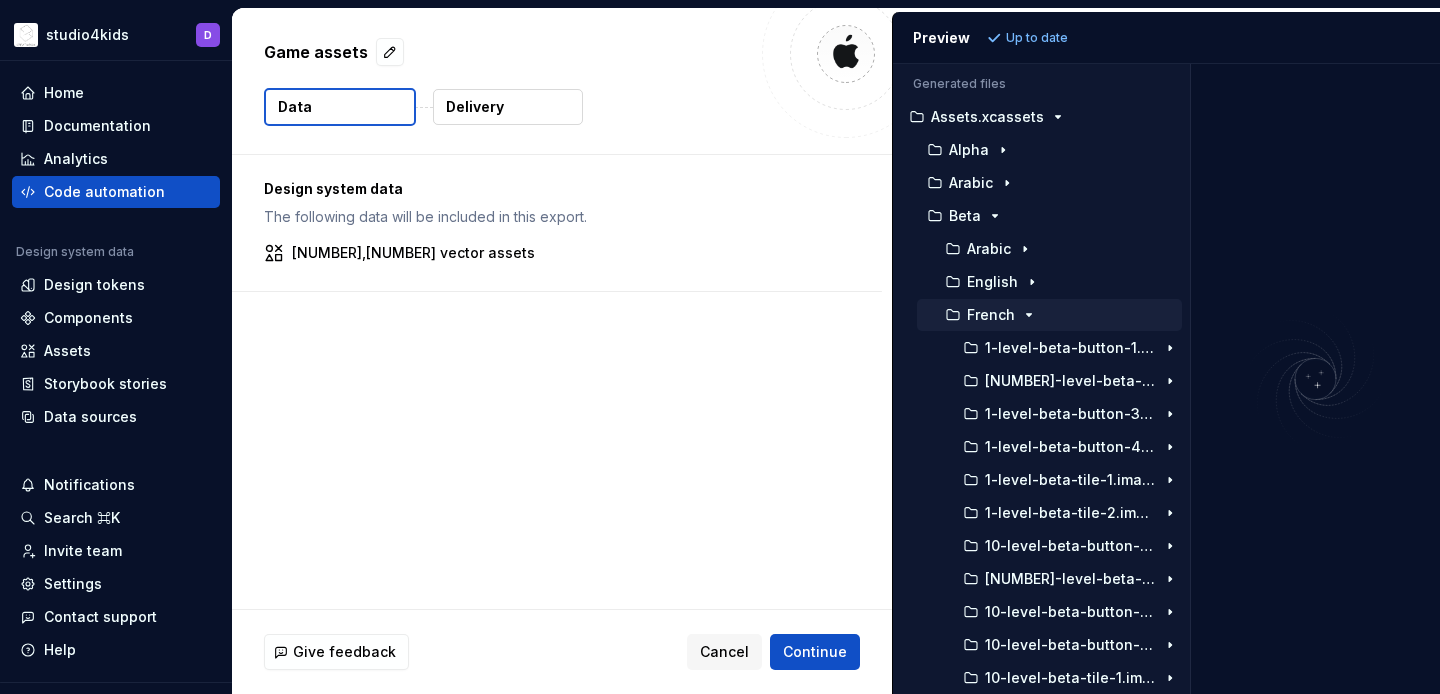 click on "French" at bounding box center (991, 315) 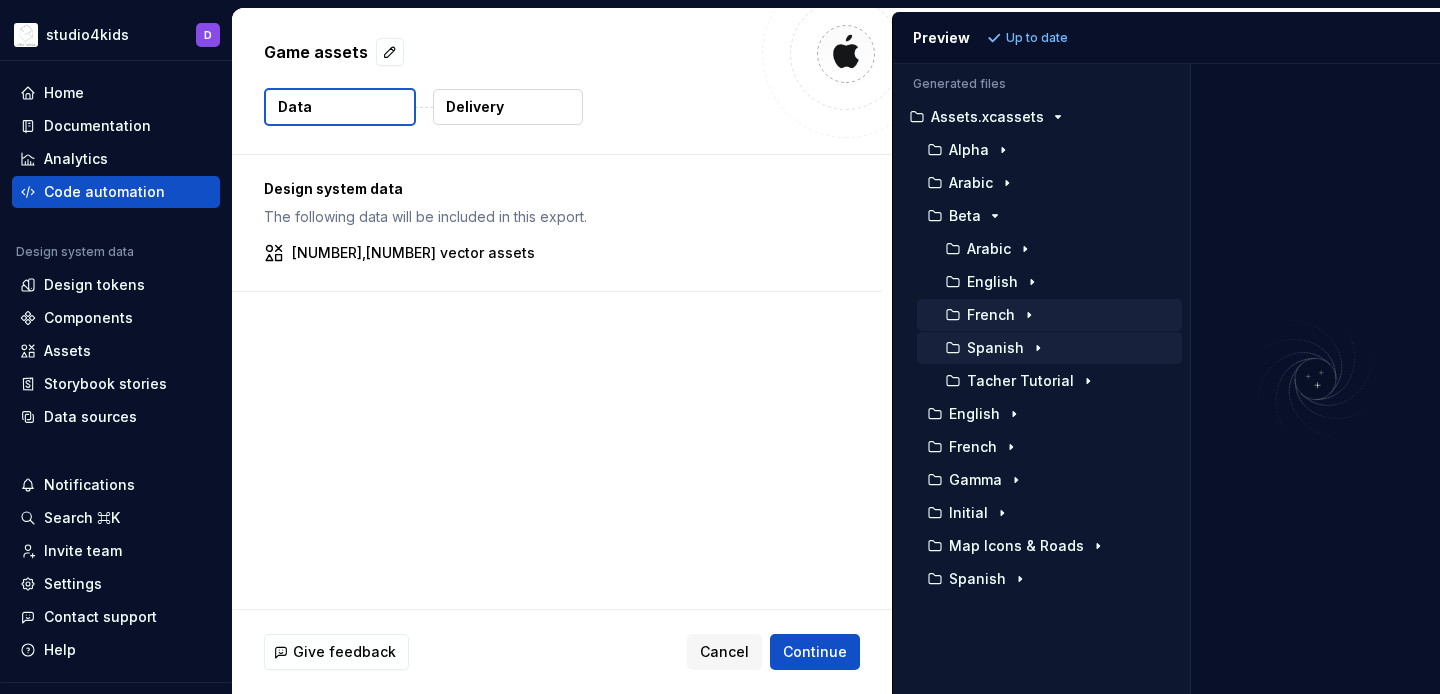 click on "Spanish" at bounding box center [995, 348] 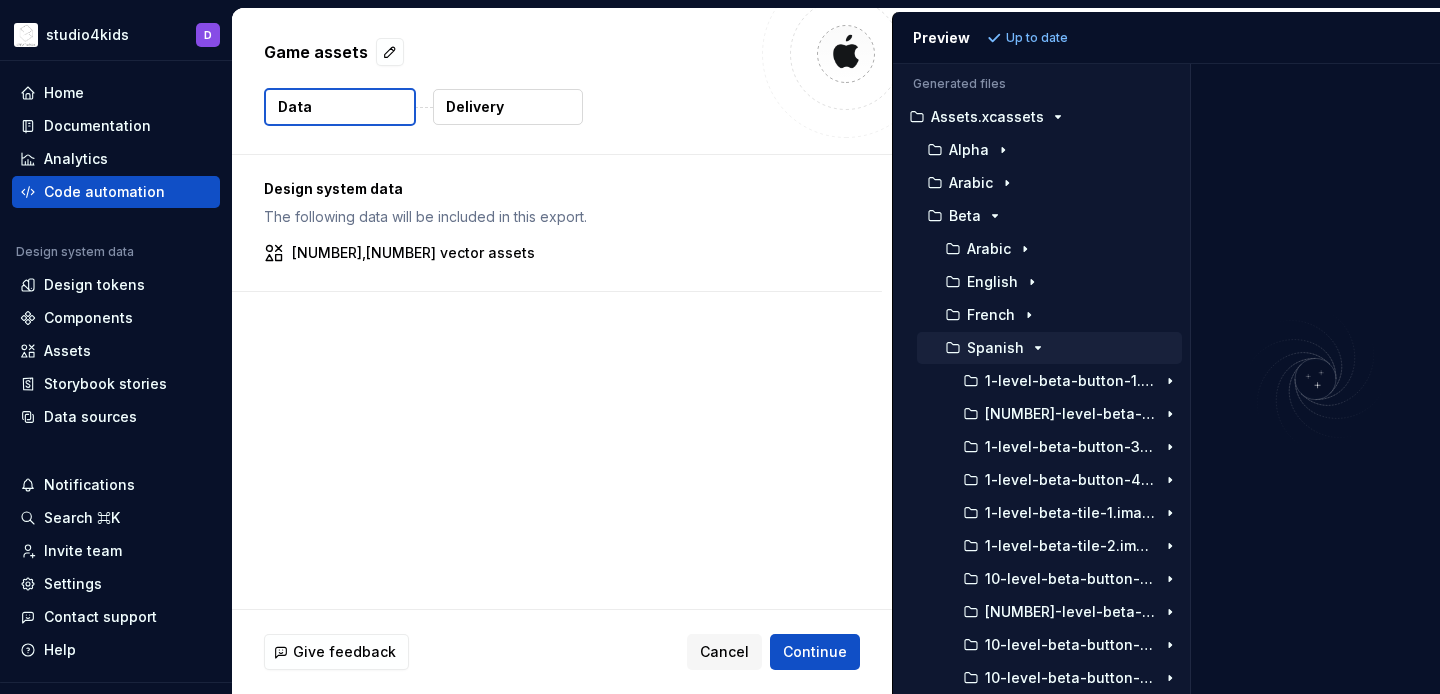 click on "Spanish" at bounding box center [995, 348] 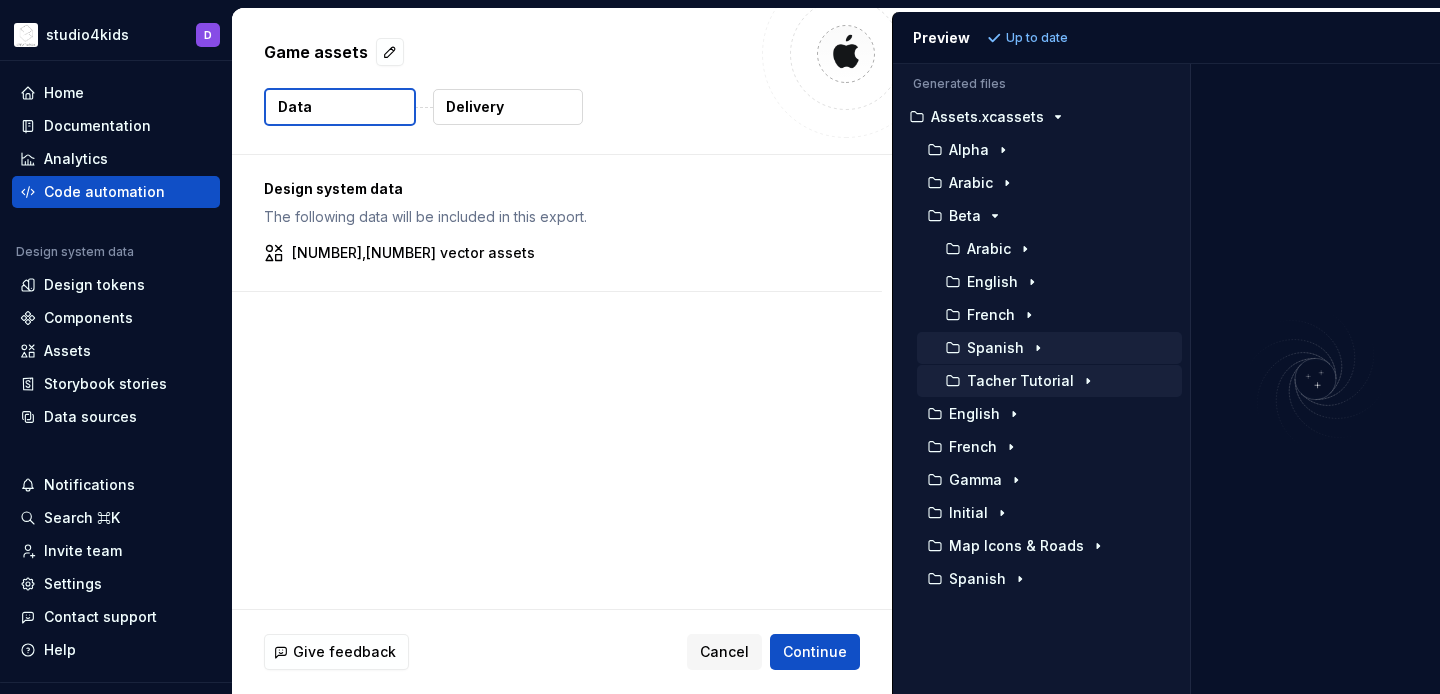 click on "Tacher Tutorial" at bounding box center [1020, 381] 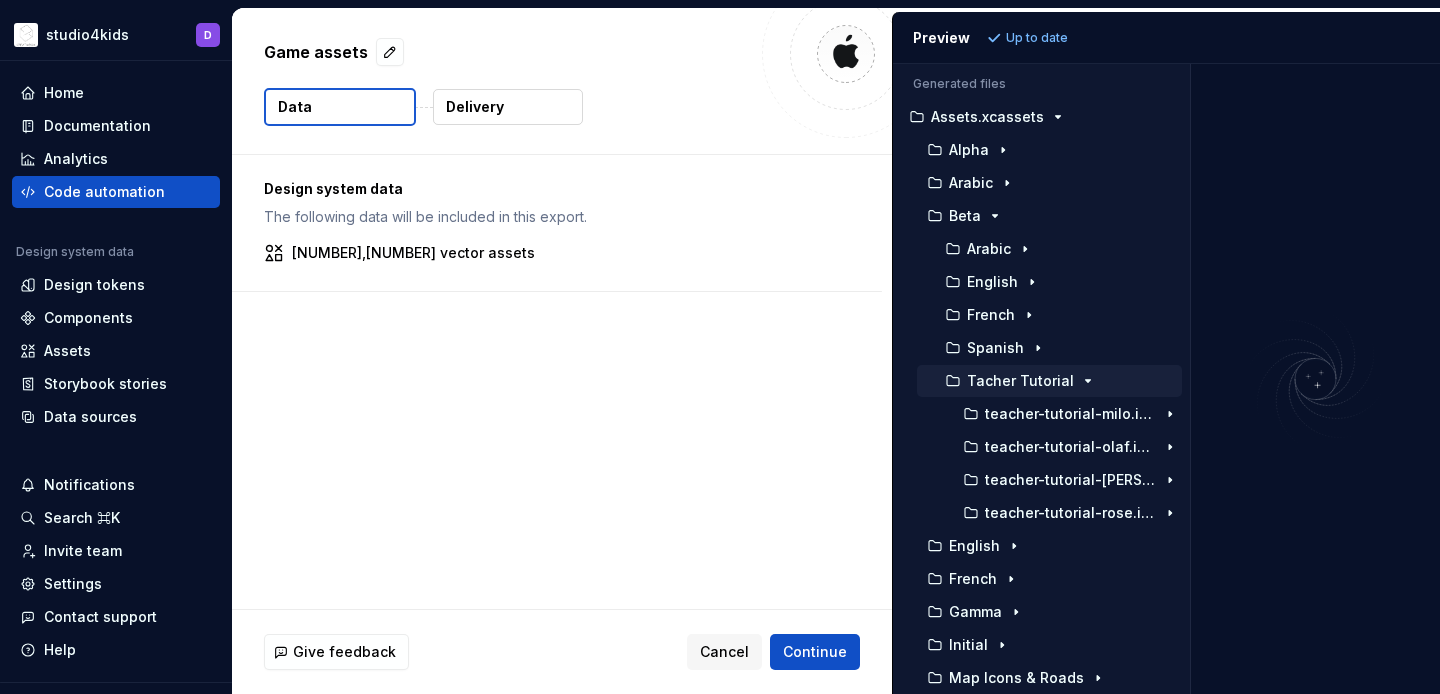 click on "Tacher Tutorial" at bounding box center [1020, 381] 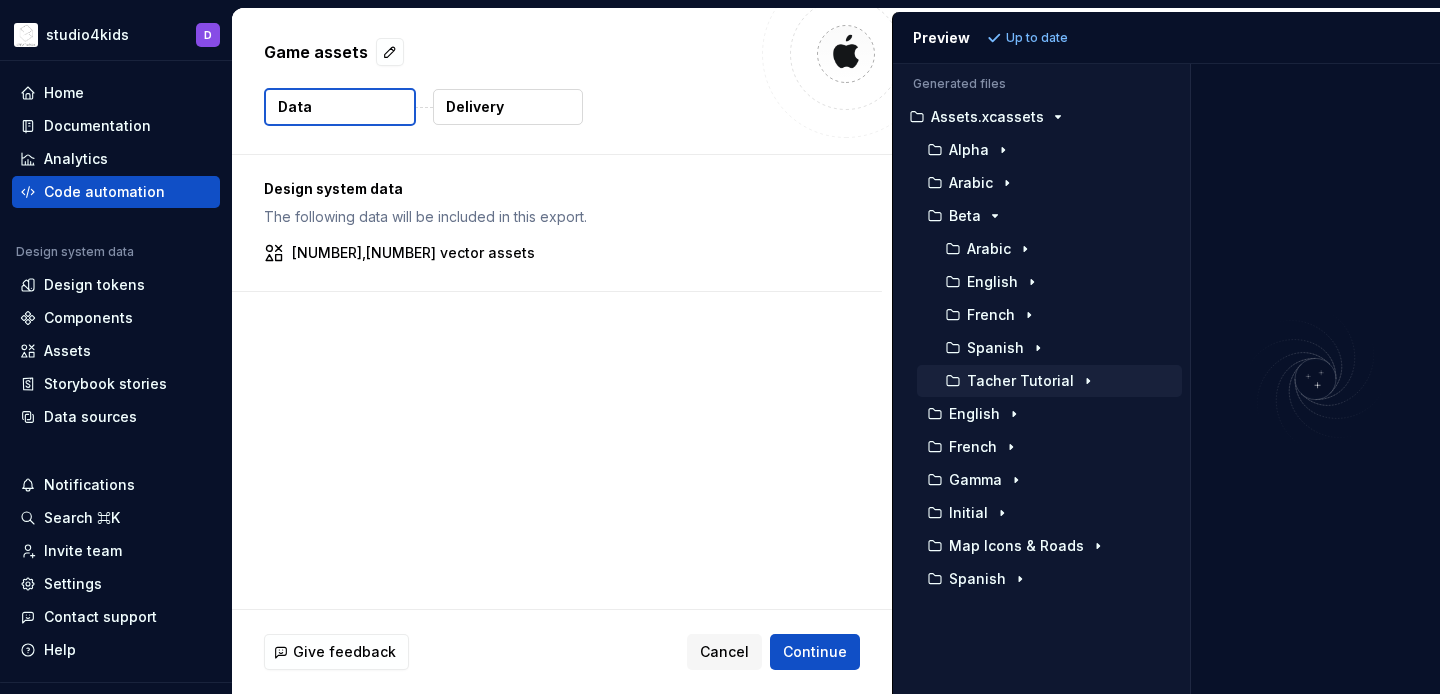click on "Tacher Tutorial" at bounding box center [1020, 381] 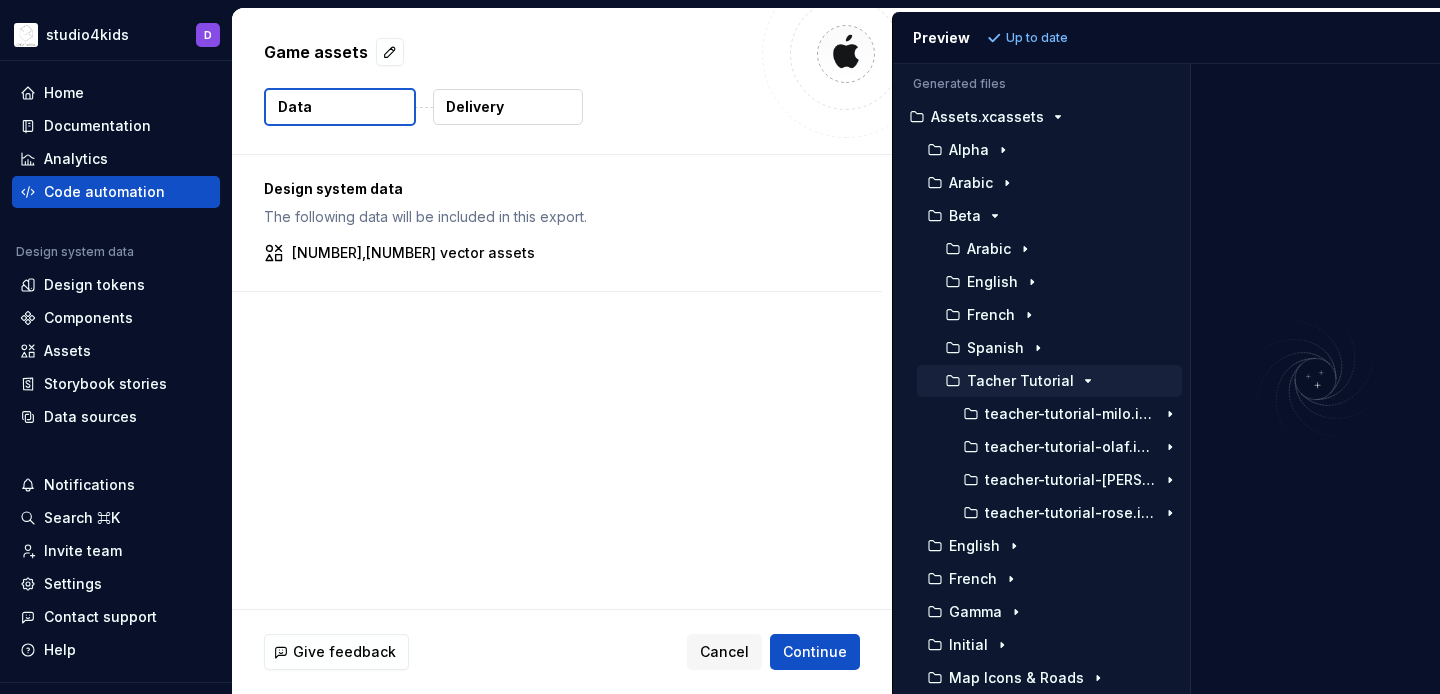click on "Tacher Tutorial" at bounding box center (1020, 381) 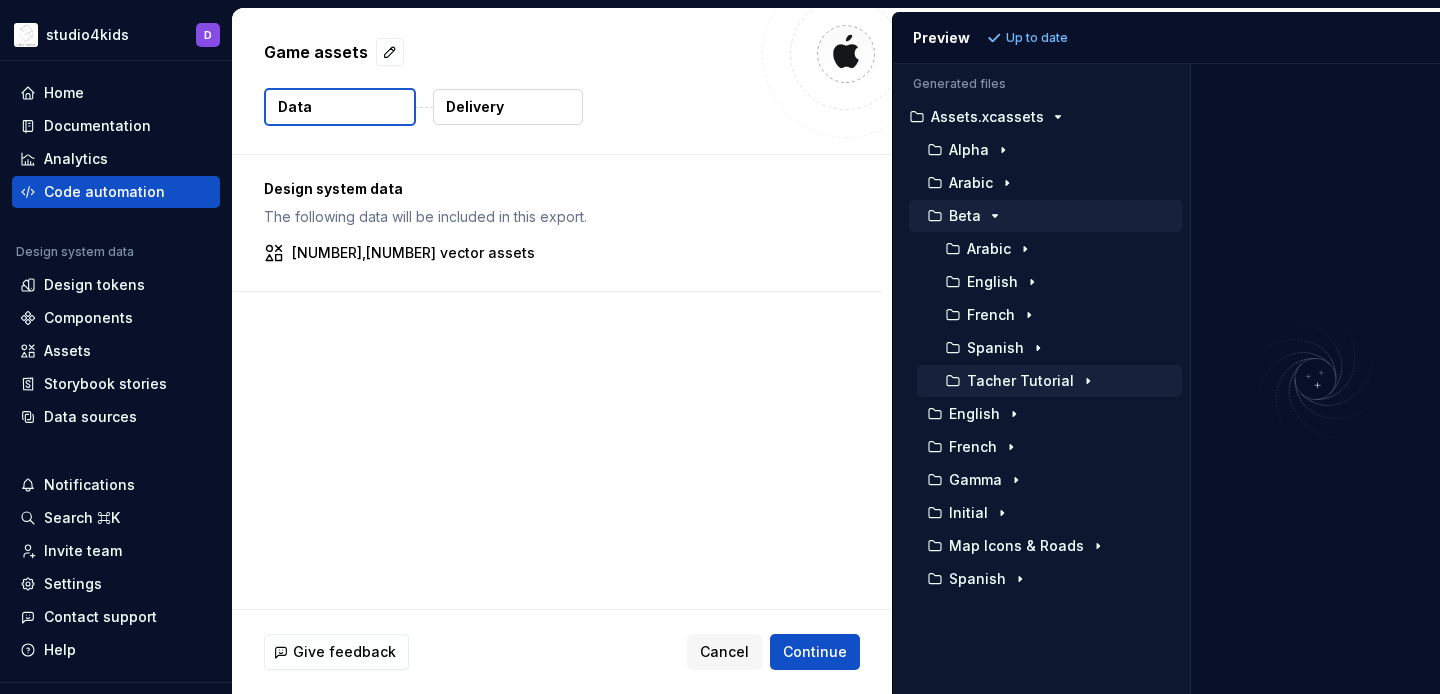 click 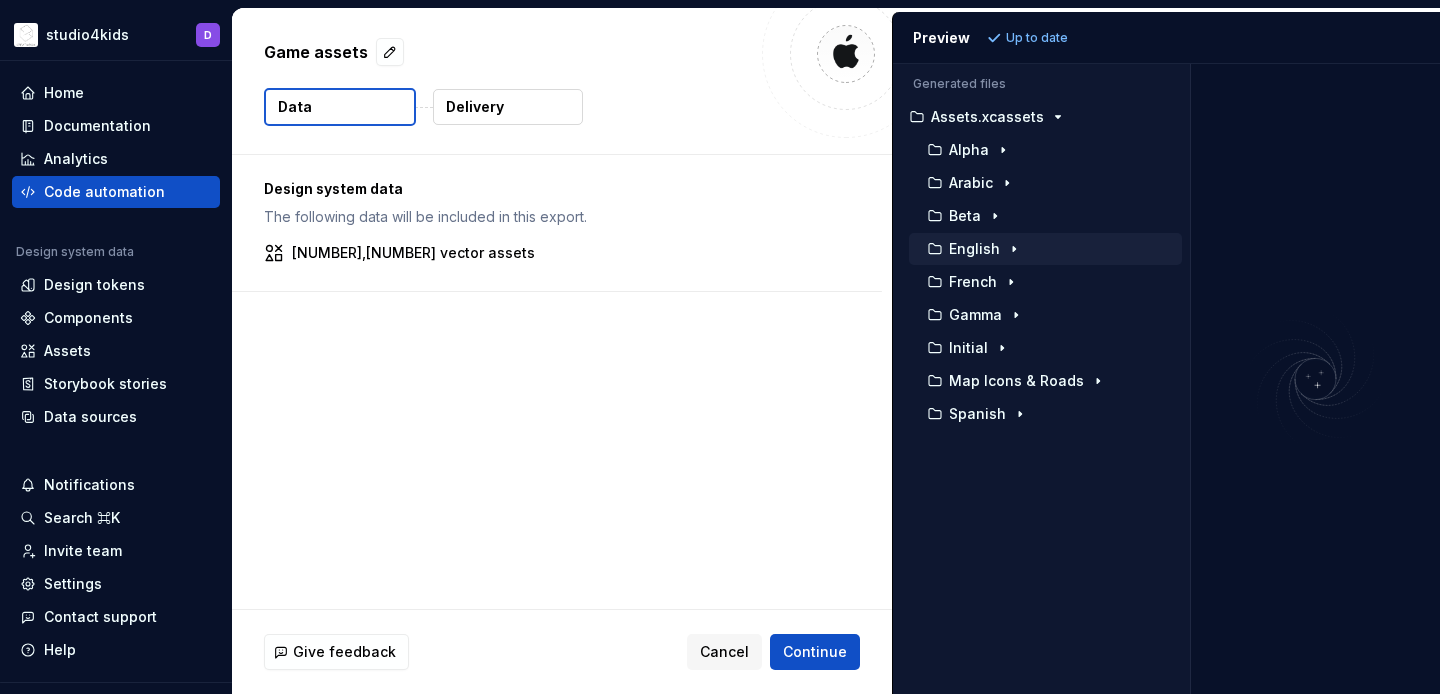 click on "English" at bounding box center [974, 249] 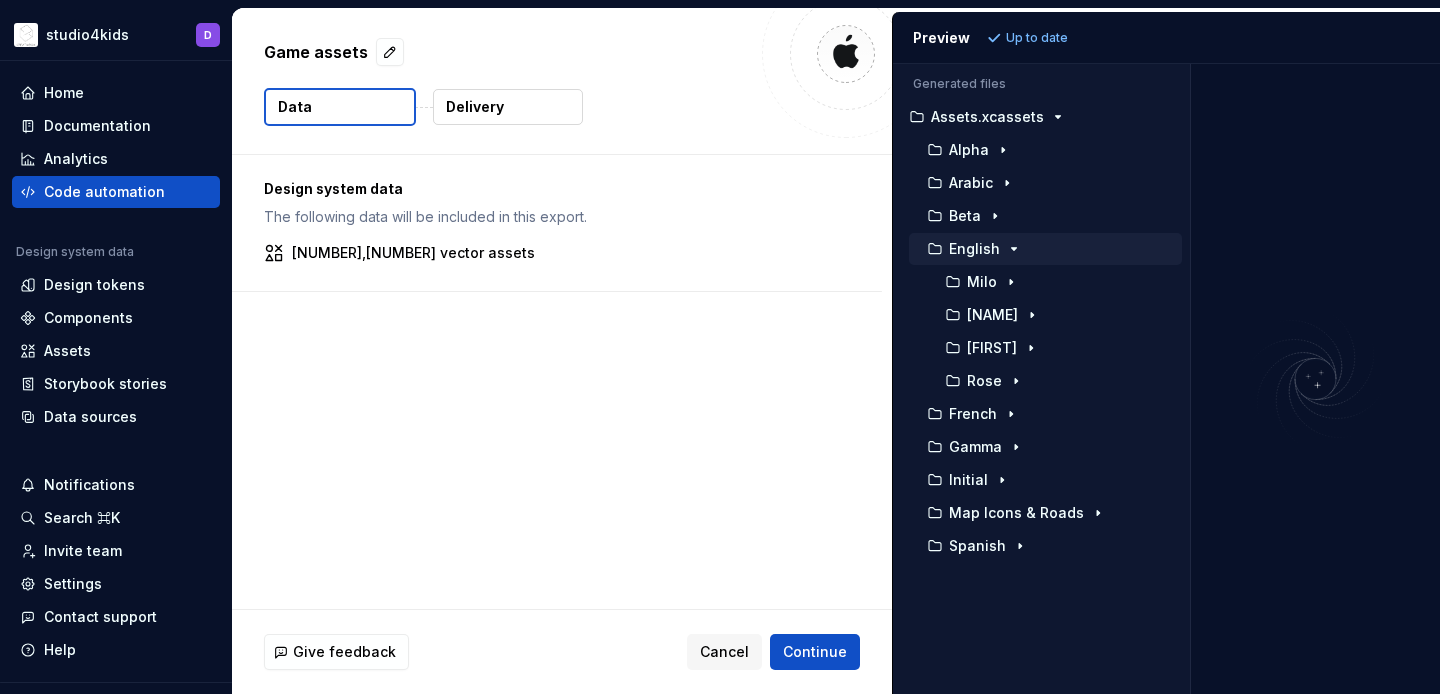 click on "English" at bounding box center [974, 249] 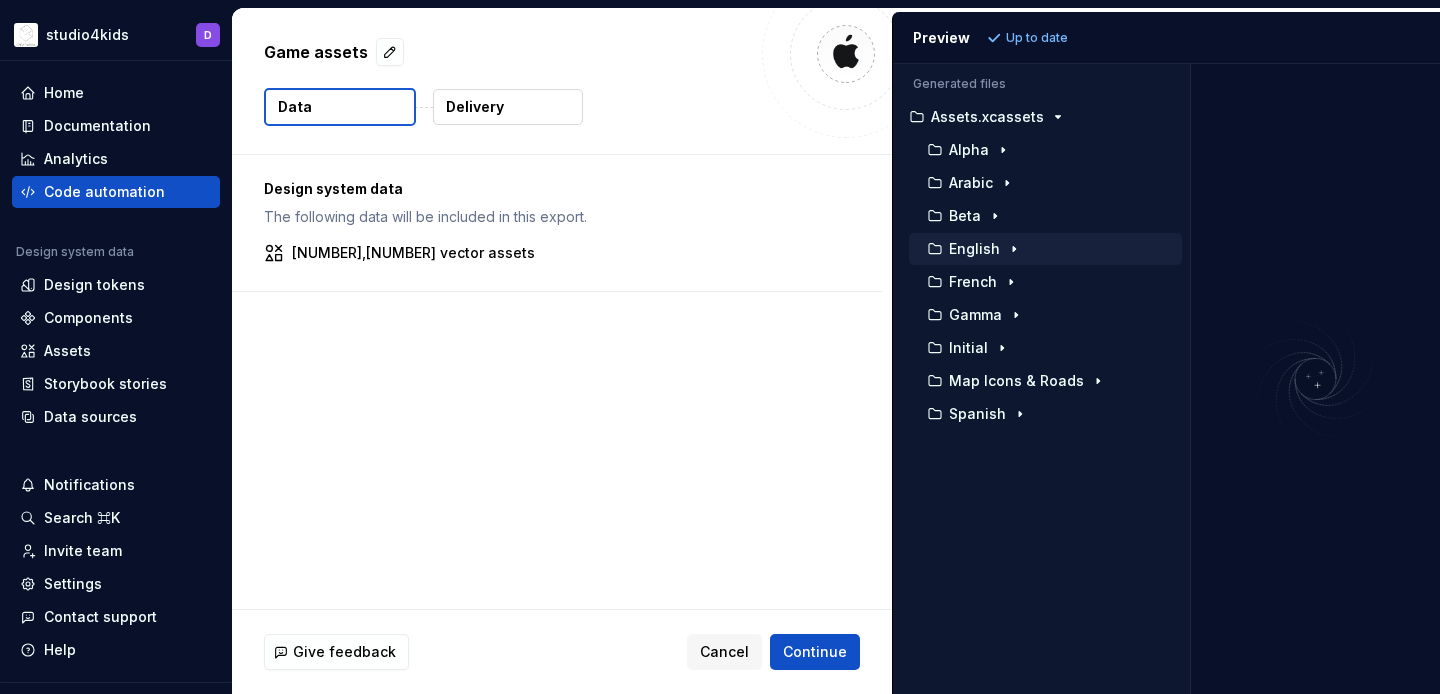 click on "English" at bounding box center [1045, 249] 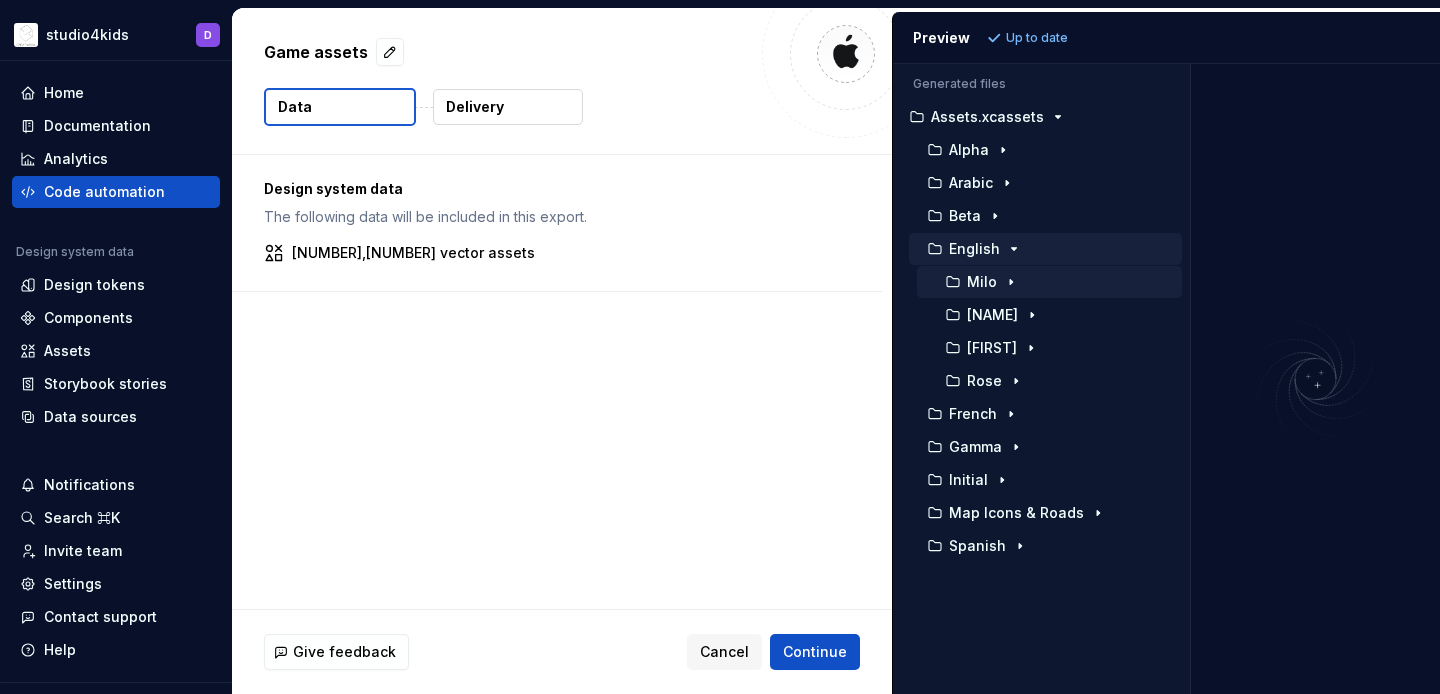 click on "Milo" at bounding box center [982, 282] 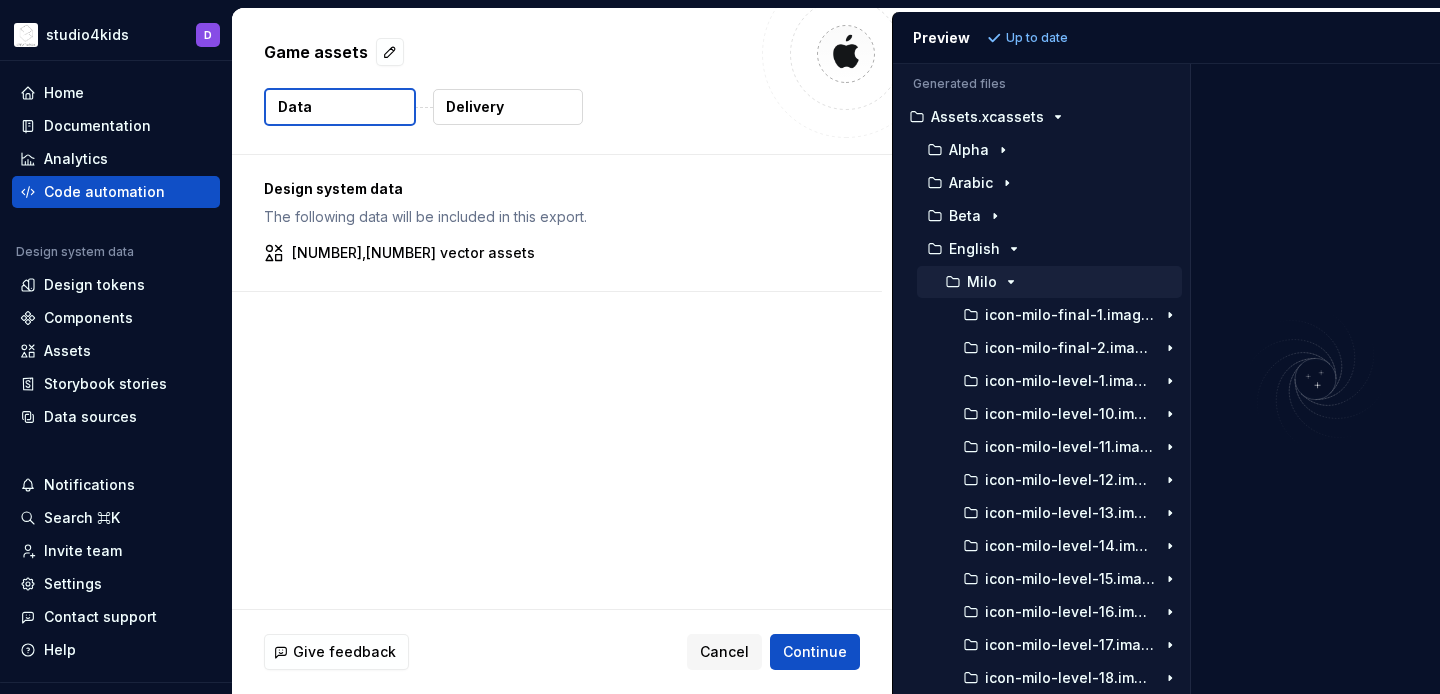 click on "Milo" at bounding box center (982, 282) 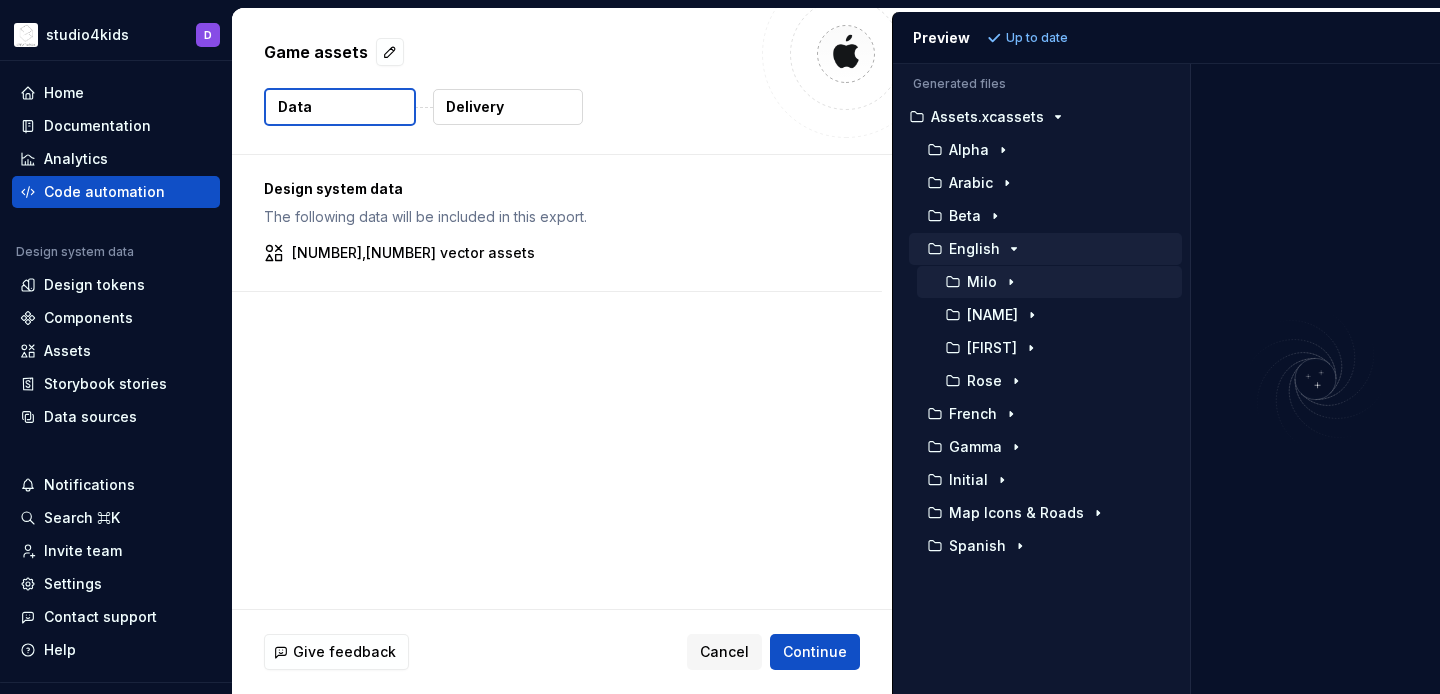 click on "English" at bounding box center (974, 249) 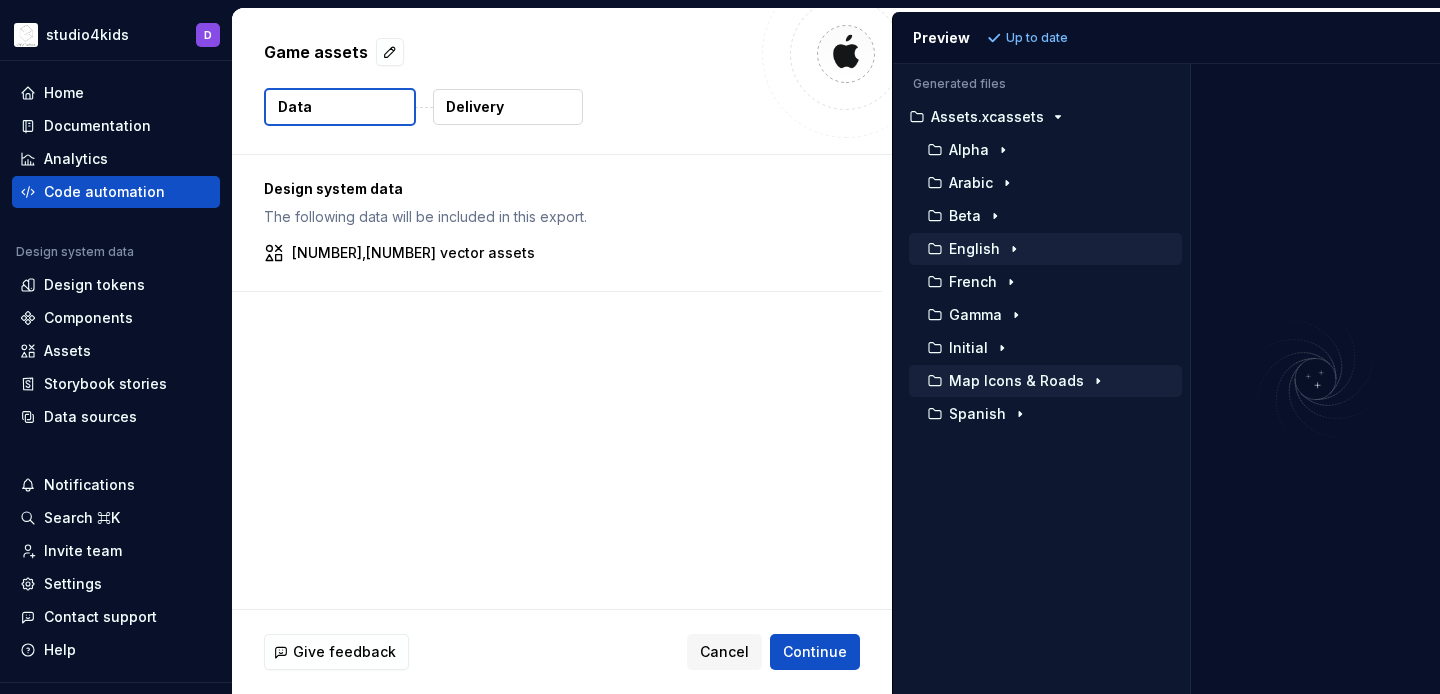 click on "Map Icons & Roads" at bounding box center (1016, 381) 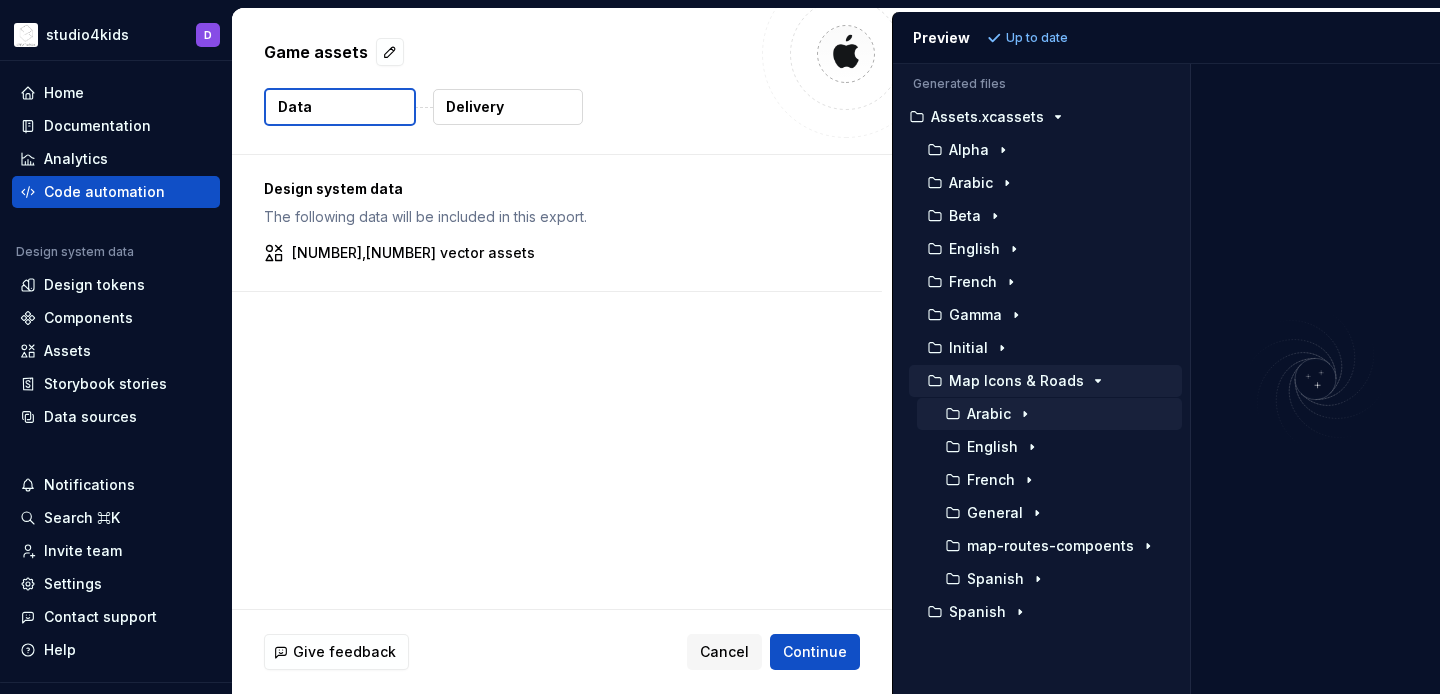 click on "Arabic" at bounding box center (989, 414) 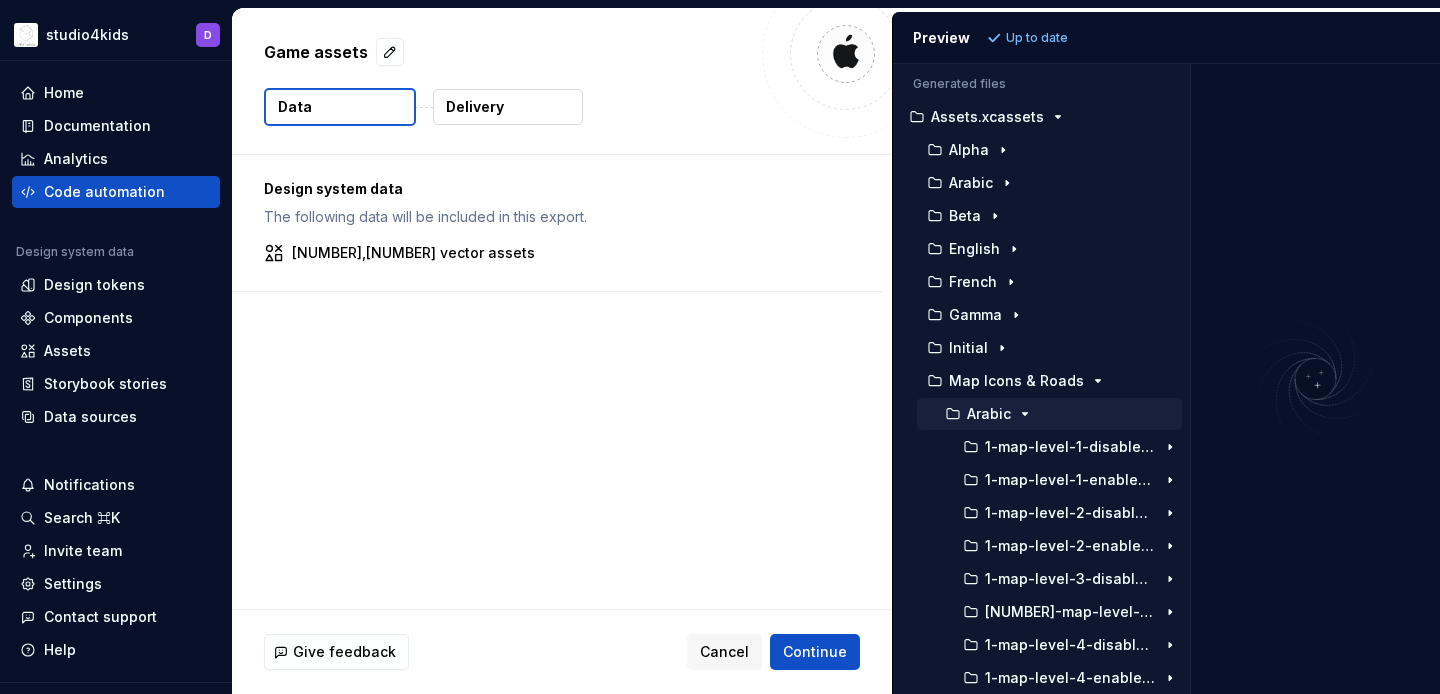 click on "Arabic" at bounding box center (989, 414) 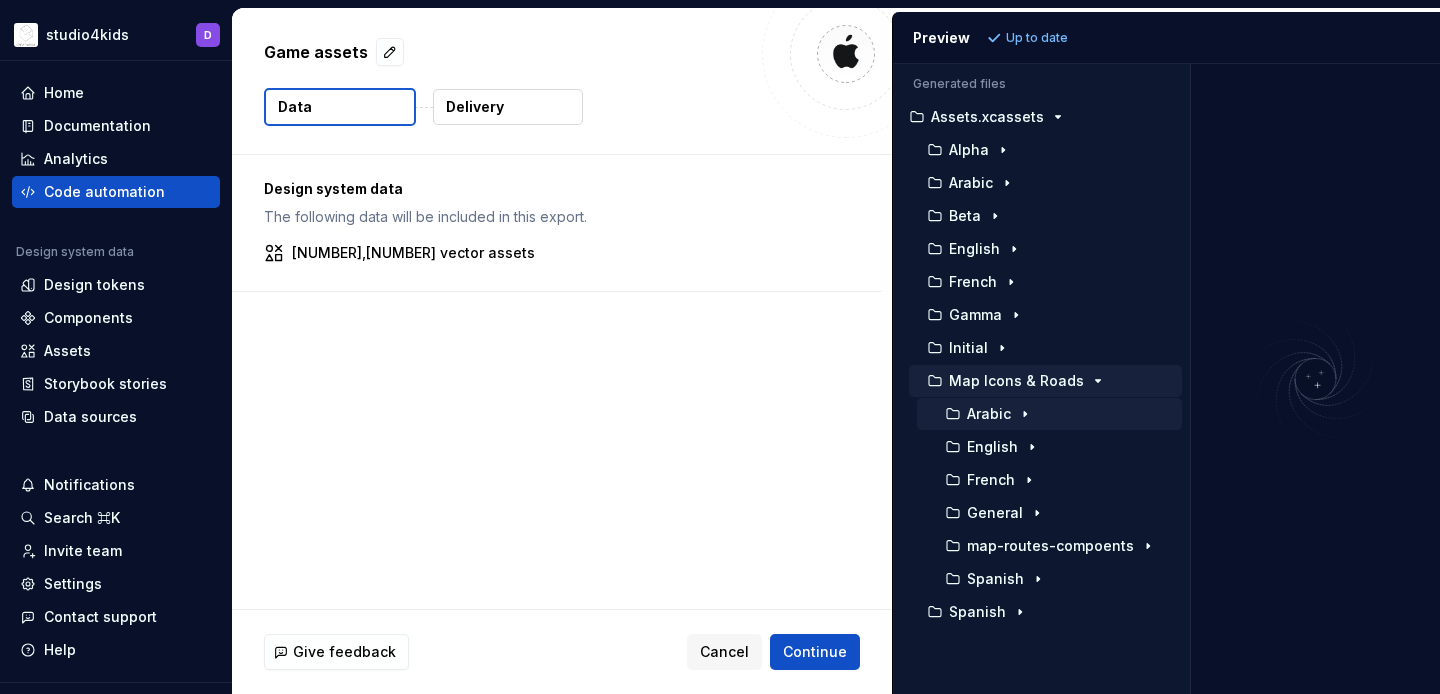 click on "Map Icons & Roads" at bounding box center [1016, 381] 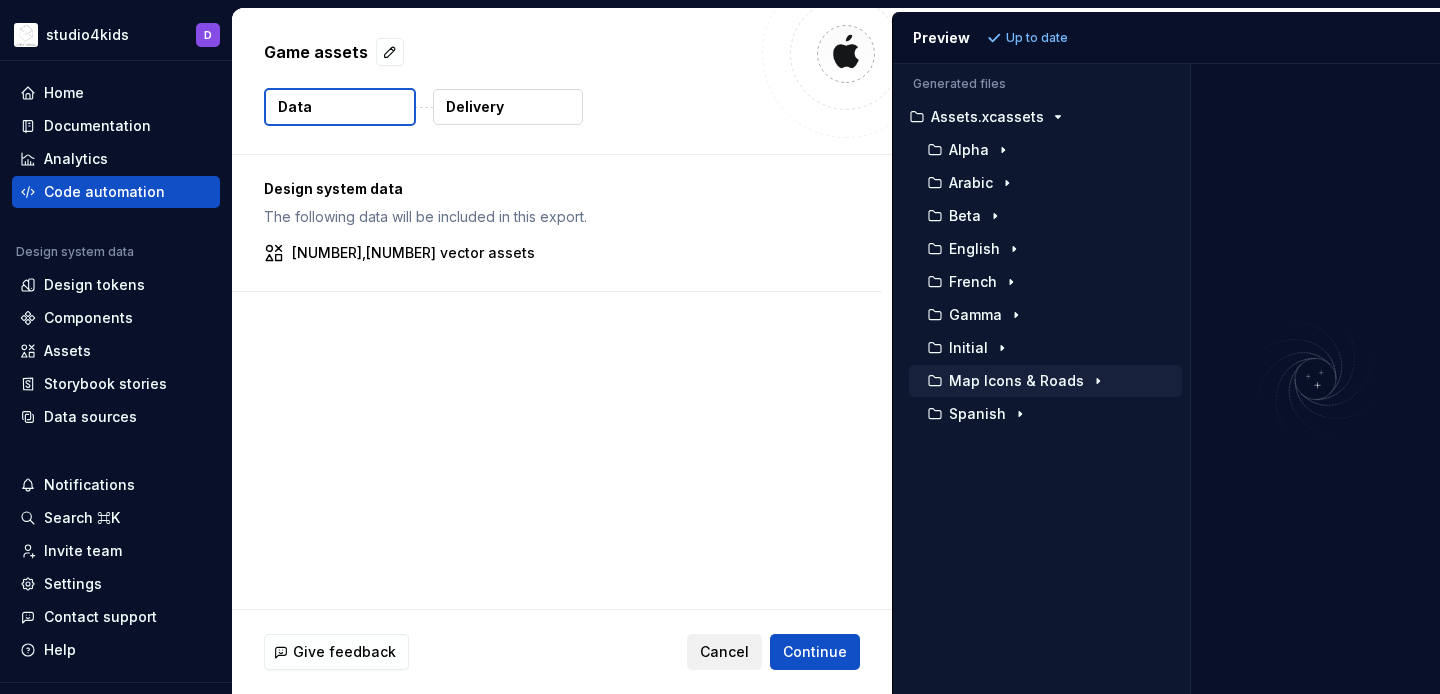 click on "Cancel" at bounding box center (724, 652) 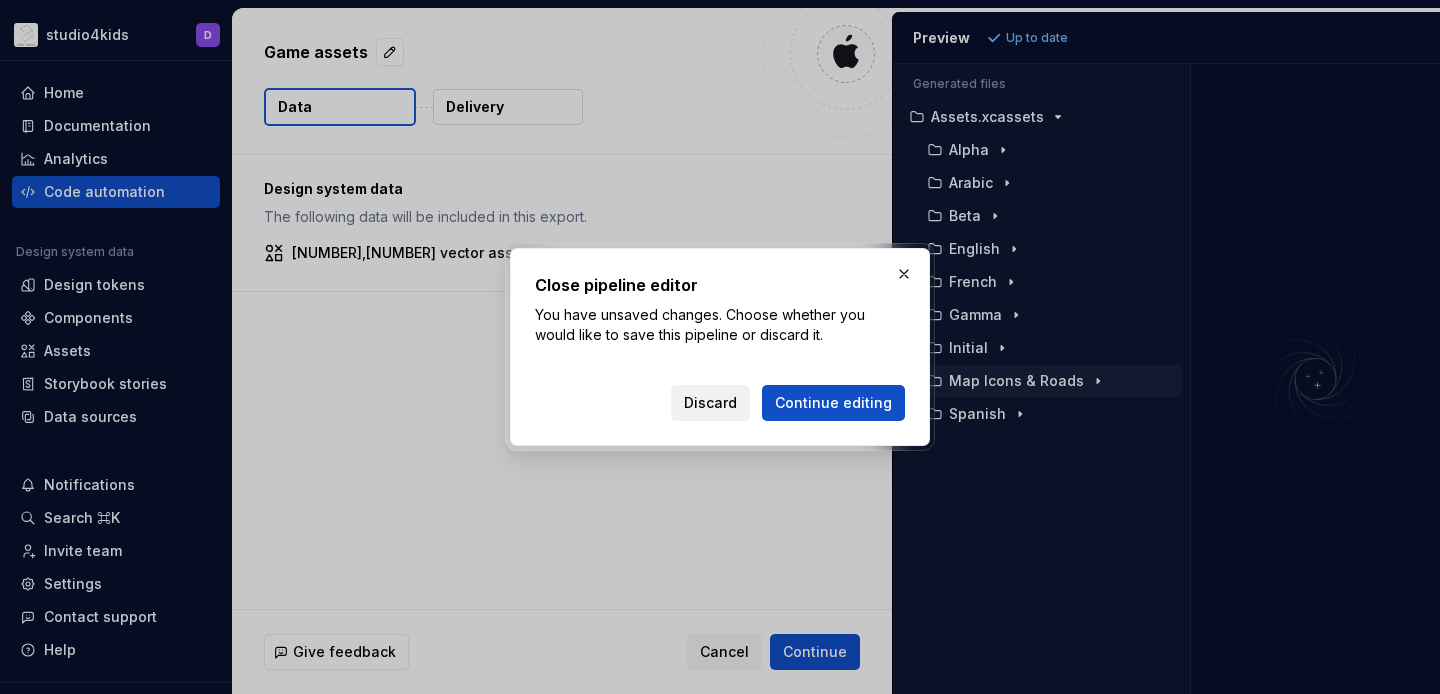 click on "Discard" at bounding box center (710, 403) 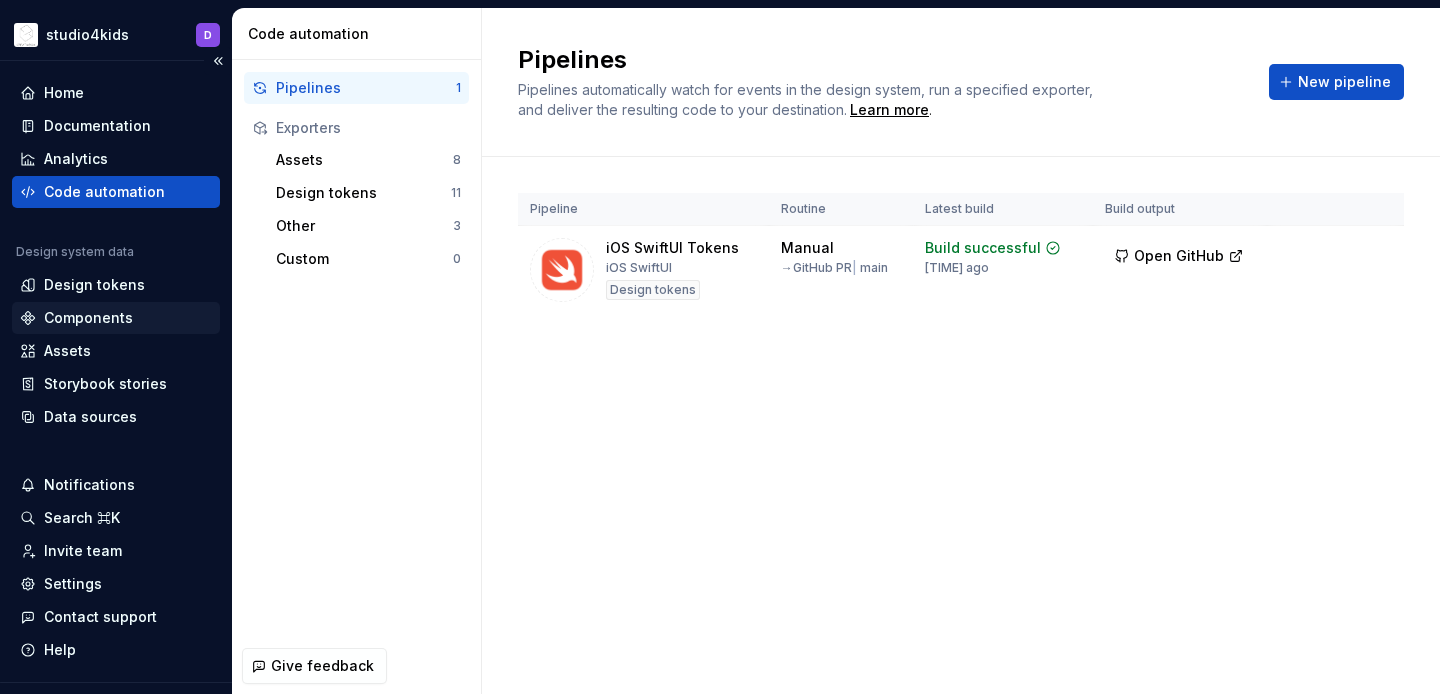 click on "Components" at bounding box center [88, 318] 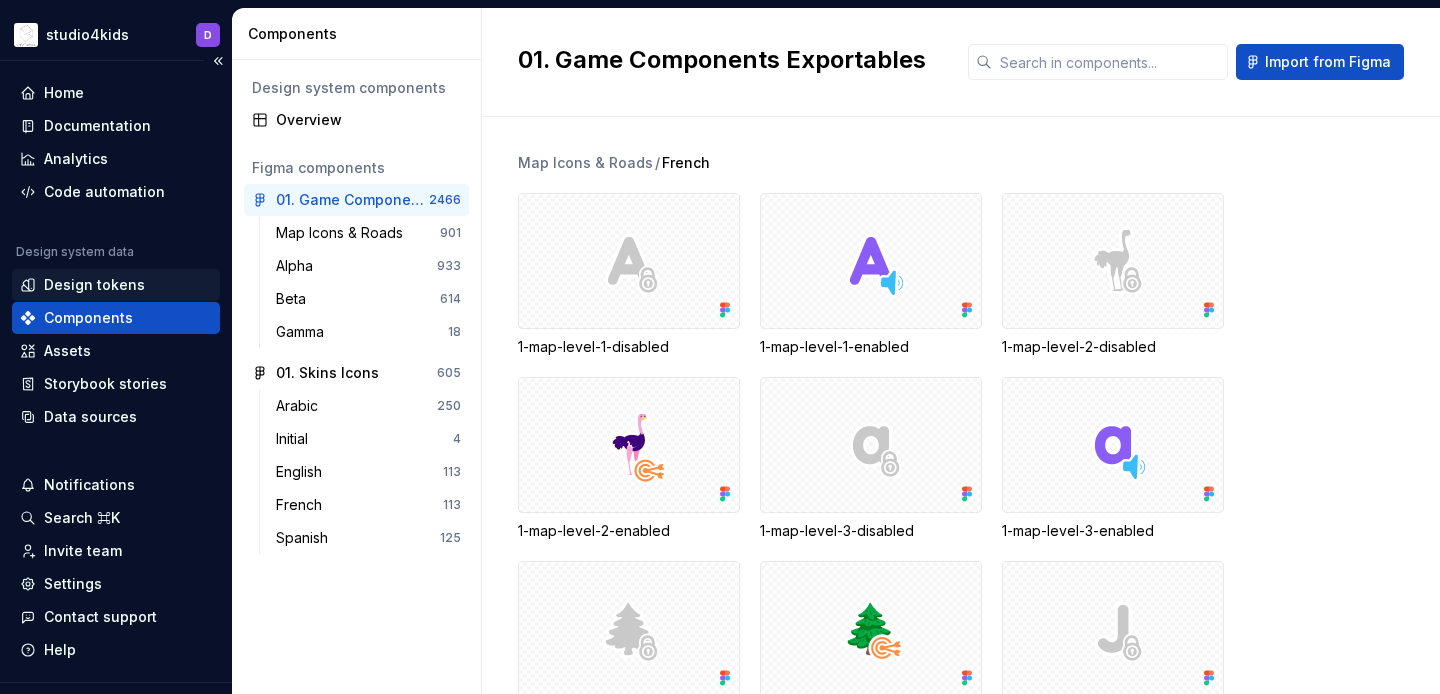 click on "Design tokens" at bounding box center [94, 285] 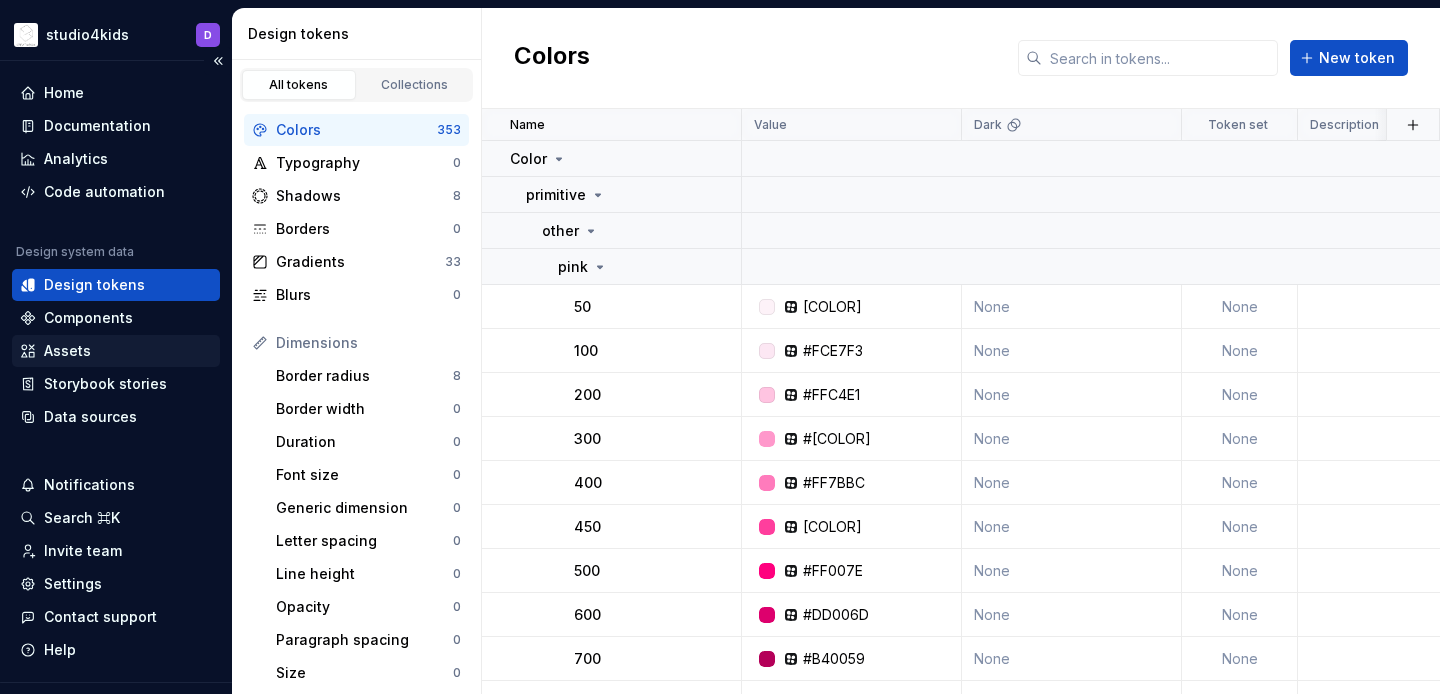 click on "Assets" at bounding box center (116, 351) 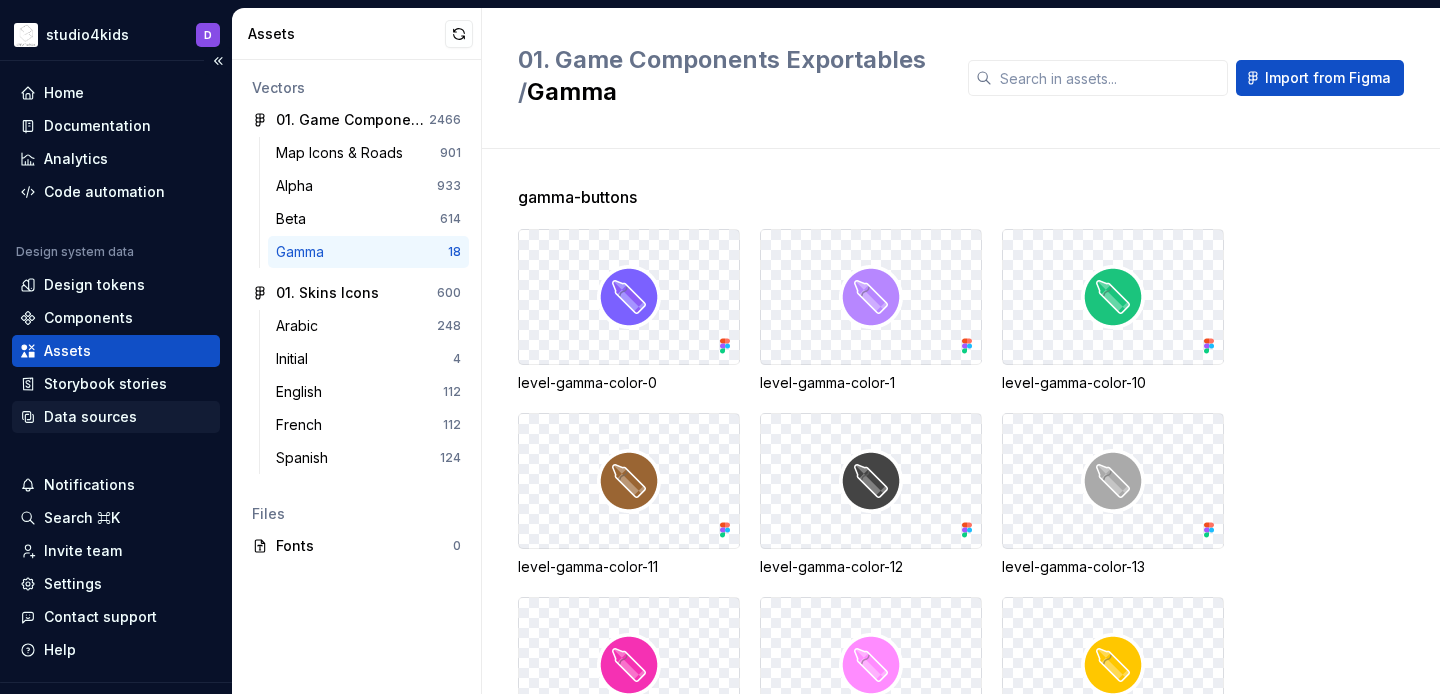 click on "Data sources" at bounding box center [90, 417] 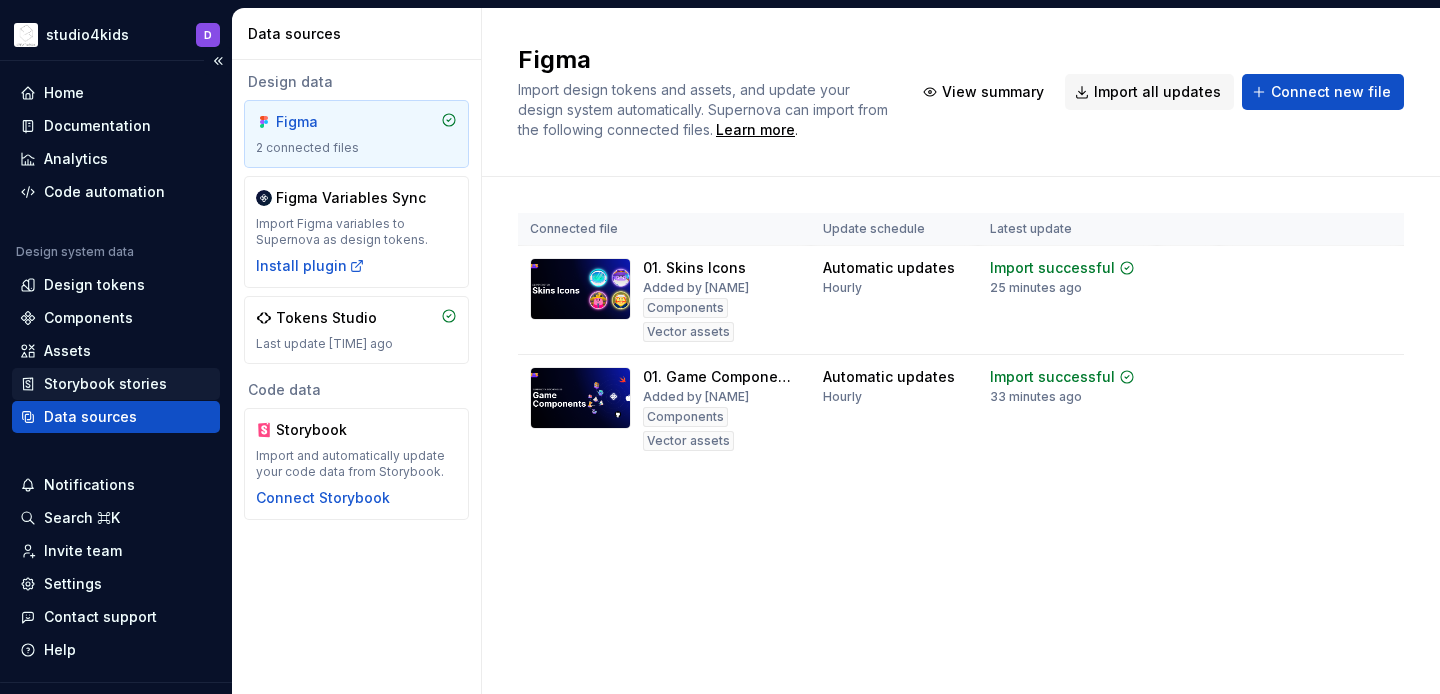 click on "Storybook stories" at bounding box center (105, 384) 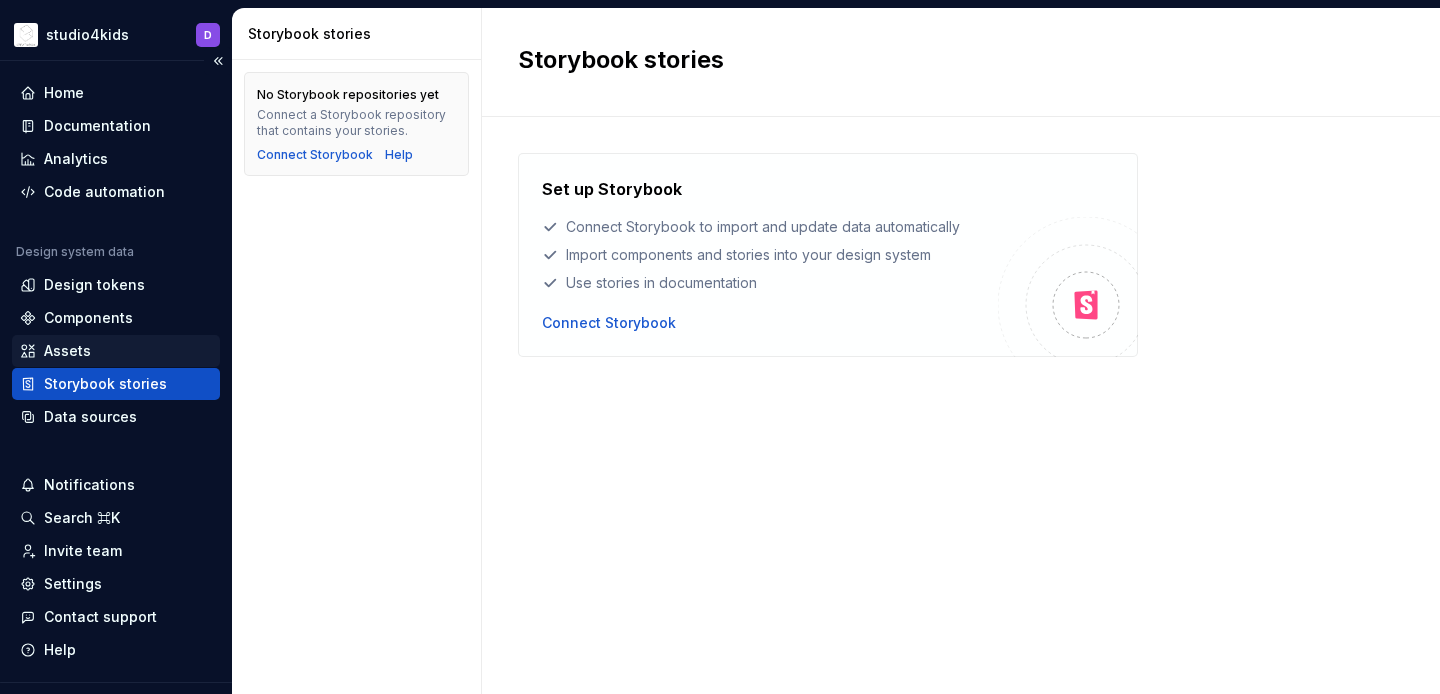 click on "Assets" at bounding box center [116, 351] 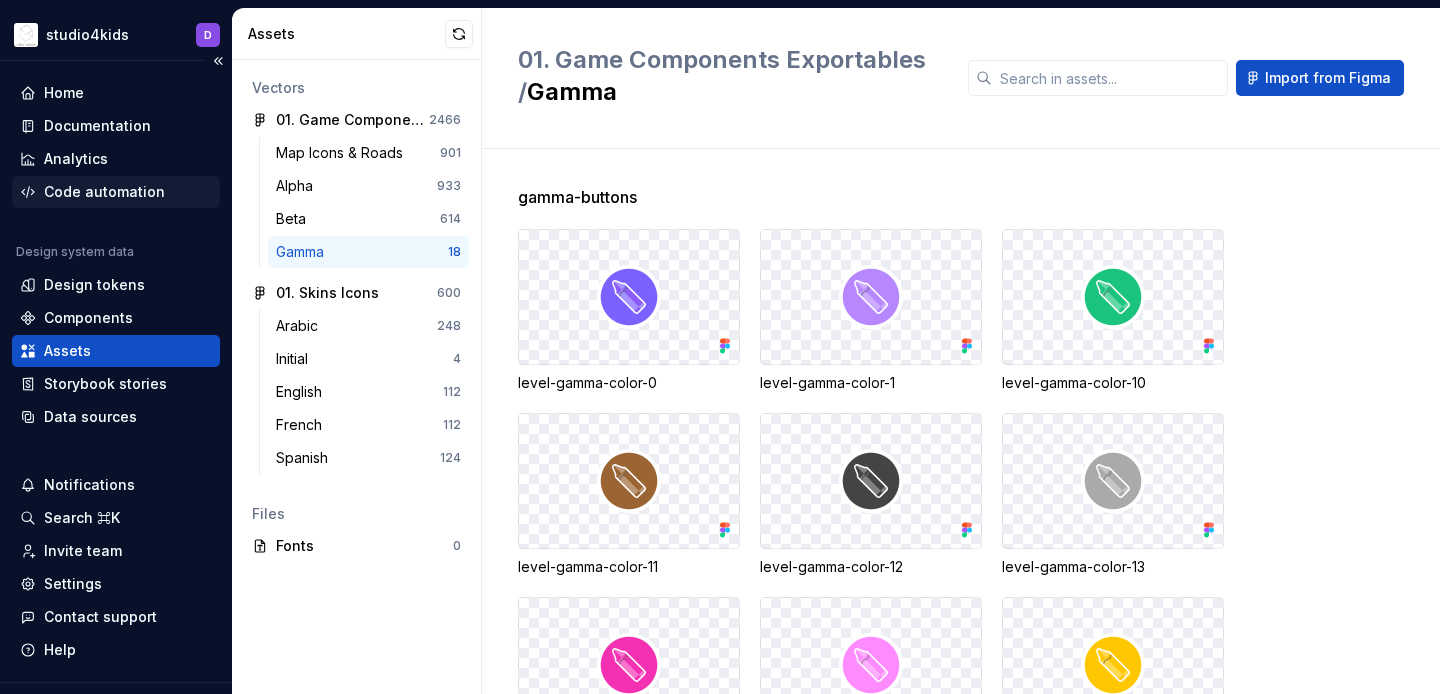 click on "Code automation" at bounding box center (104, 192) 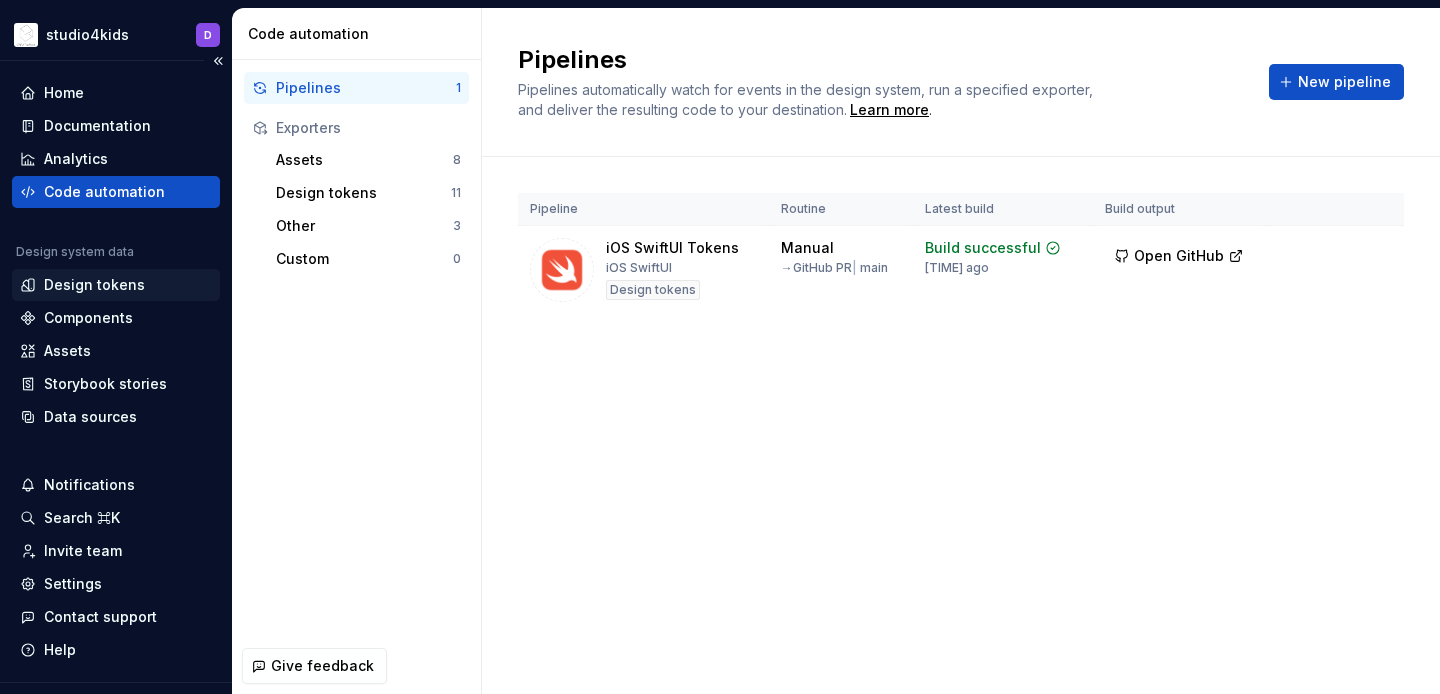 click on "Design tokens" at bounding box center [94, 285] 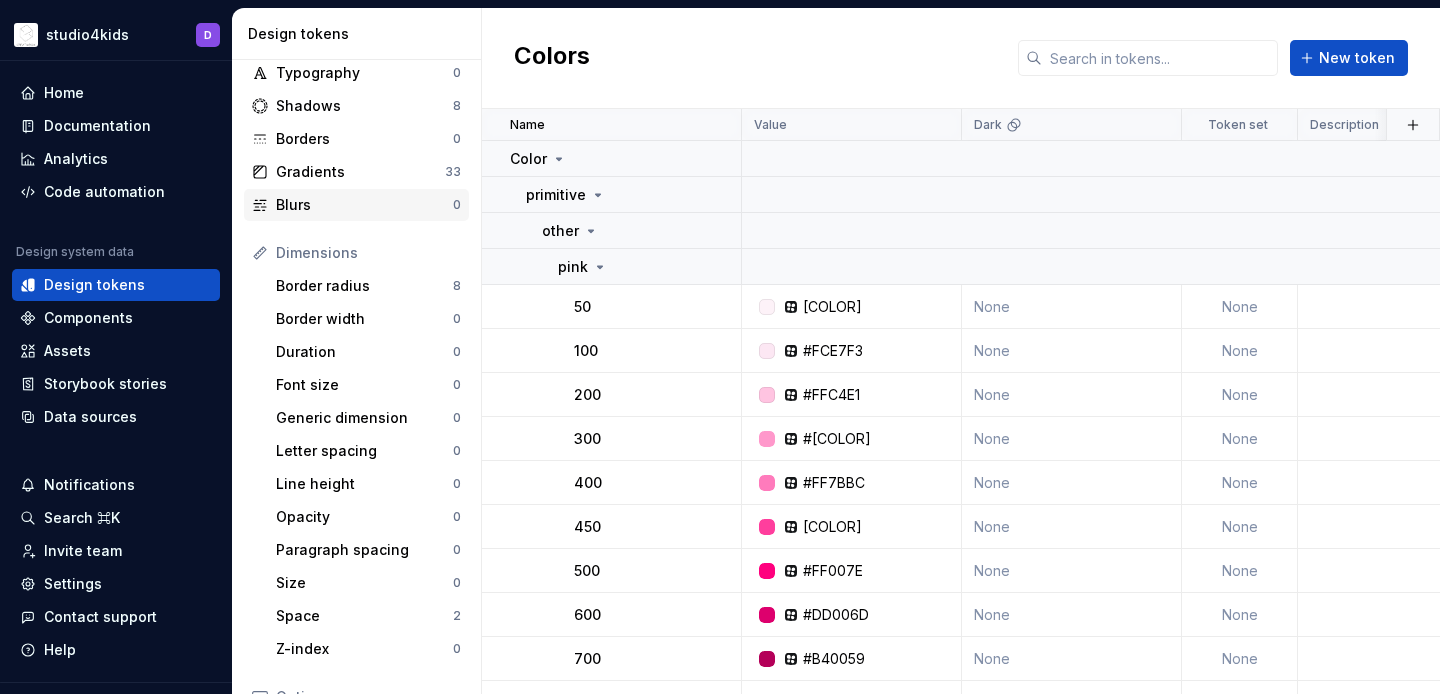 scroll, scrollTop: 67, scrollLeft: 0, axis: vertical 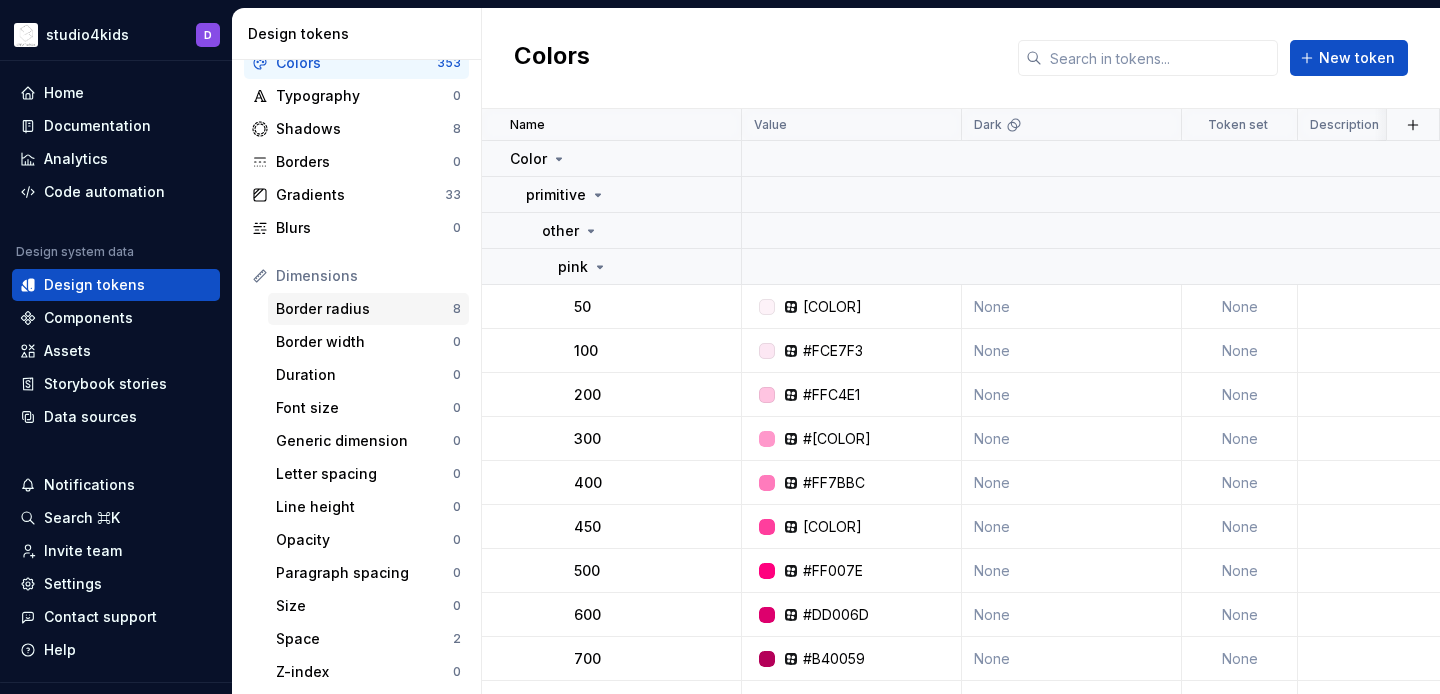 click on "Border radius" at bounding box center (364, 309) 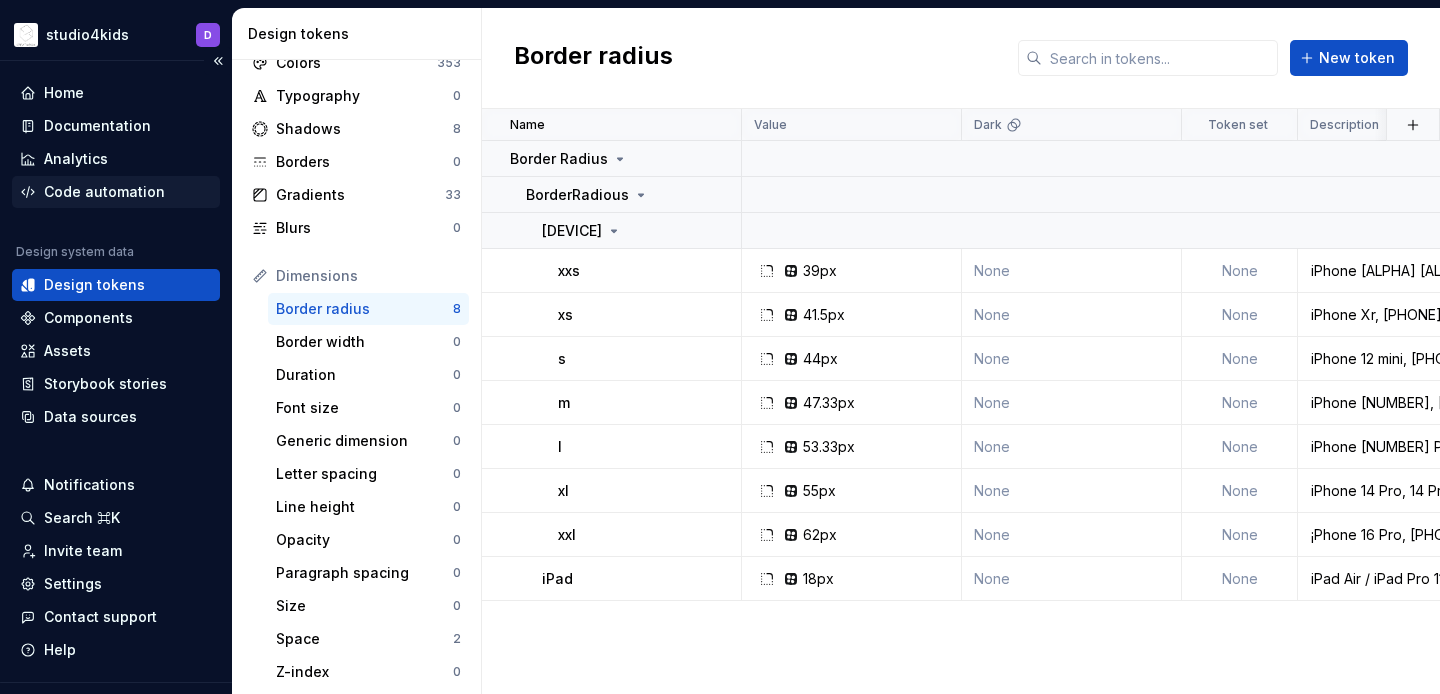 click on "Code automation" at bounding box center [104, 192] 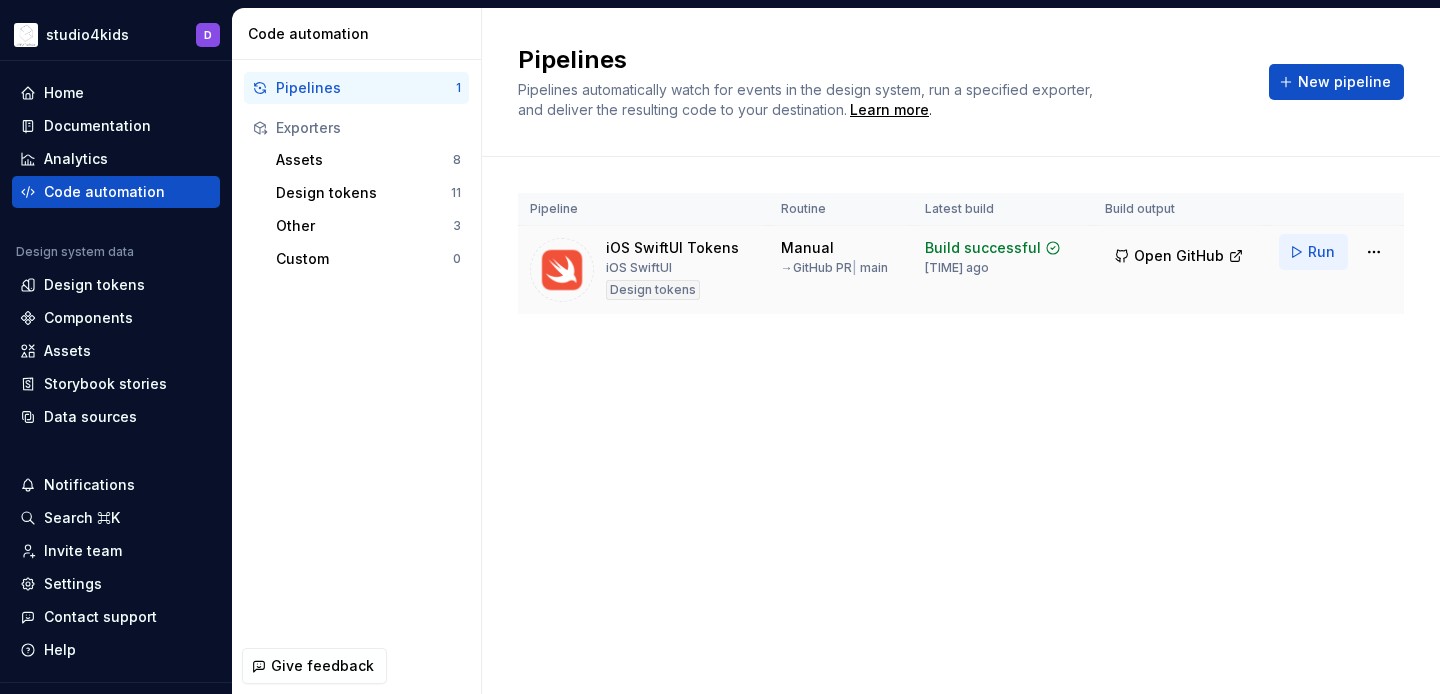 click on "Run" at bounding box center [1313, 252] 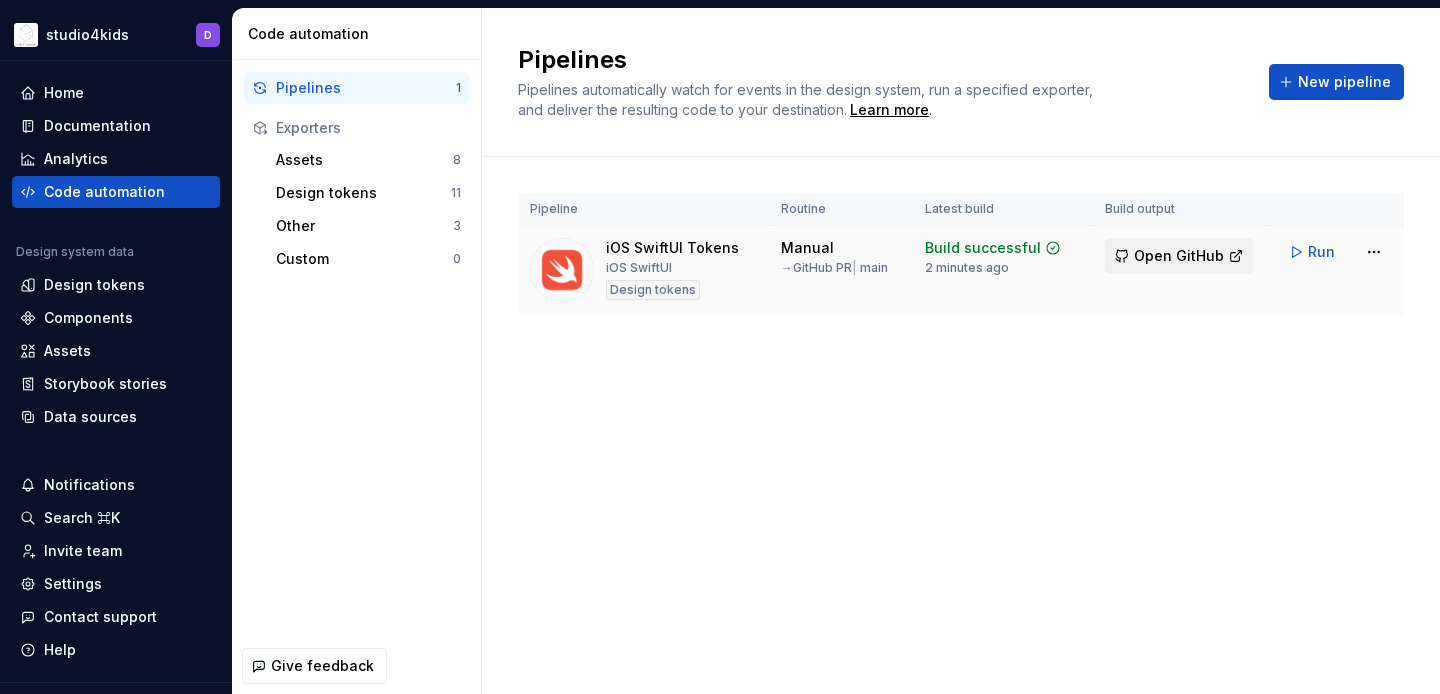 click on "Open GitHub" at bounding box center [1179, 256] 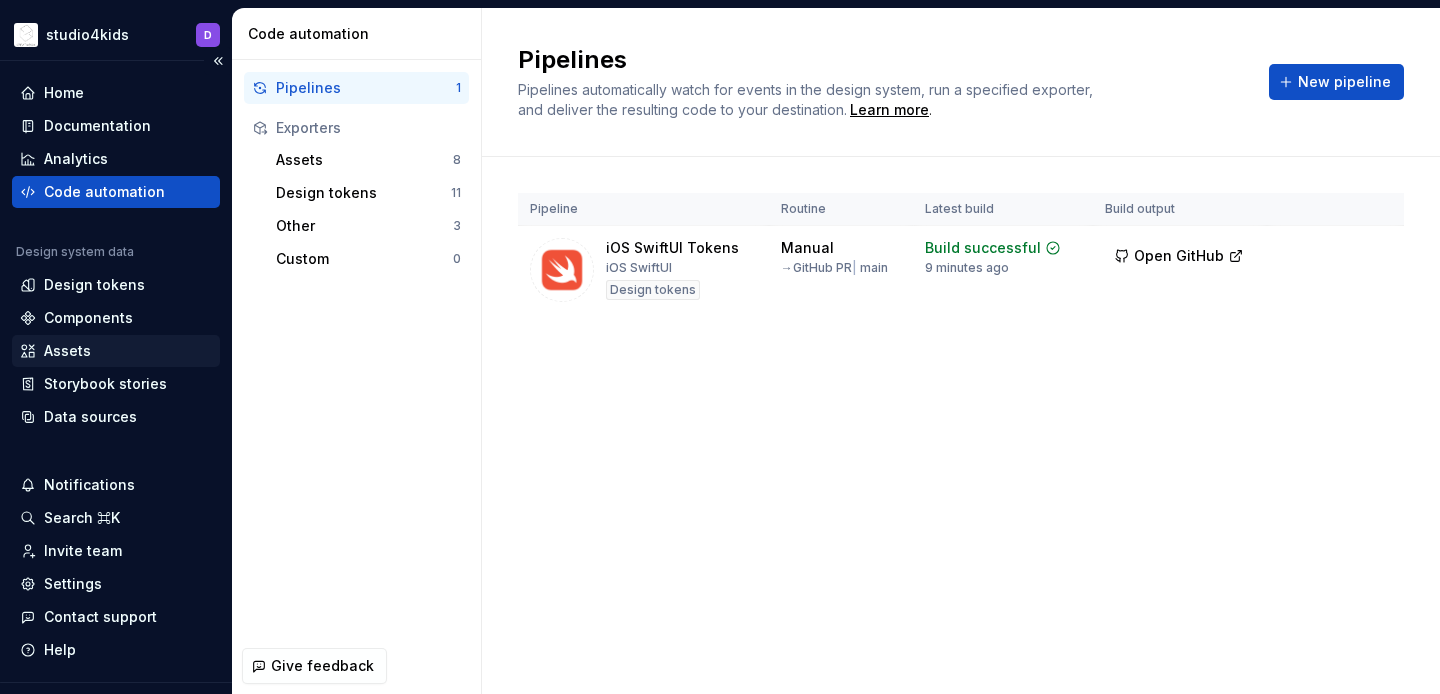 click on "Assets" at bounding box center [67, 351] 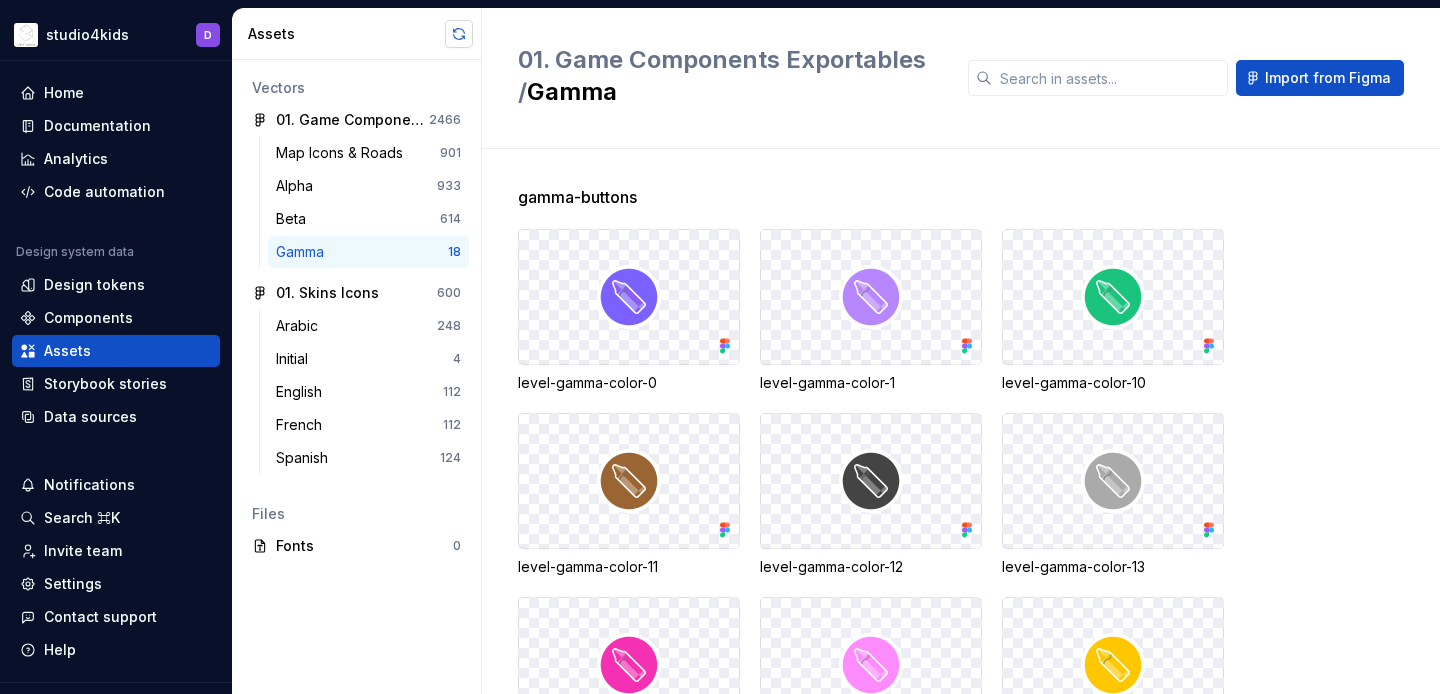 click at bounding box center [459, 34] 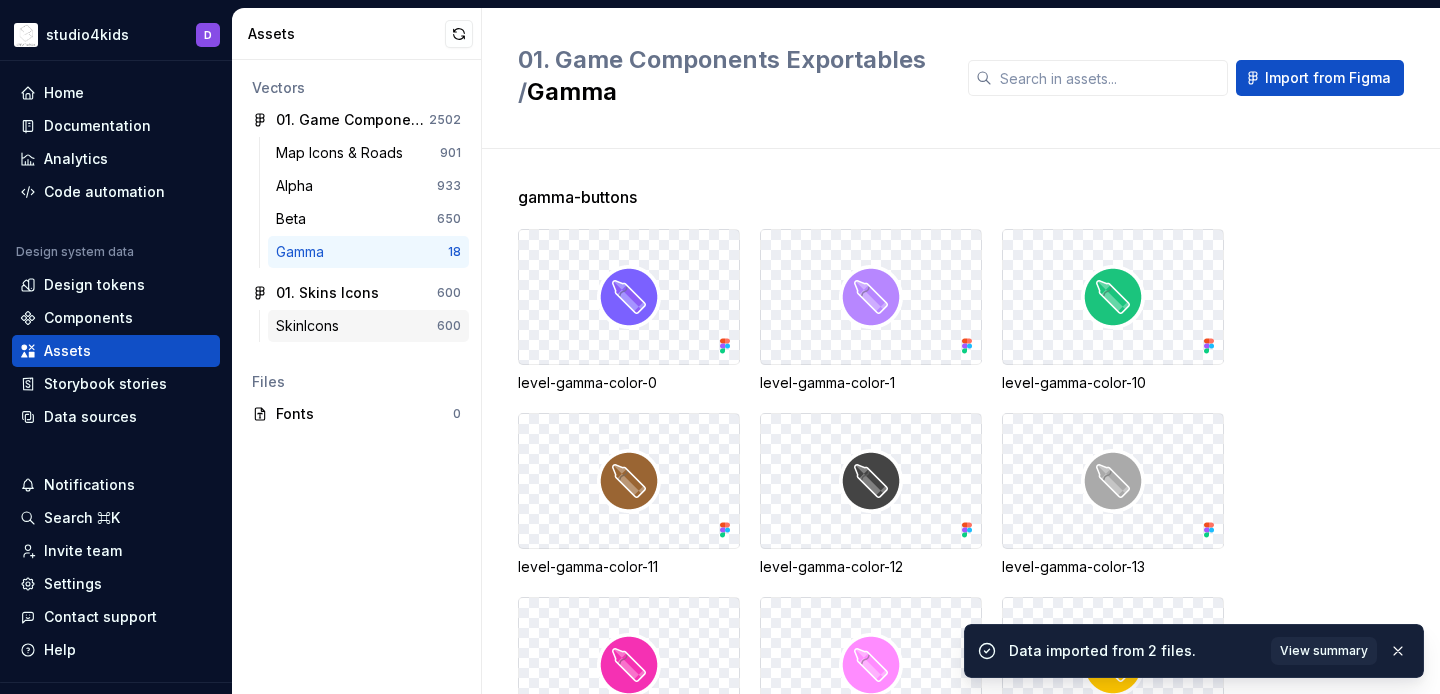 click on "SkinIcons" at bounding box center (311, 326) 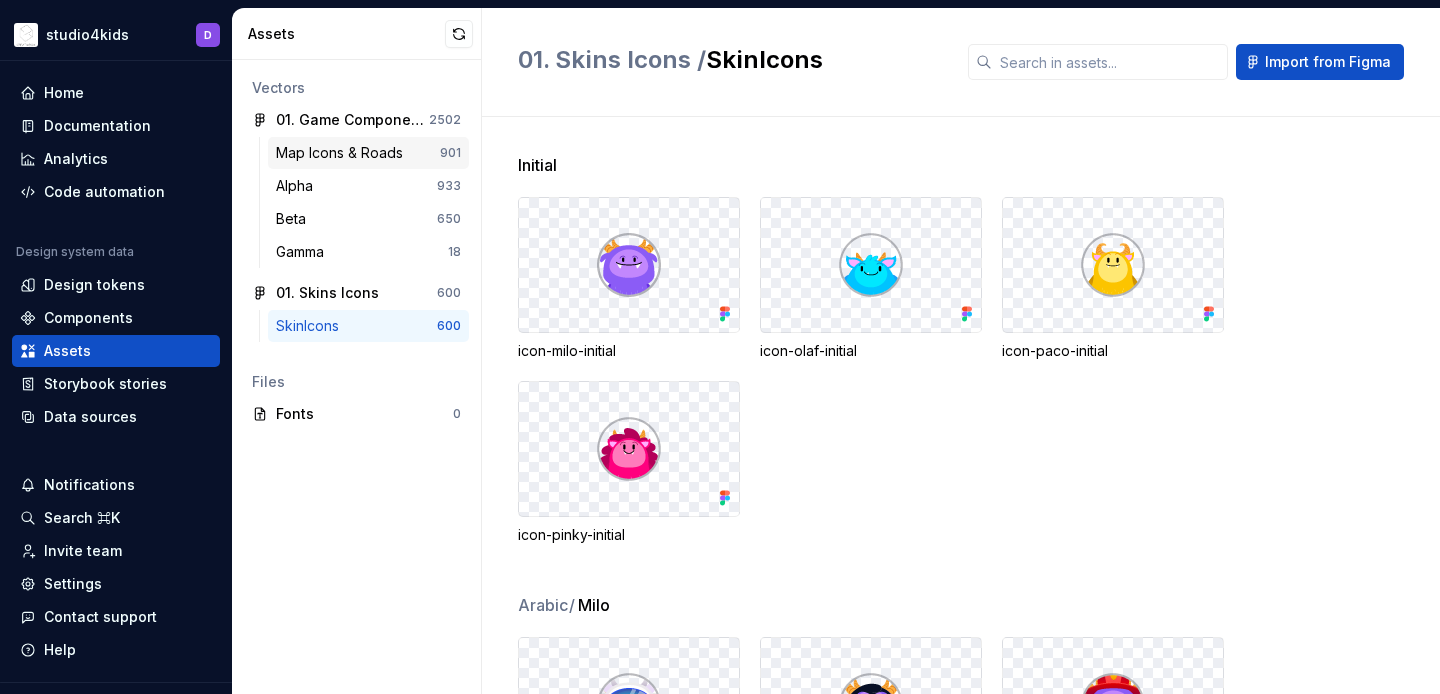 click on "Map Icons & Roads 901" at bounding box center (368, 153) 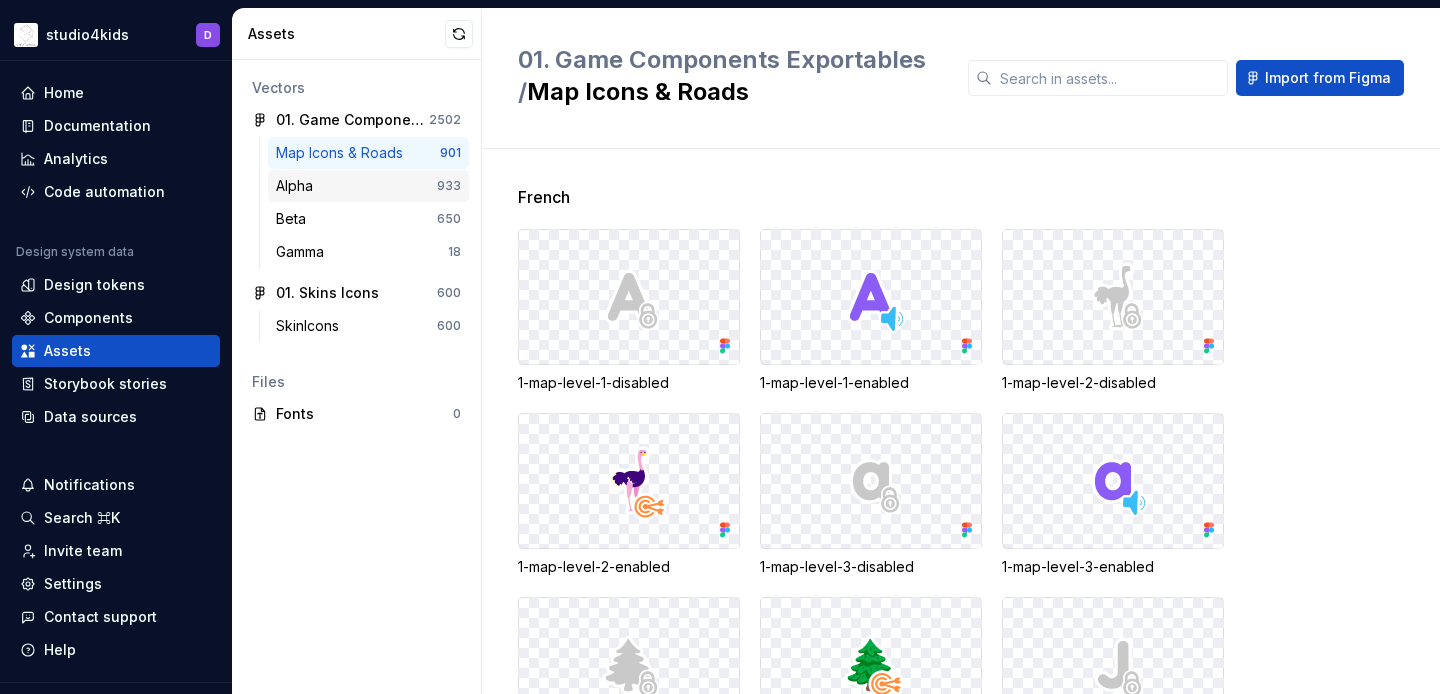 click on "Alpha" at bounding box center (356, 186) 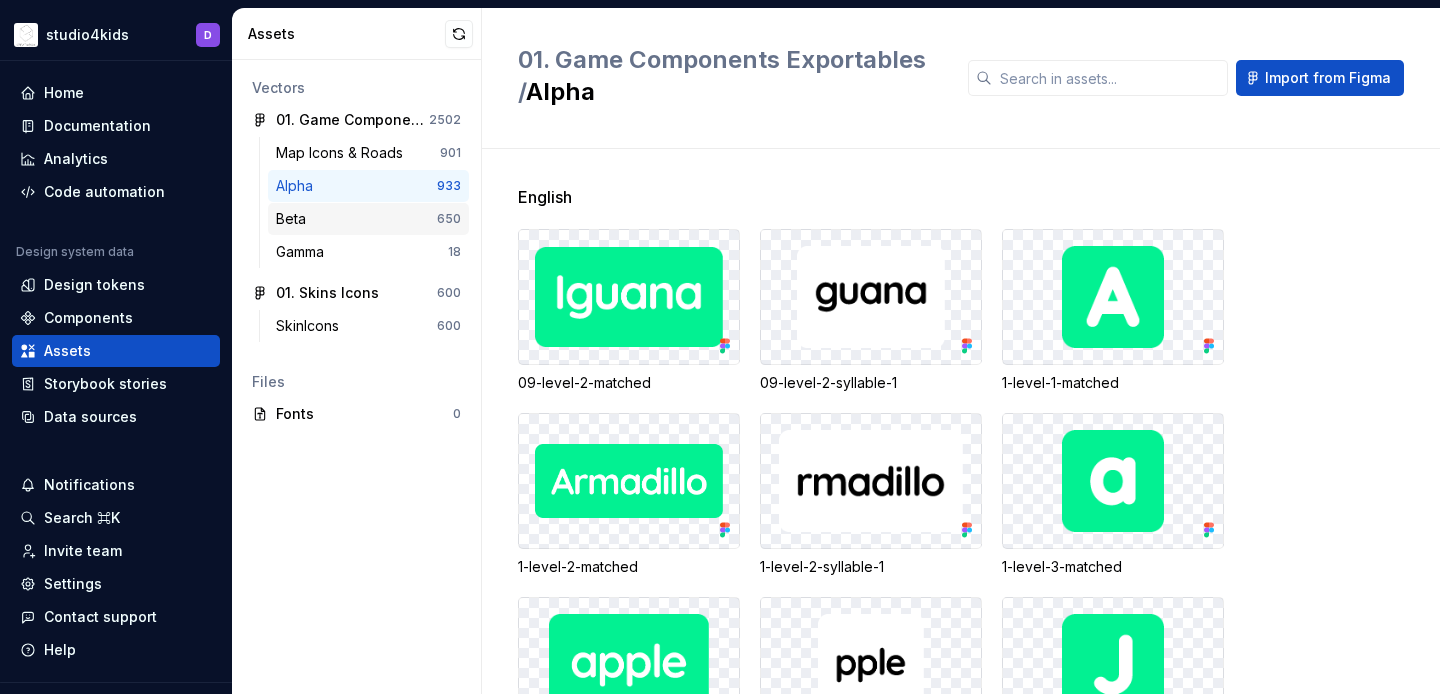 click on "Beta" at bounding box center (356, 219) 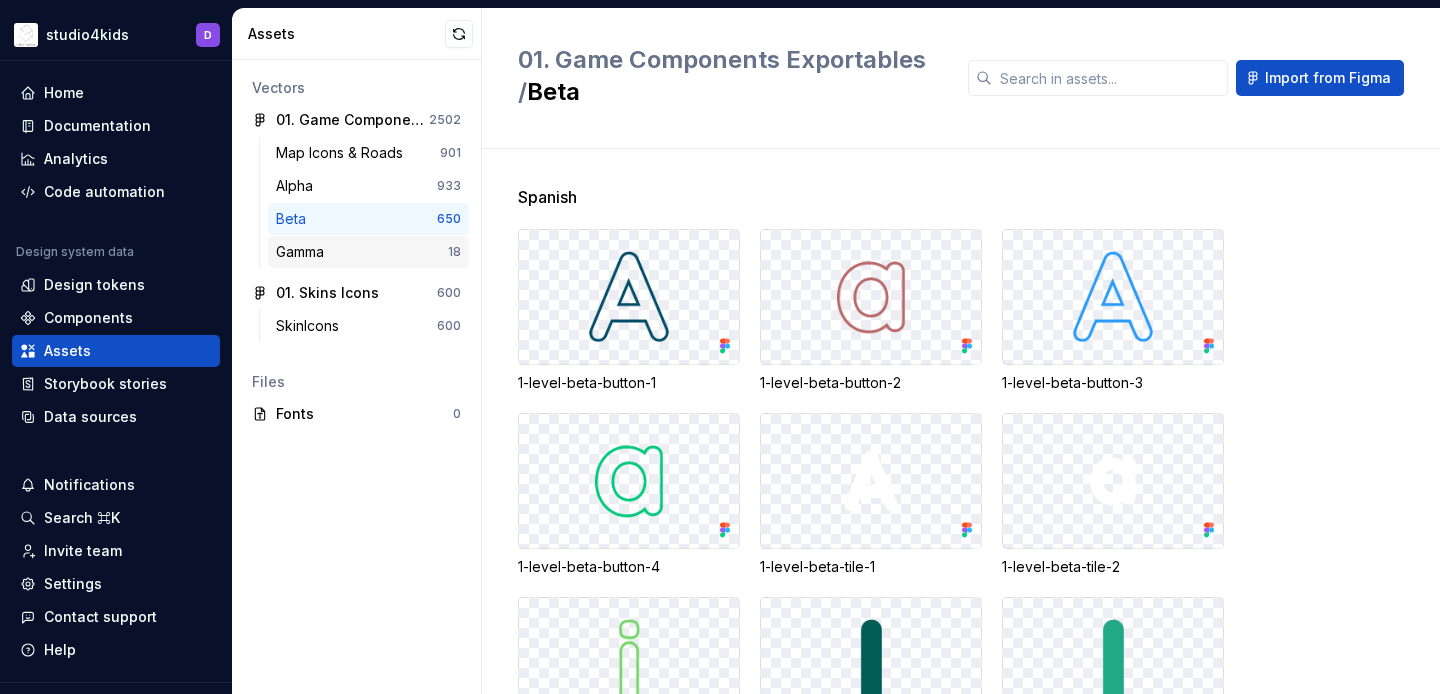 click on "Gamma" at bounding box center (304, 252) 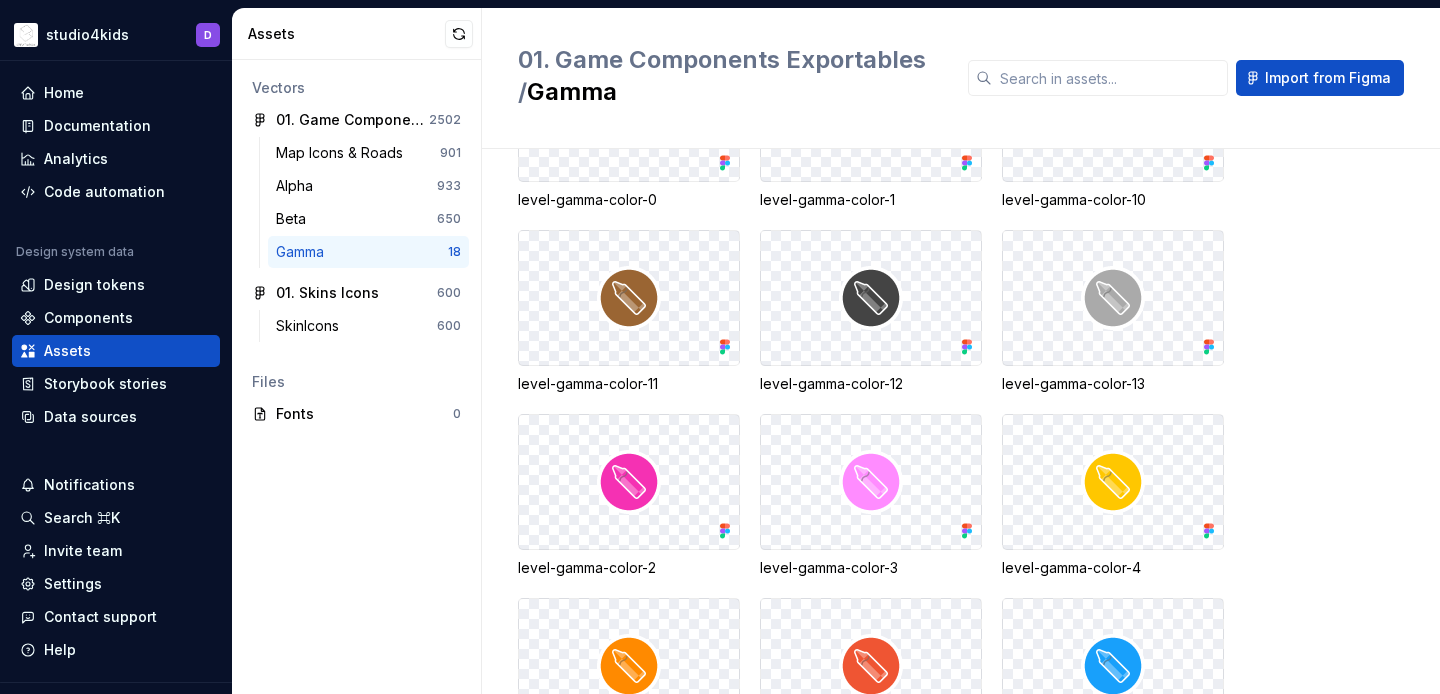 scroll, scrollTop: 0, scrollLeft: 0, axis: both 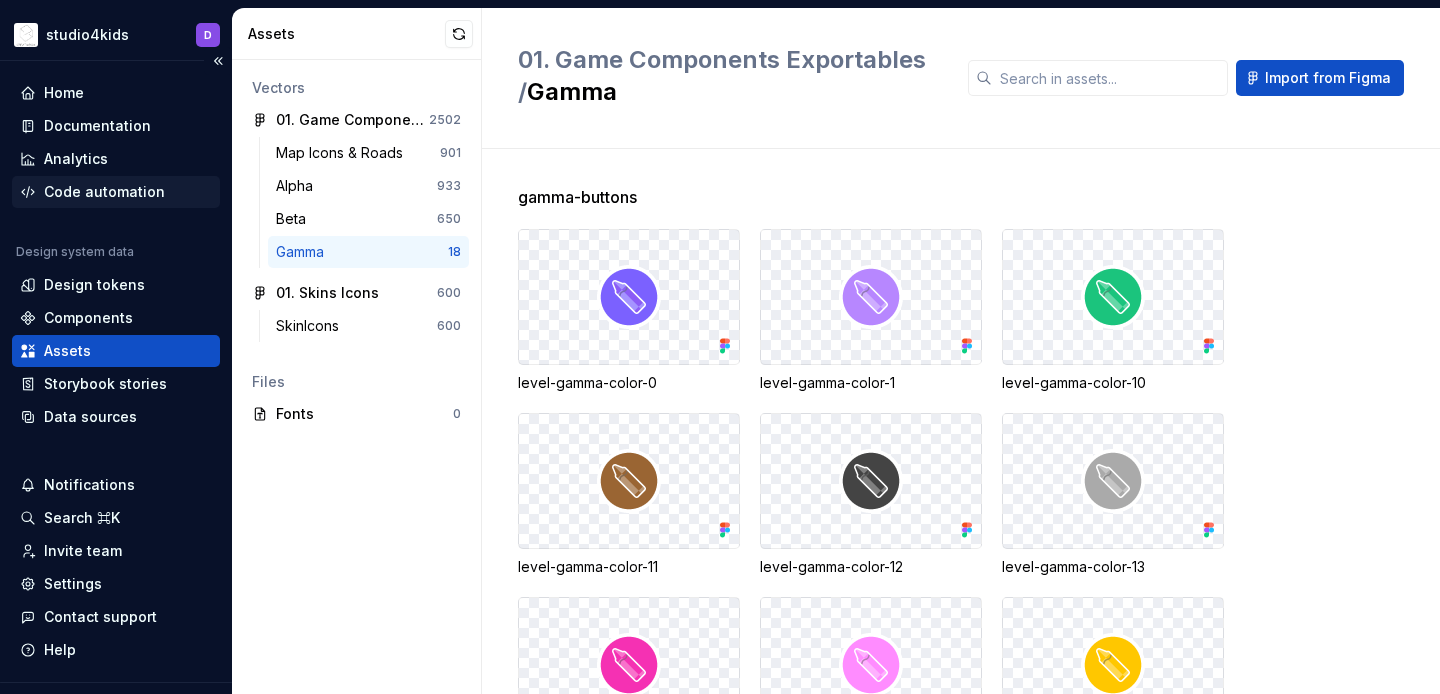 click on "Code automation" at bounding box center [104, 192] 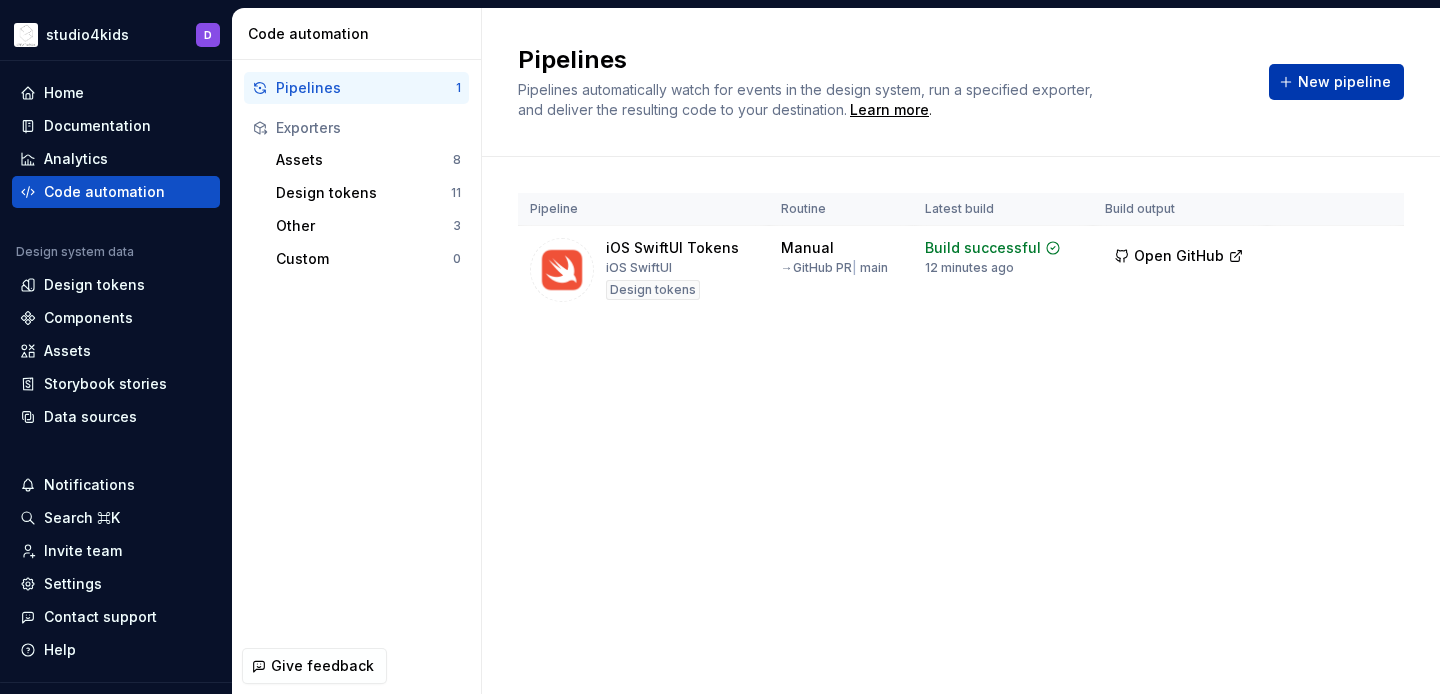 click on "New pipeline" at bounding box center [1344, 82] 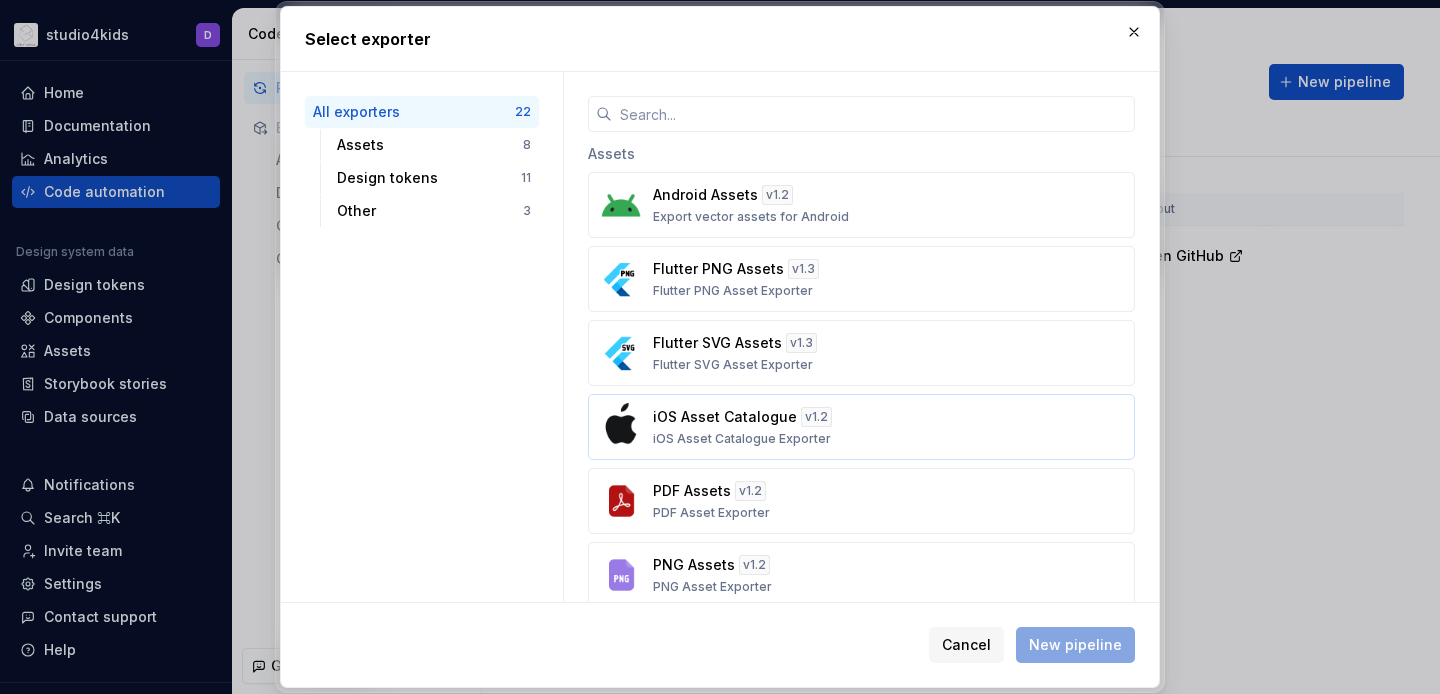 click on "iOS Asset Catalogue Exporter" at bounding box center (742, 439) 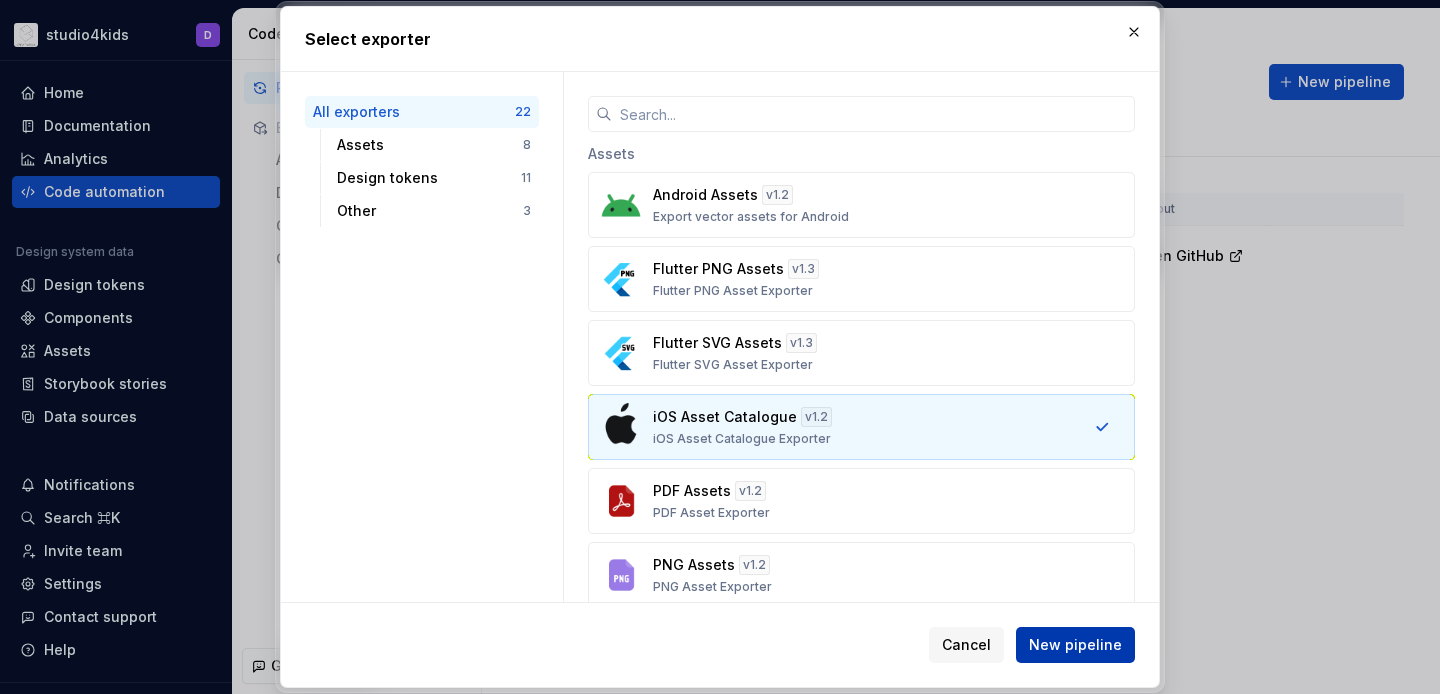 click on "New pipeline" at bounding box center (1075, 645) 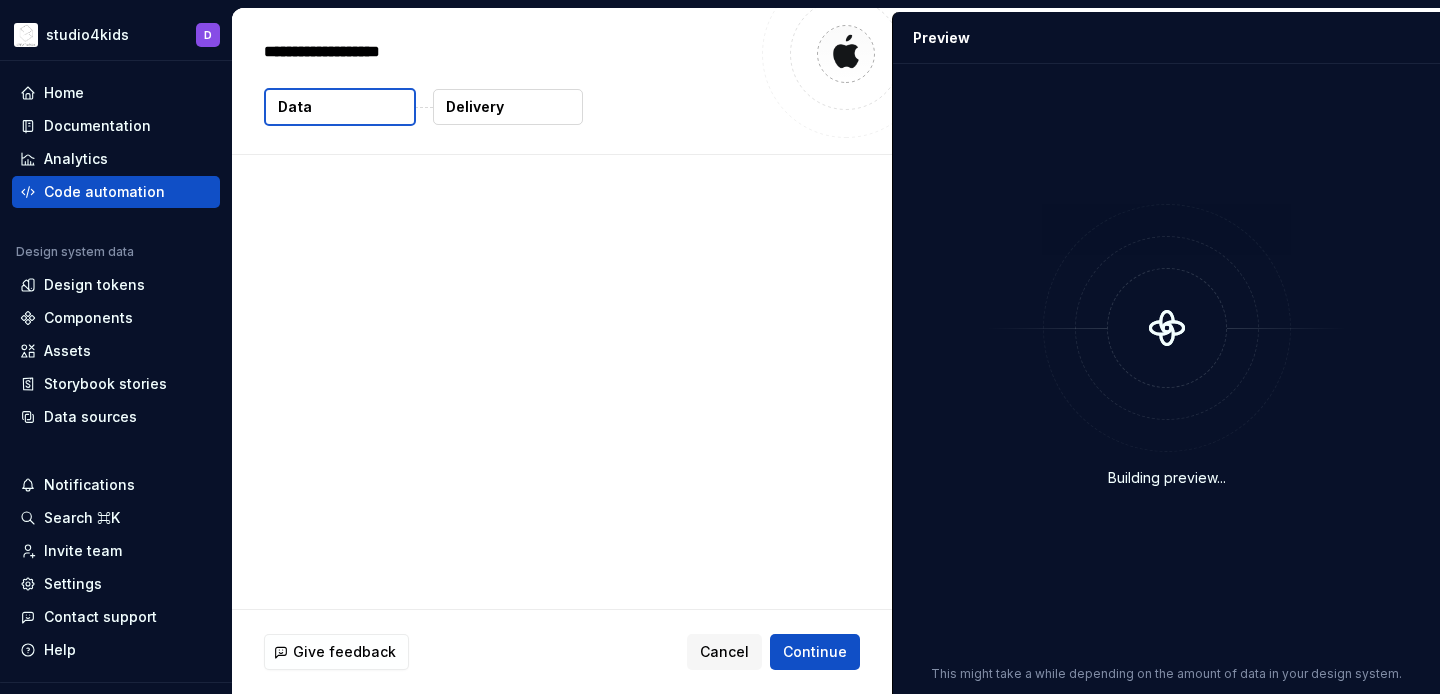 type on "*" 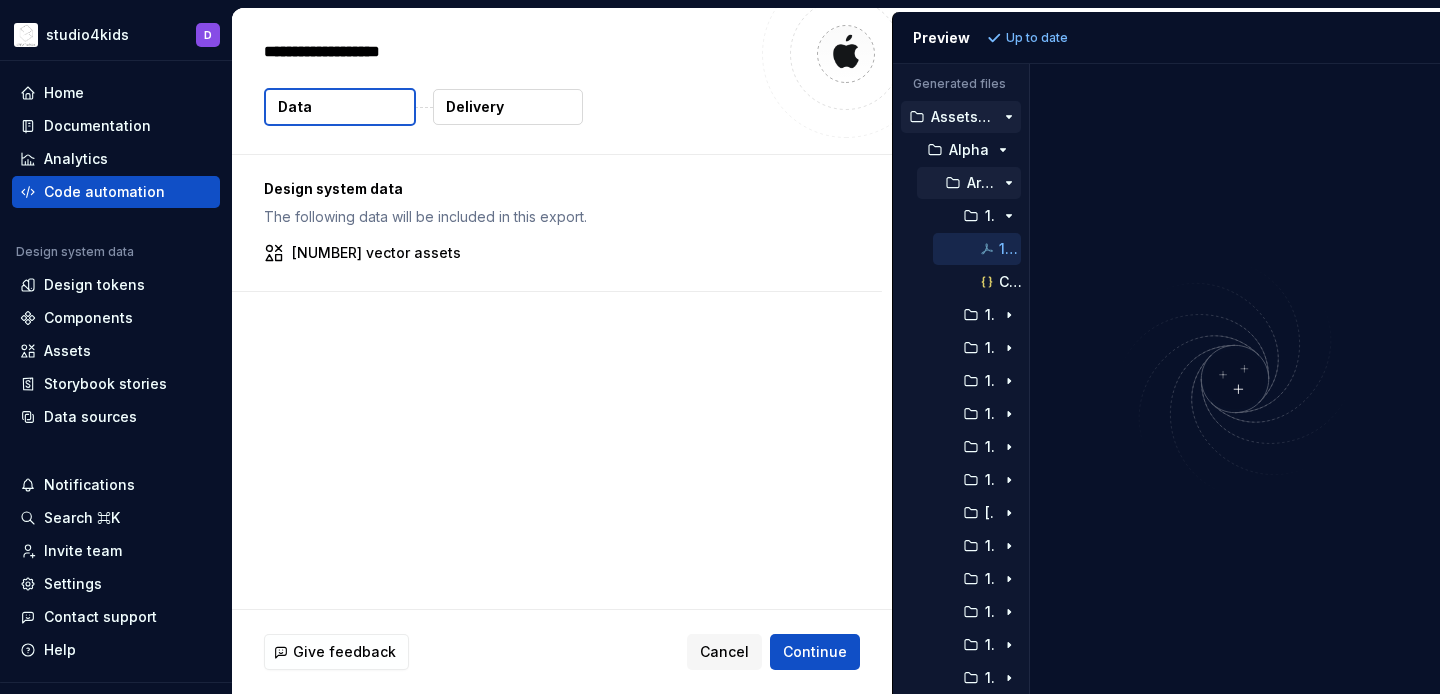 click at bounding box center [1009, 183] 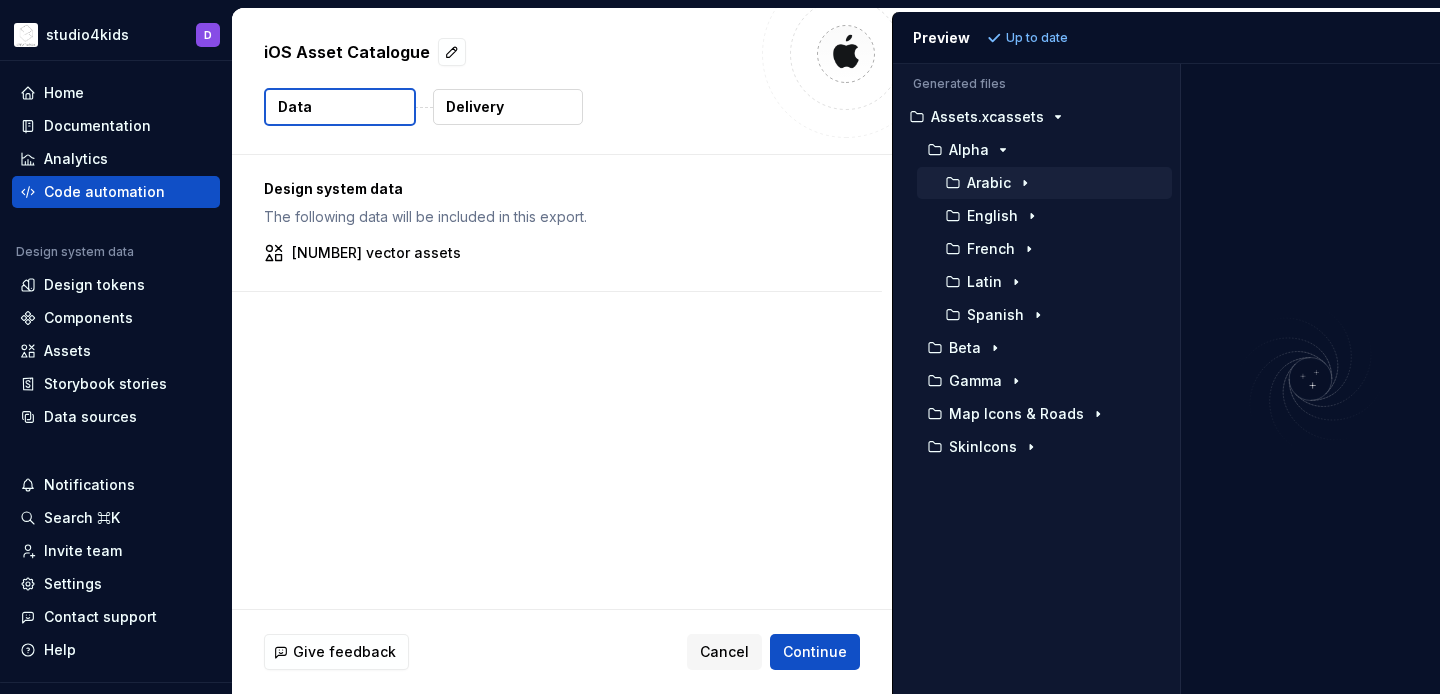 click on "Generated files
Accessibility guide for tree .
Navigate the tree with the arrow keys. Common tree hotkeys apply. Further keybindings are available:
enter to execute primary action on focused item
f2 to start renaming the focused item
escape to abort renaming an item
control+d to start dragging selected items
Assets.xcassets Alpha Arabic English French Latin Spanish Beta Gamma Map Icons & Roads SkinIcons" at bounding box center (1166, 379) 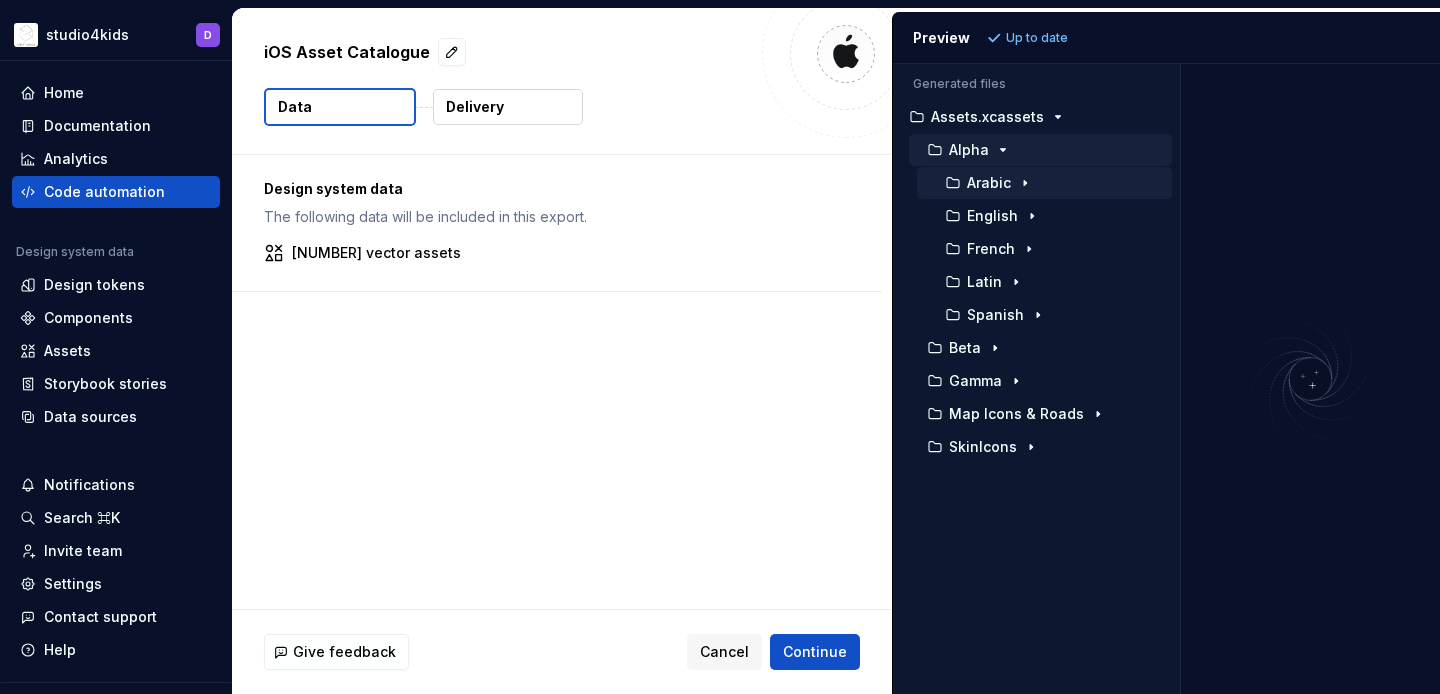 click at bounding box center [935, 150] 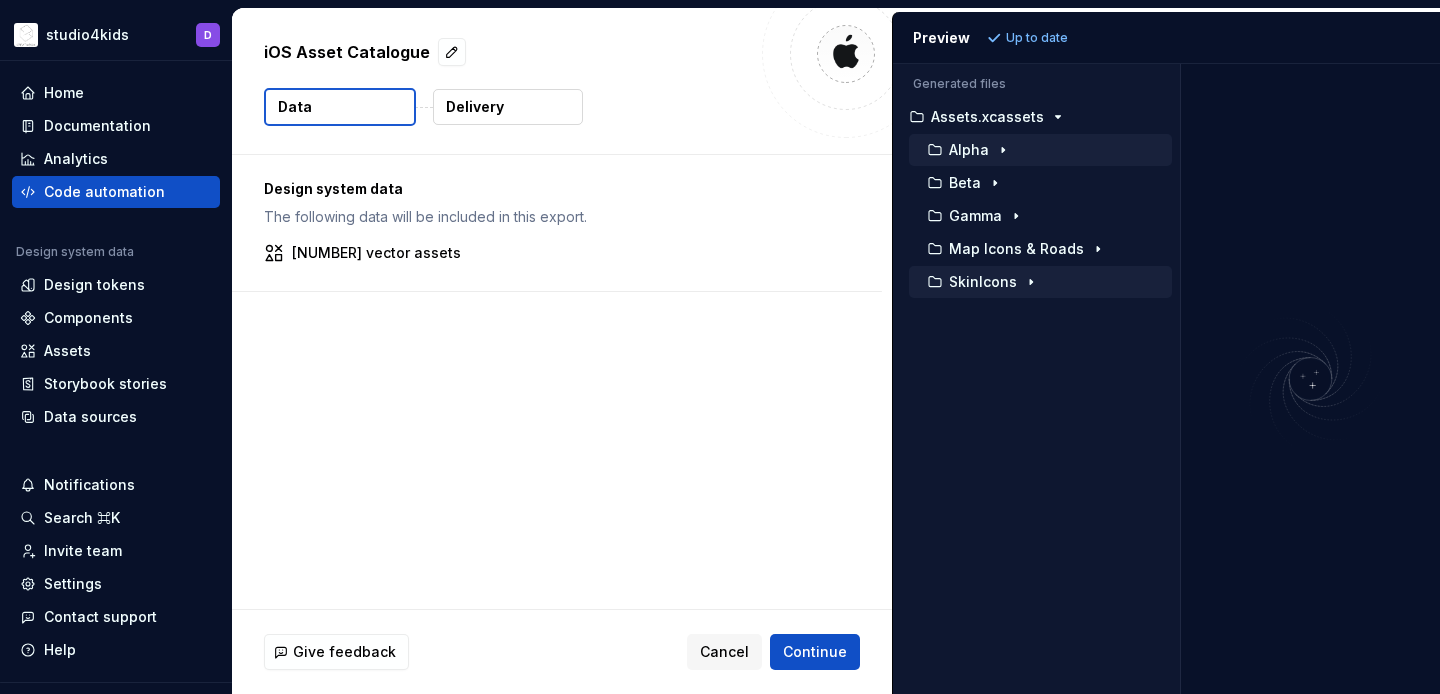 click on "SkinIcons" at bounding box center [983, 282] 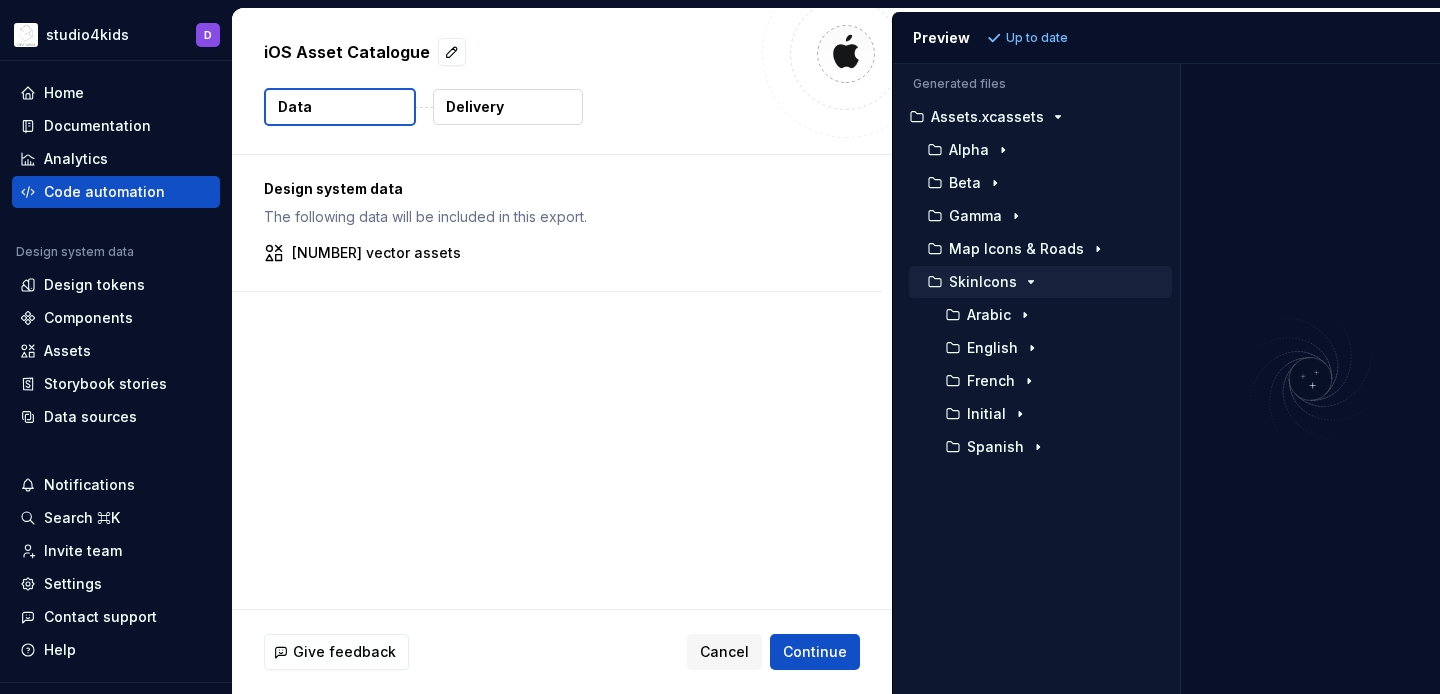 click on "iOS Asset Catalogue" at bounding box center (347, 52) 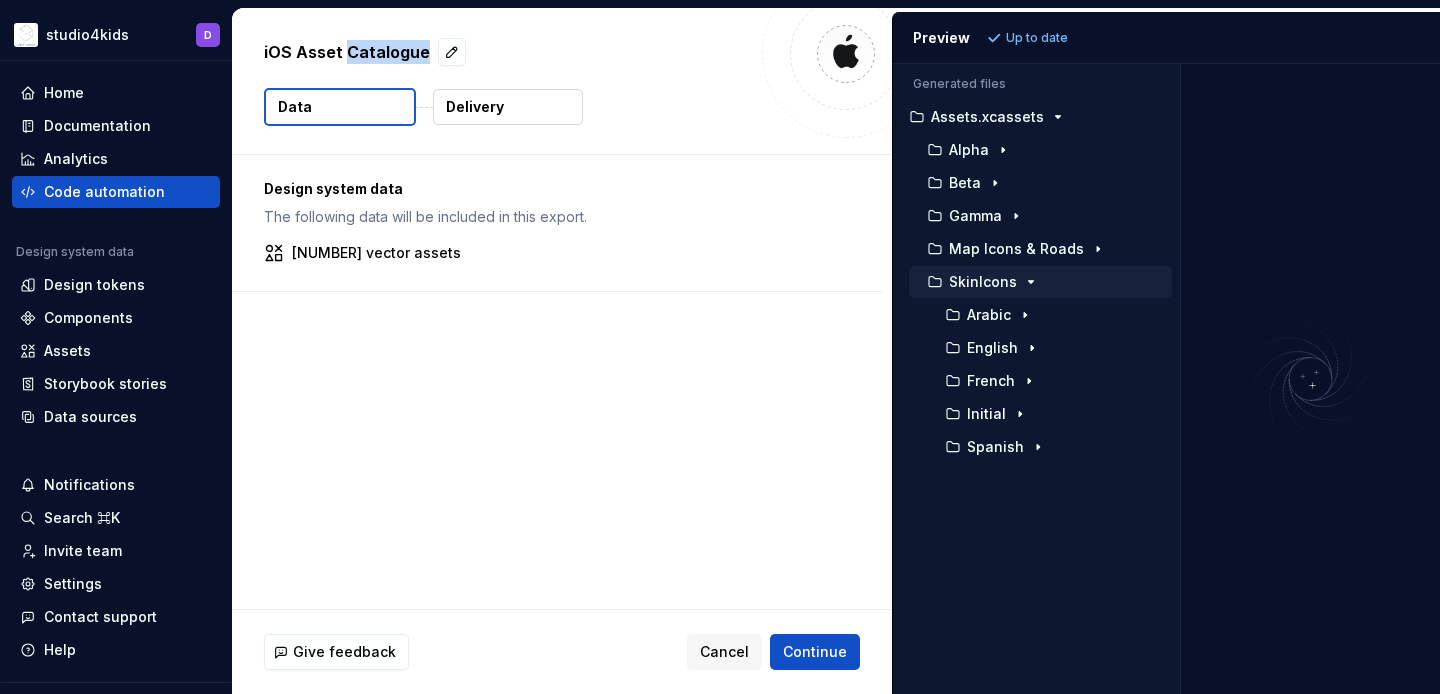 click on "iOS Asset Catalogue" at bounding box center [347, 52] 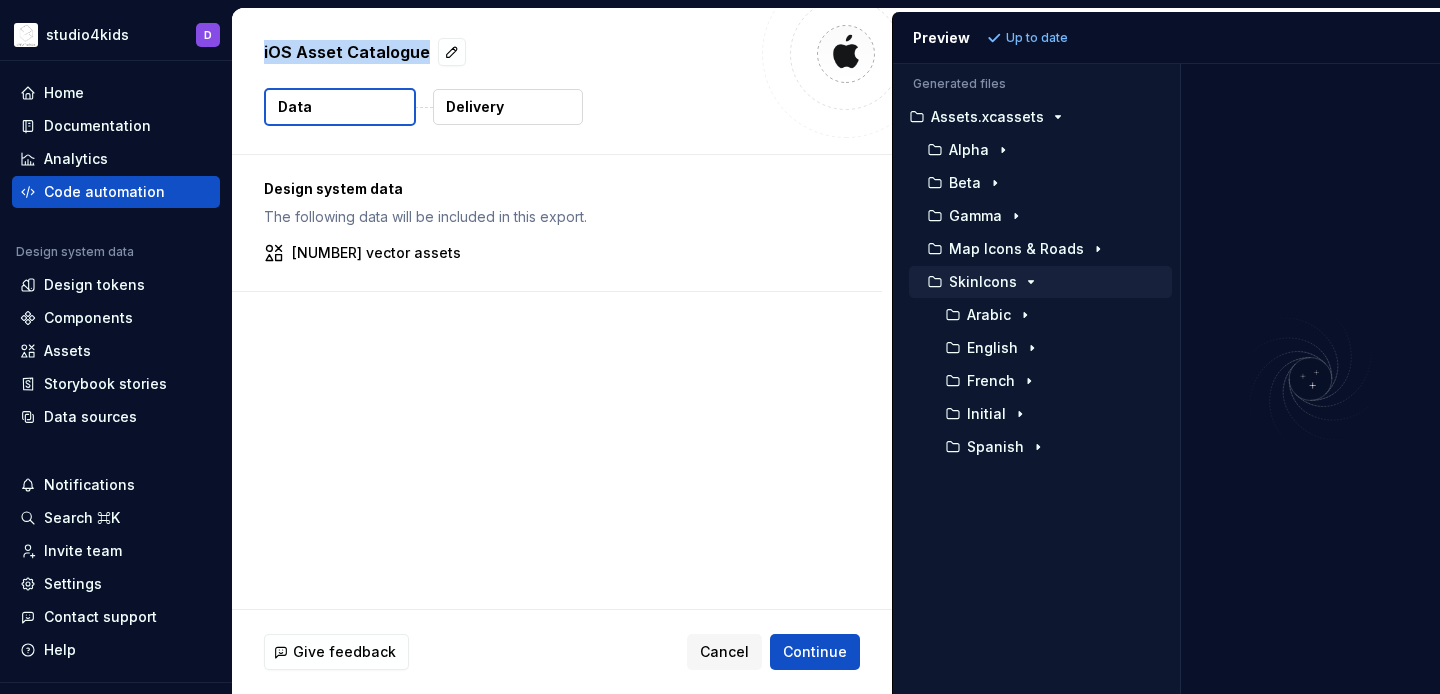 click on "iOS Asset Catalogue" at bounding box center (347, 52) 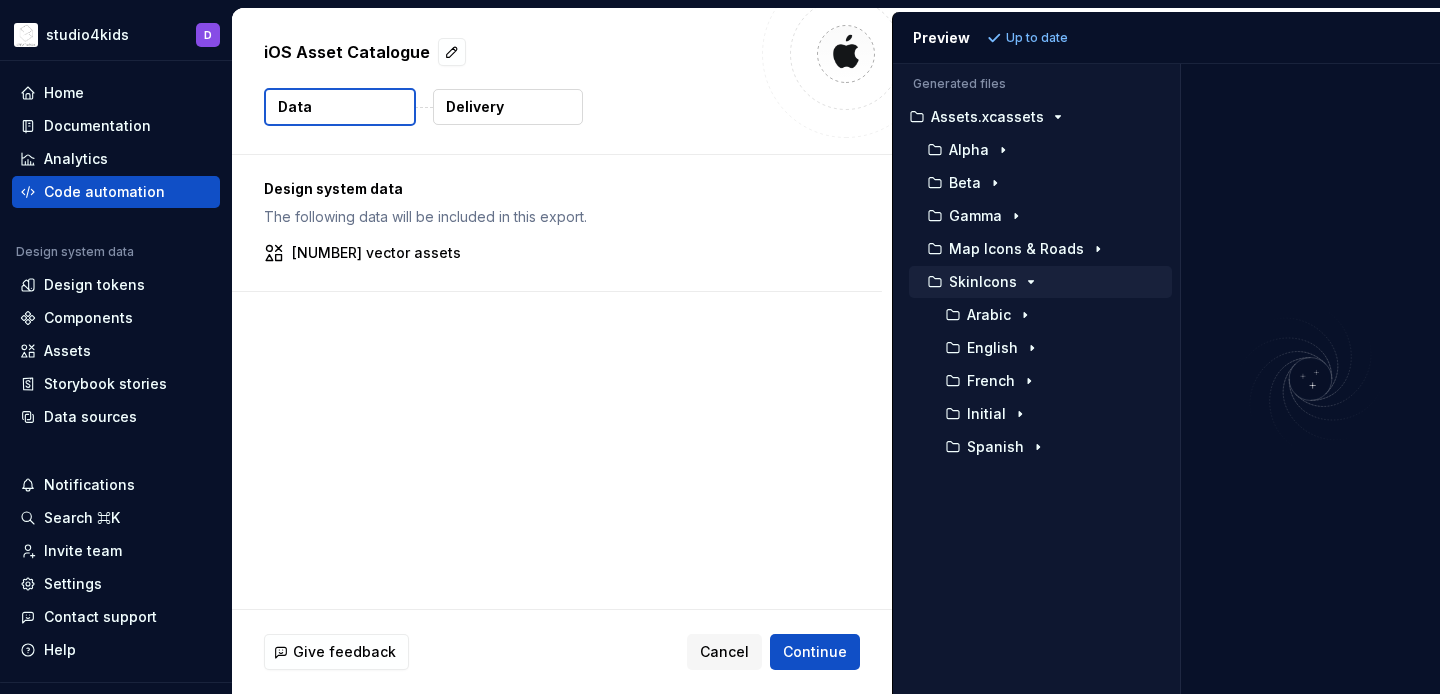 click on "Design system data The following data will be included in this export. [NUMBER],[NUMBER] vector assets" at bounding box center [562, 382] 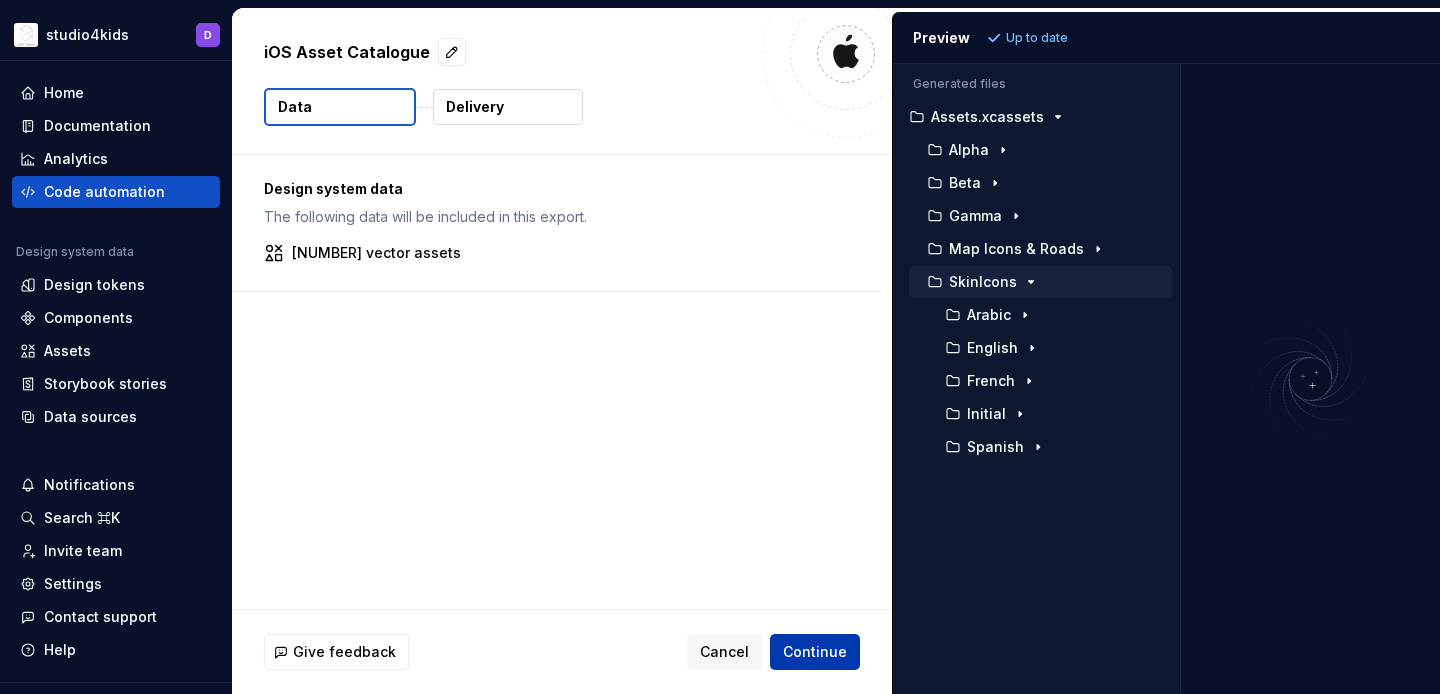 click on "Continue" at bounding box center [815, 652] 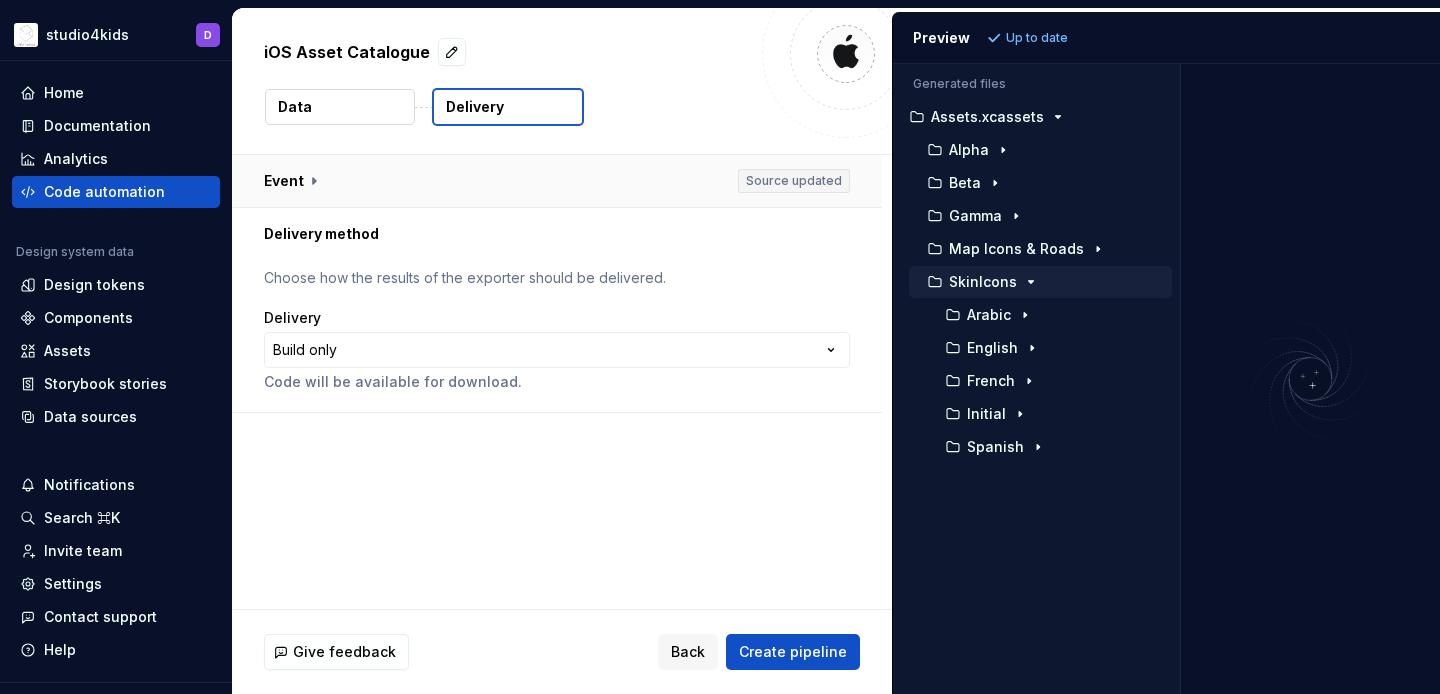 click at bounding box center (557, 181) 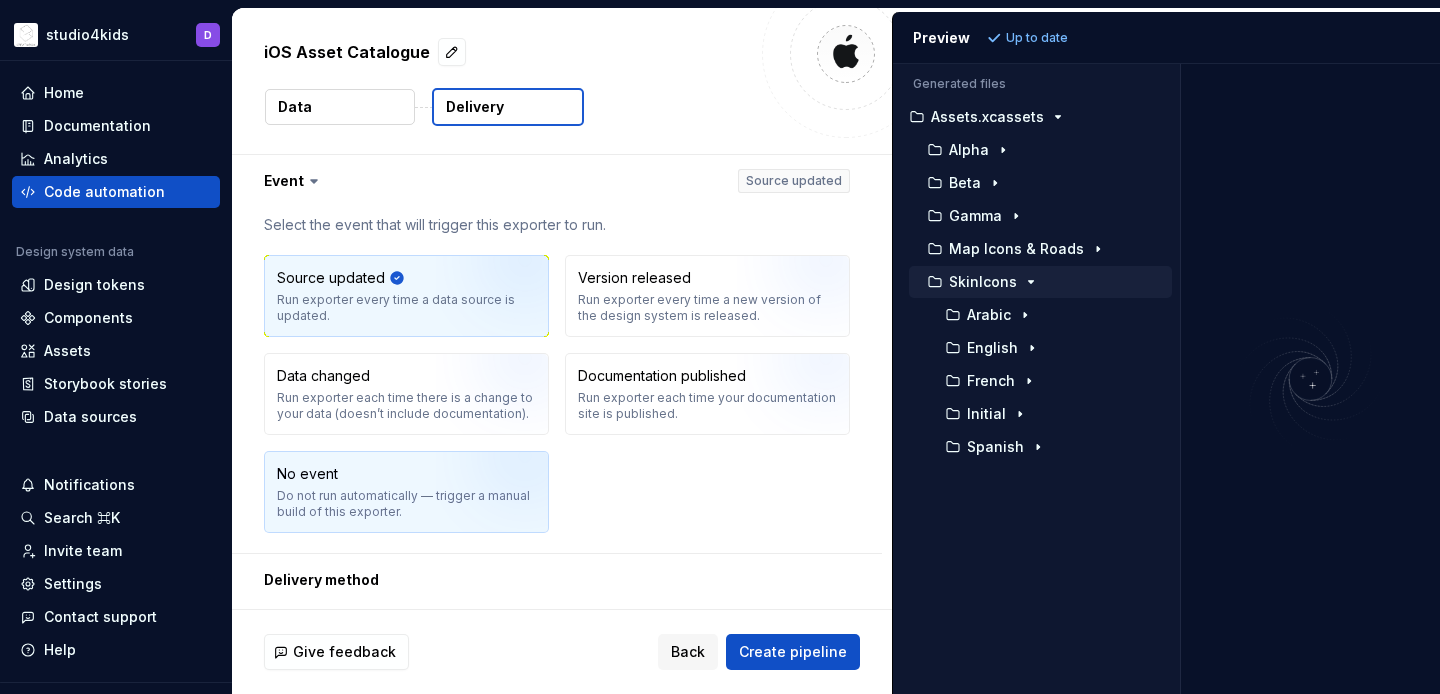 click at bounding box center (500, 499) 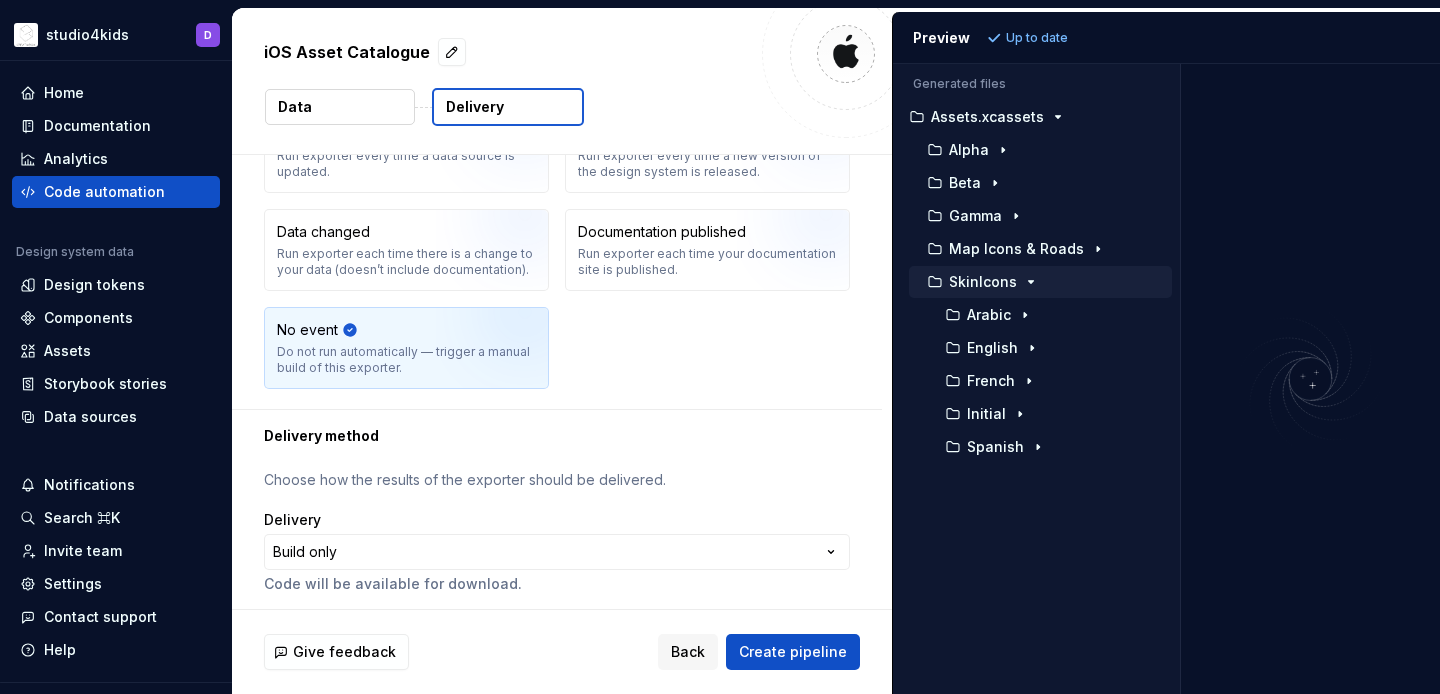scroll, scrollTop: 150, scrollLeft: 0, axis: vertical 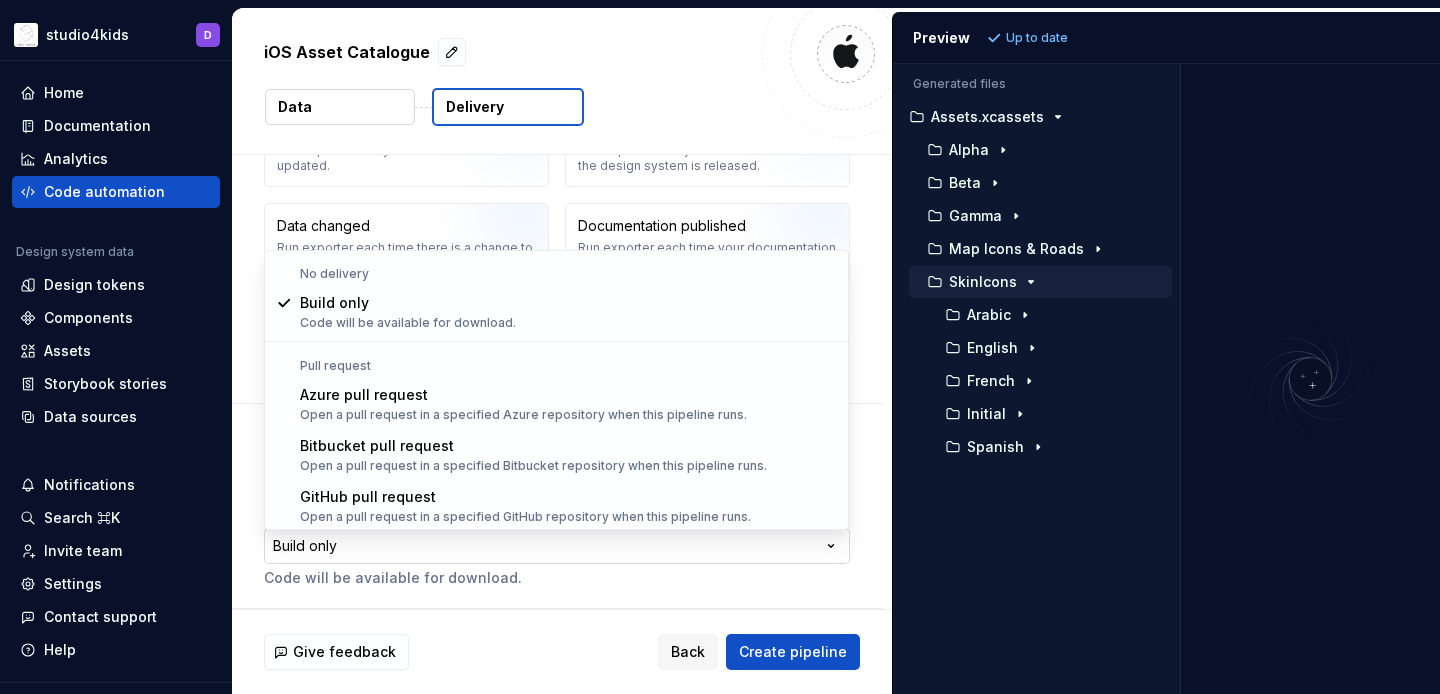 click on "**********" at bounding box center [720, 347] 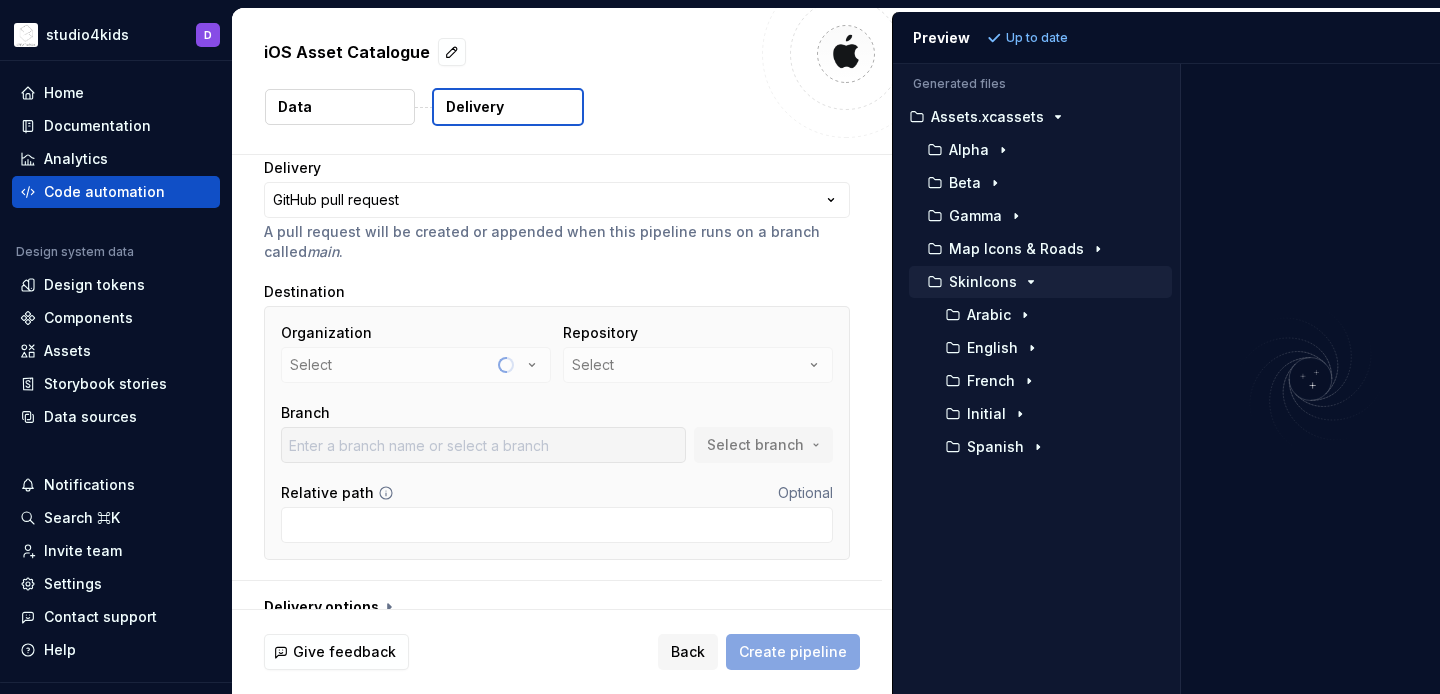 scroll, scrollTop: 0, scrollLeft: 0, axis: both 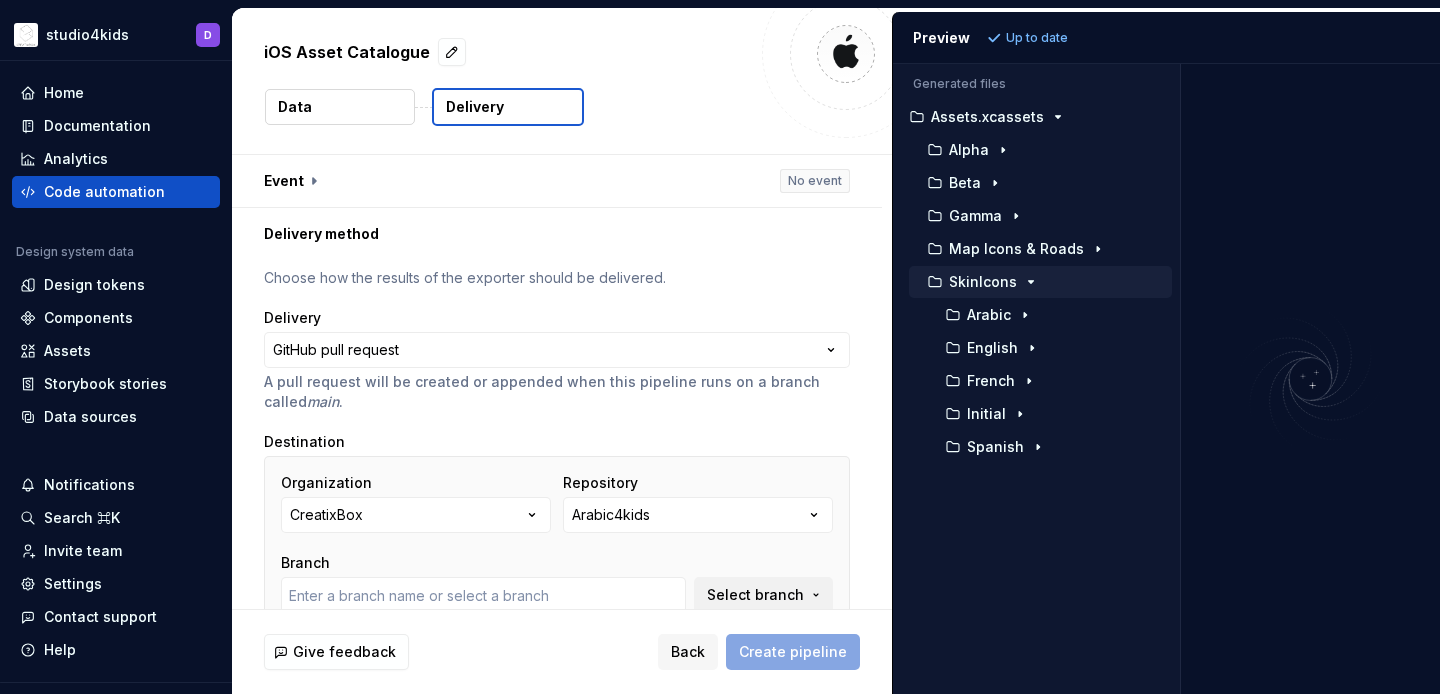 type on "develop" 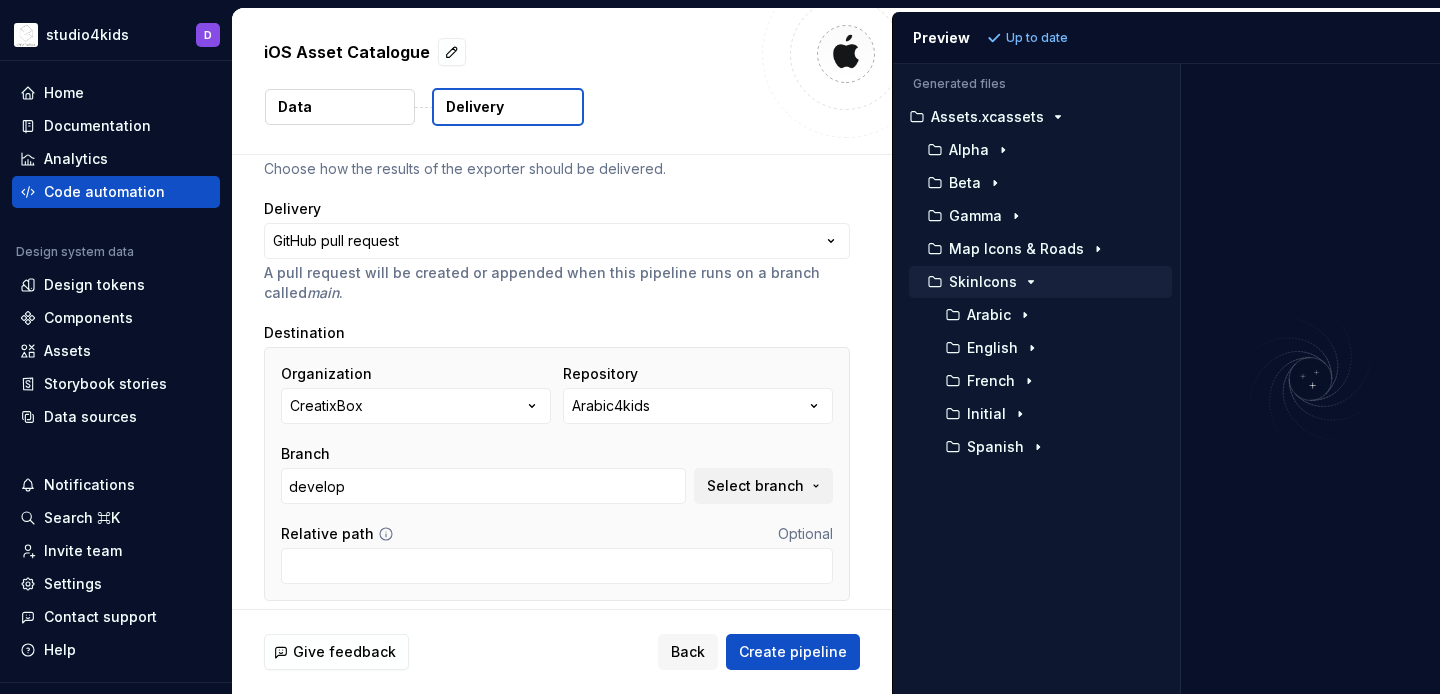 scroll, scrollTop: 144, scrollLeft: 0, axis: vertical 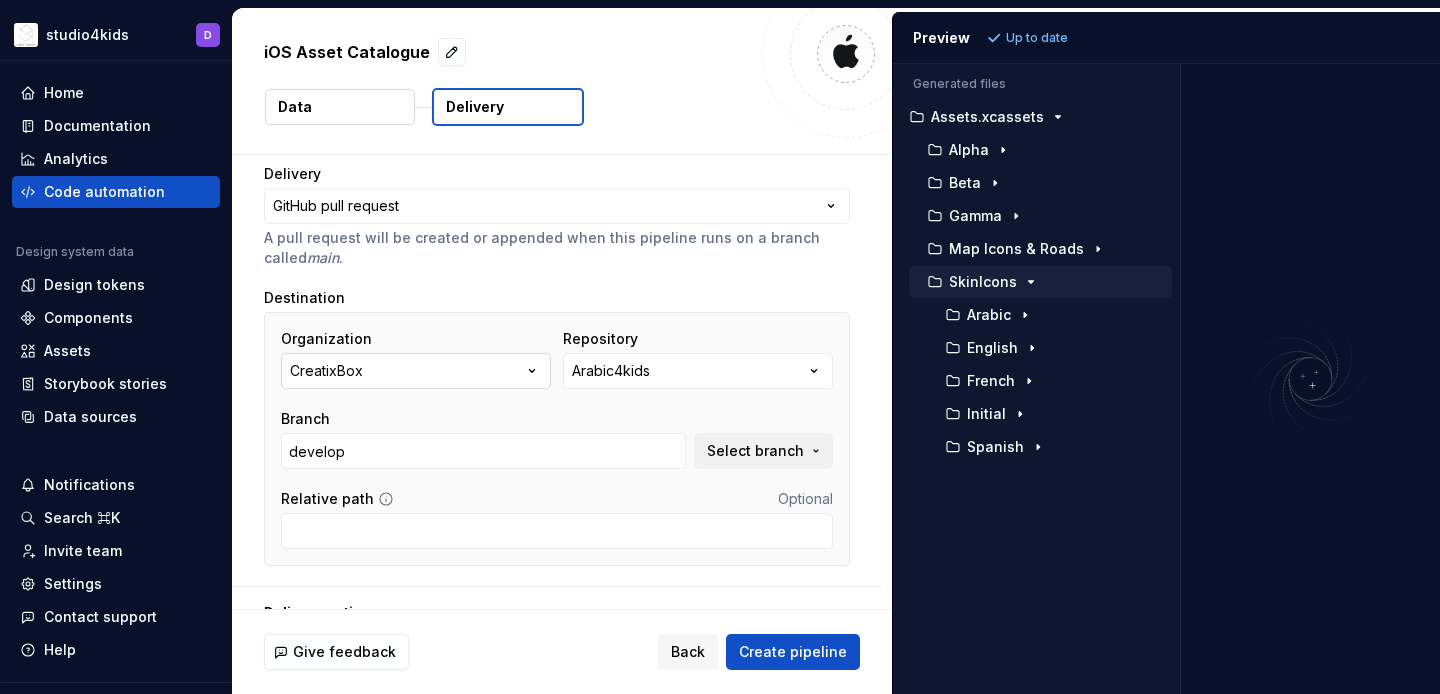 click on "CreatixBox" at bounding box center (416, 371) 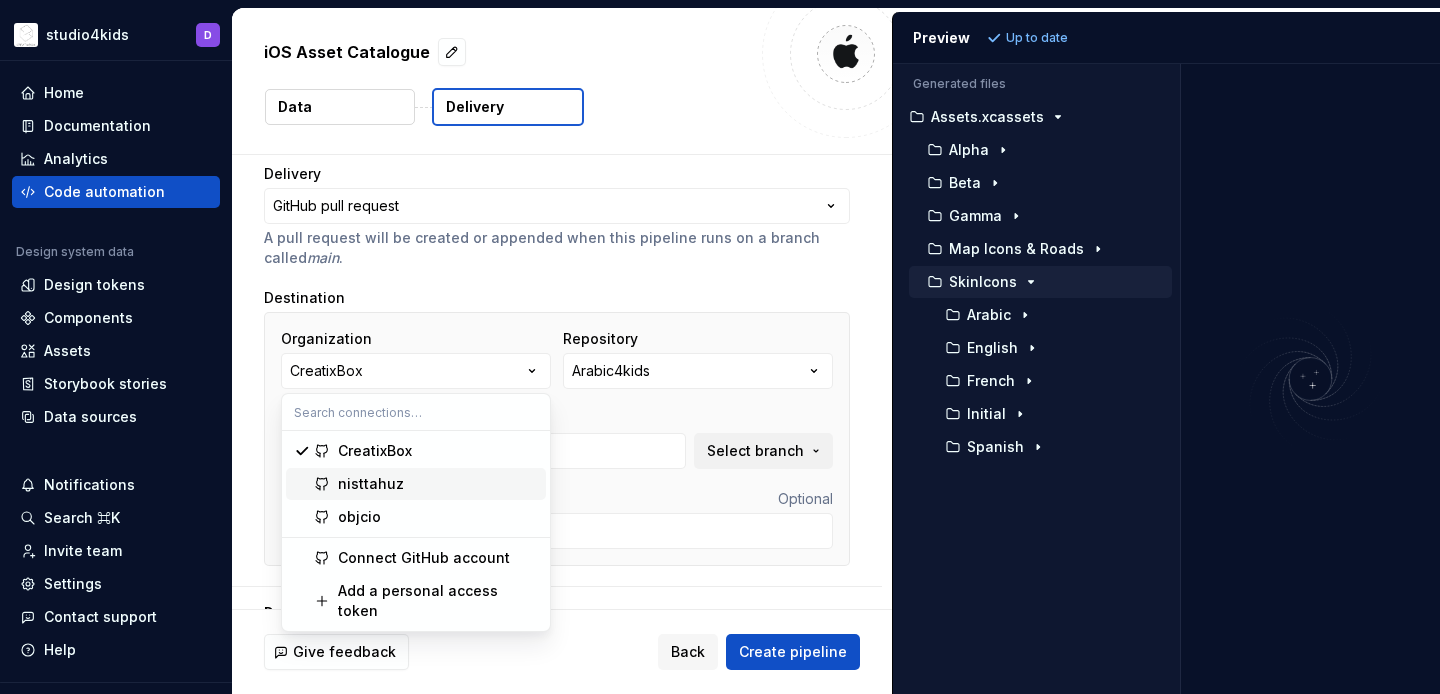 click on "nisttahuz" at bounding box center (438, 484) 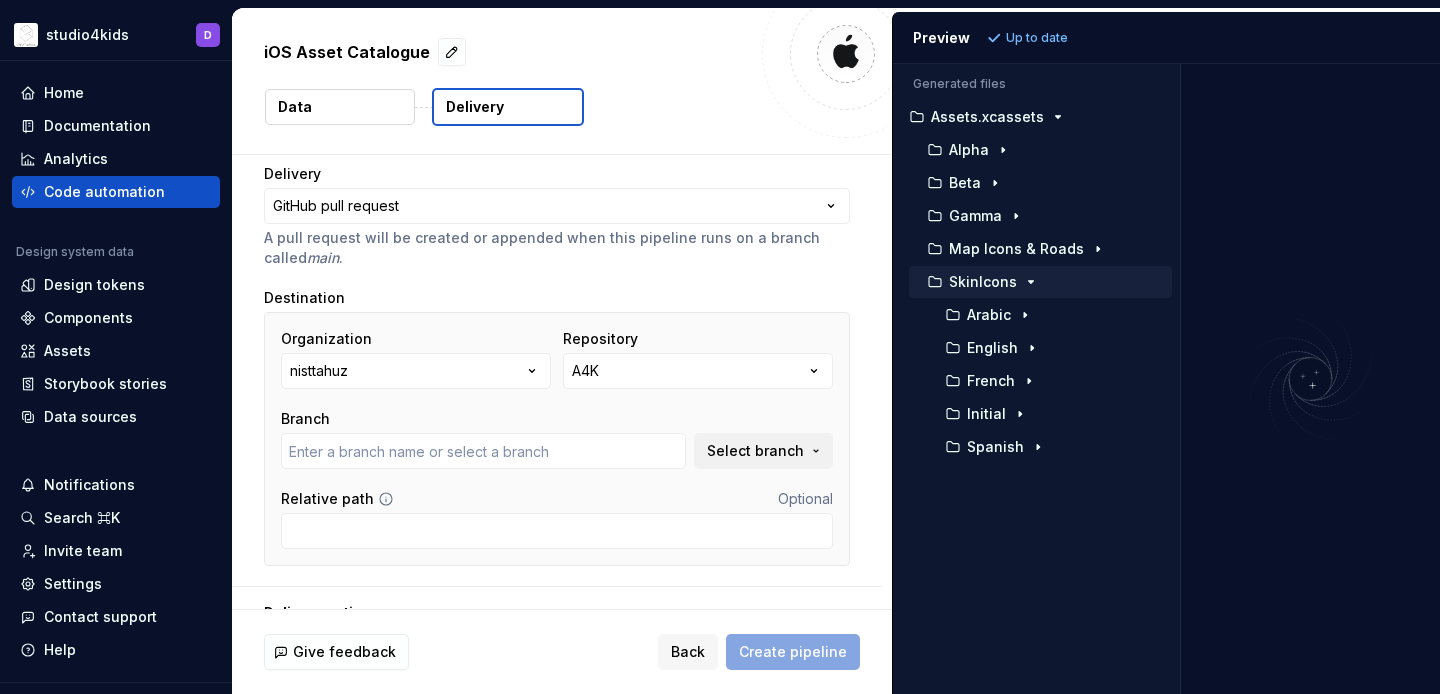 type on "main" 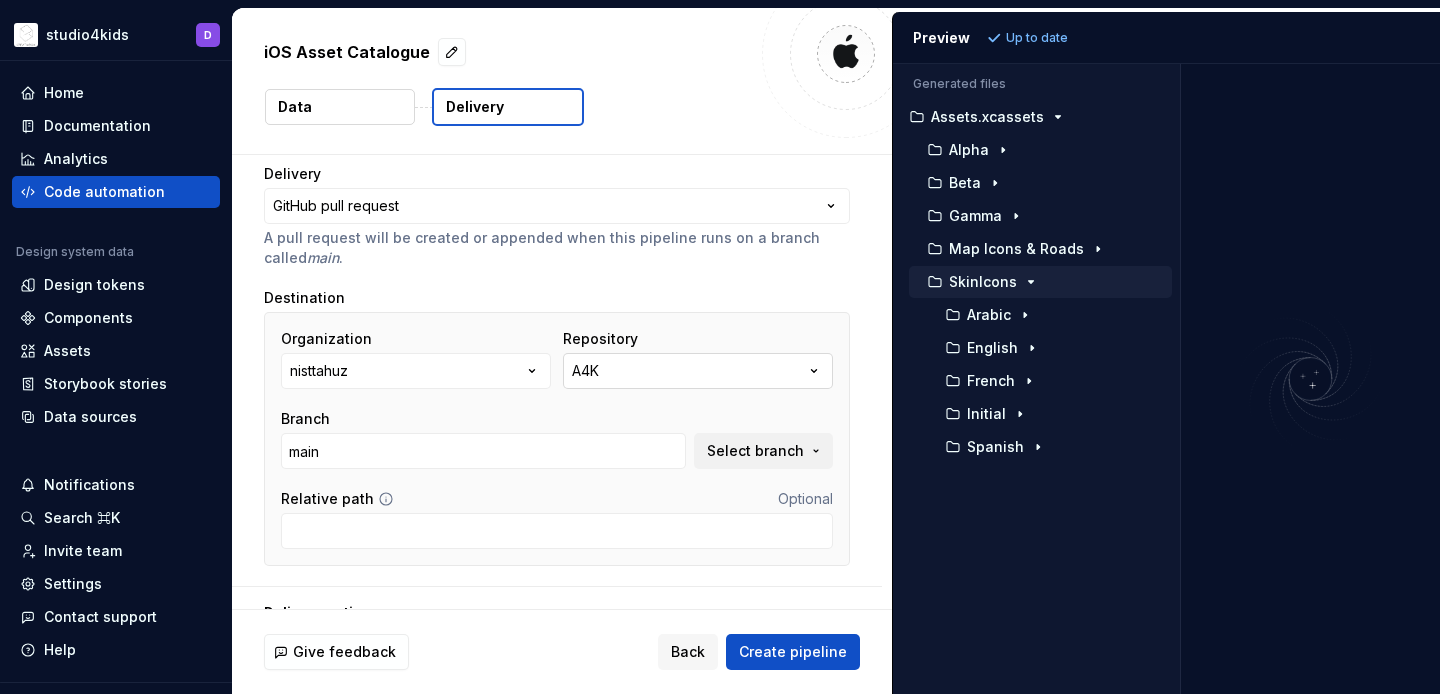 click on "A4K" at bounding box center (698, 371) 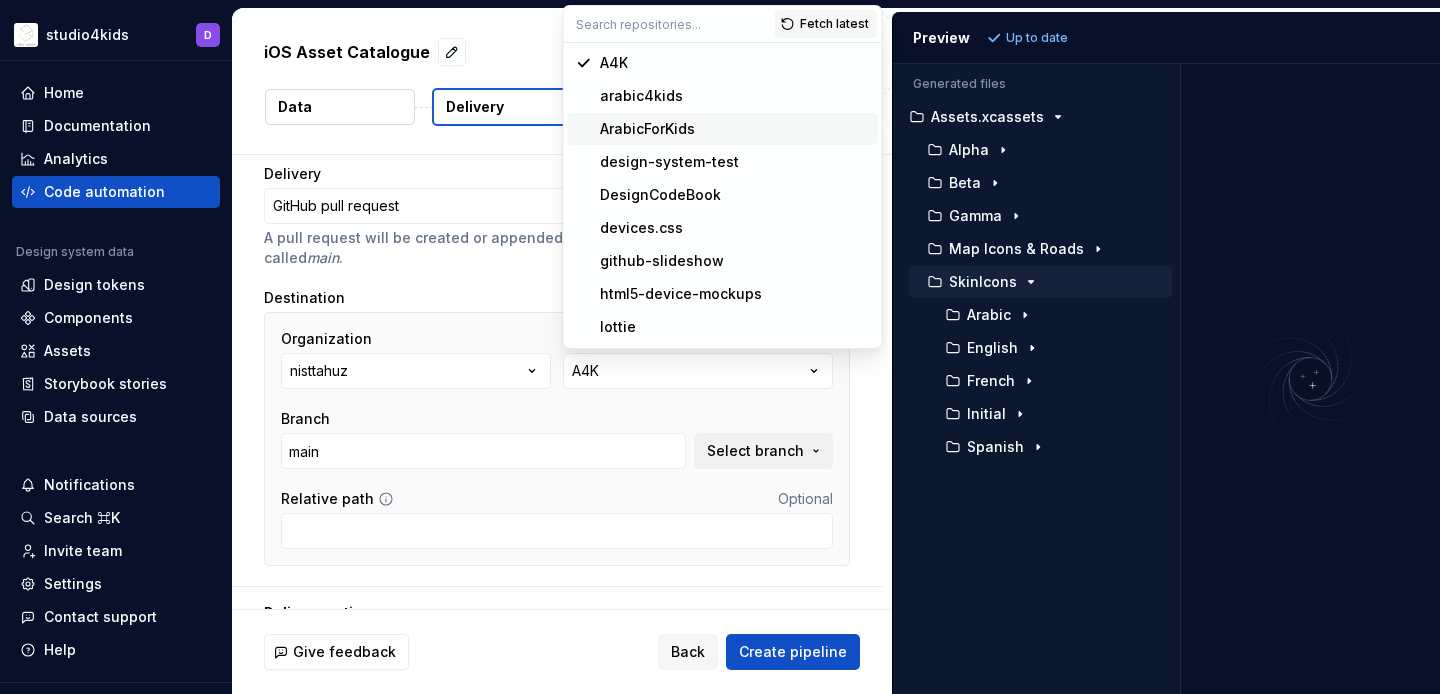 click on "ArabicForKids" at bounding box center (647, 129) 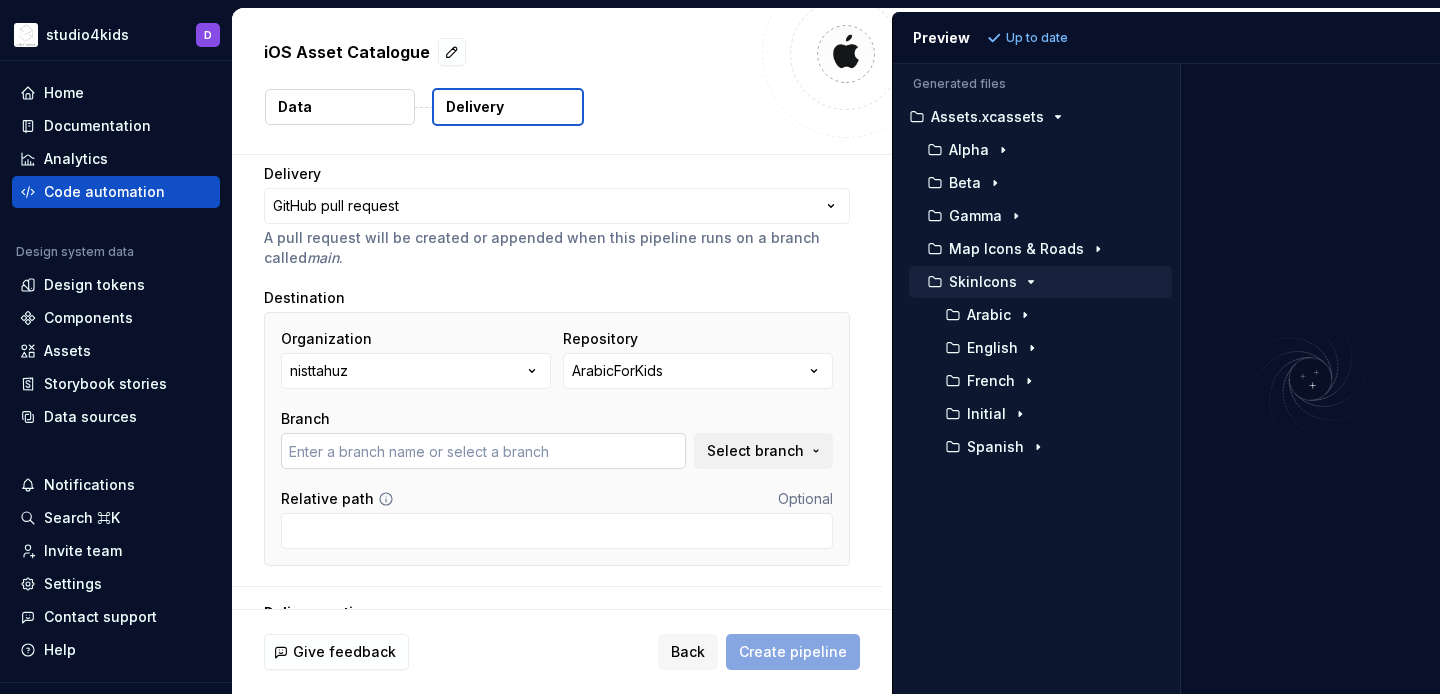 type on "main" 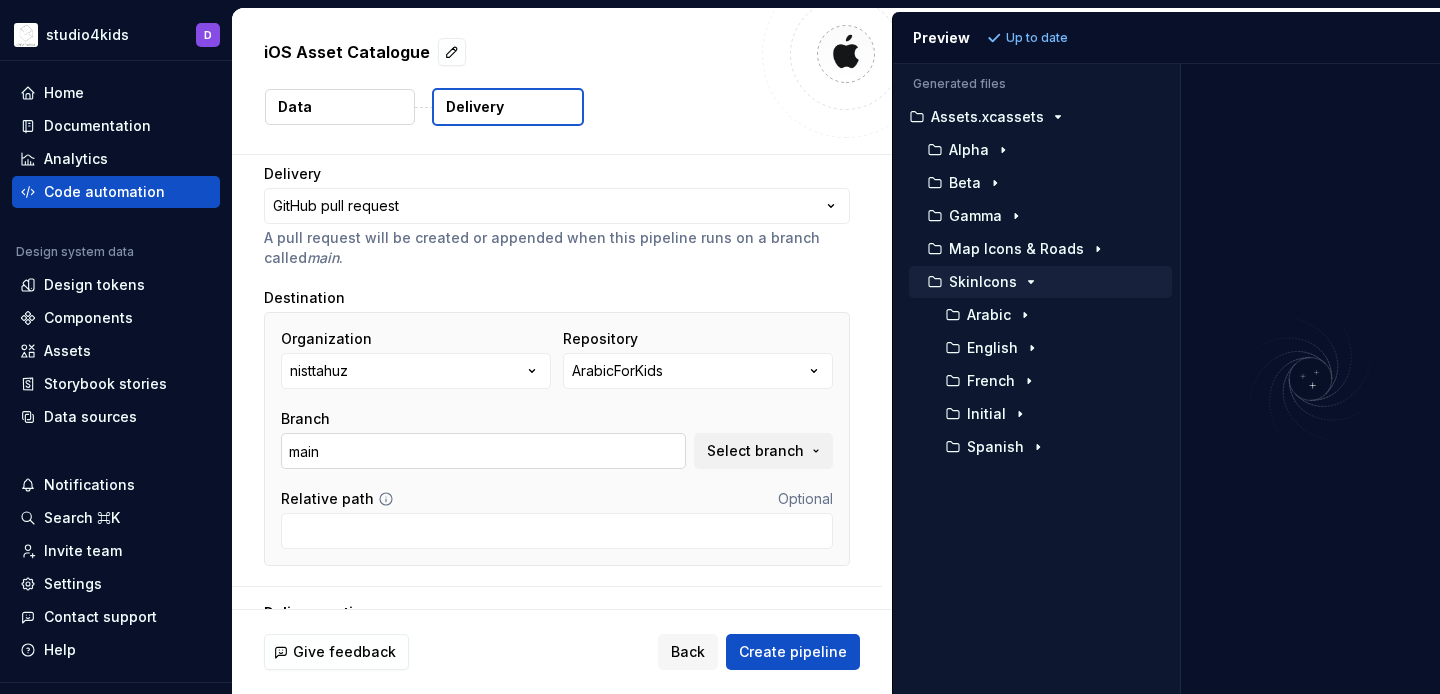 scroll, scrollTop: 158, scrollLeft: 0, axis: vertical 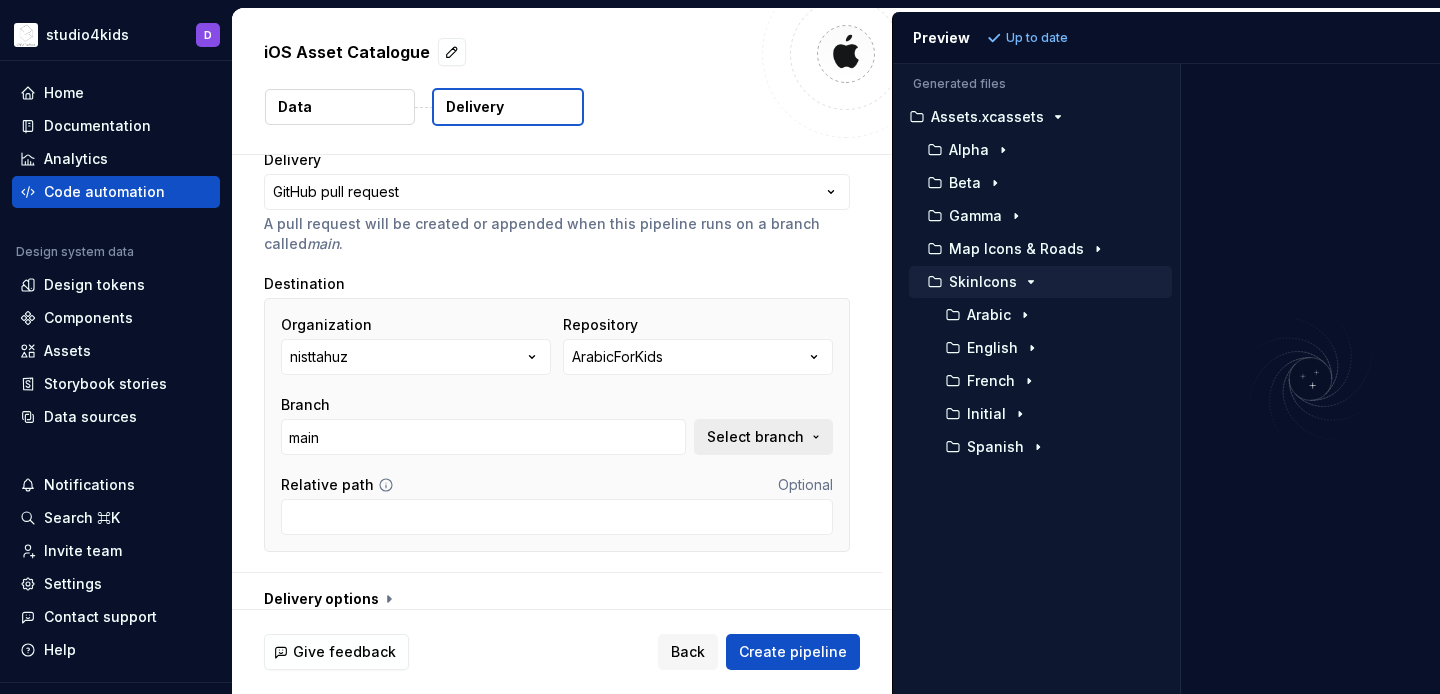 click on "Select branch" at bounding box center [763, 437] 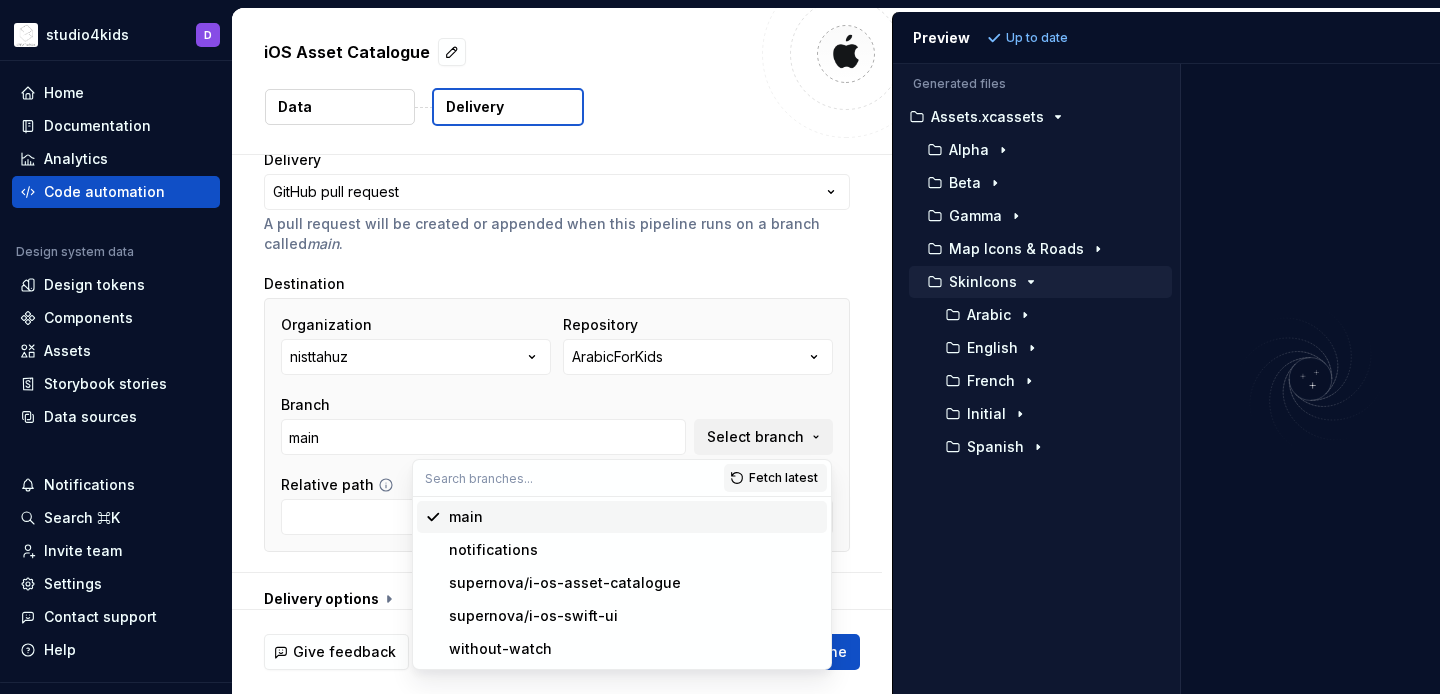 click on "Branch" at bounding box center (483, 405) 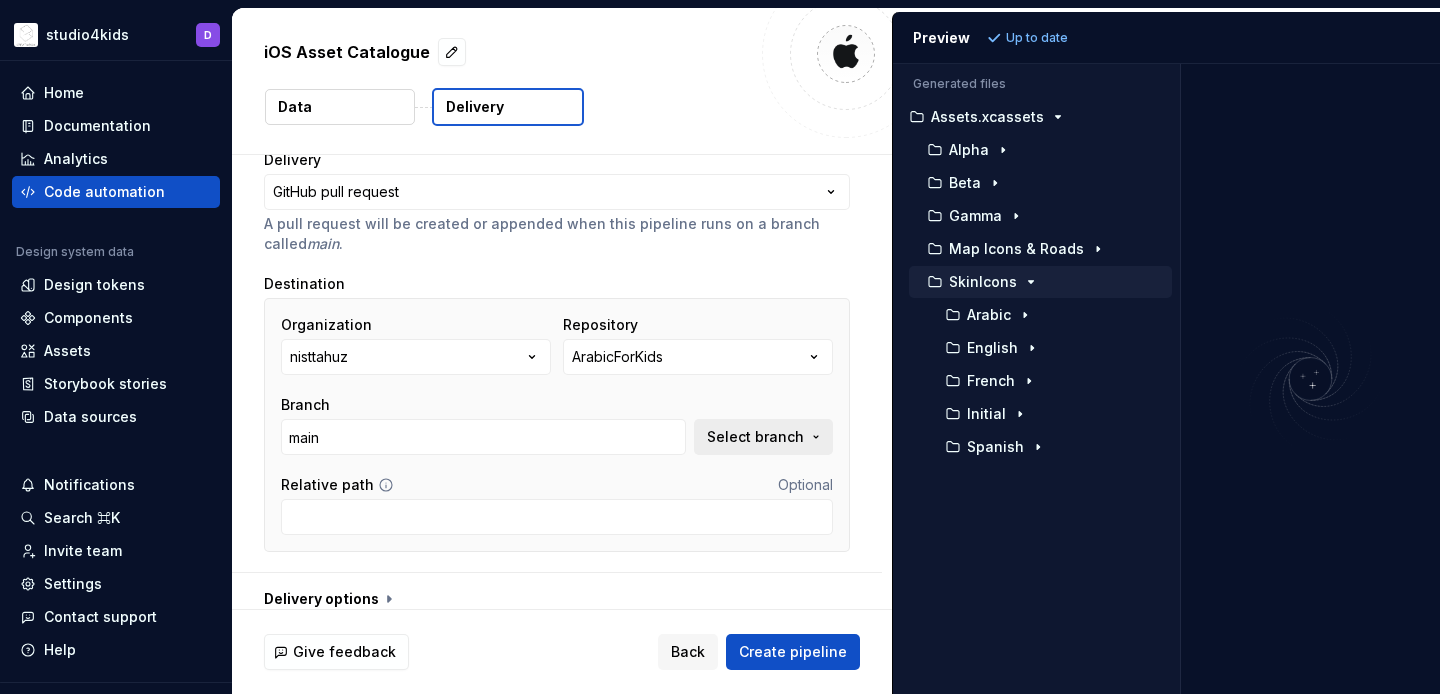click on "Select branch" at bounding box center (755, 437) 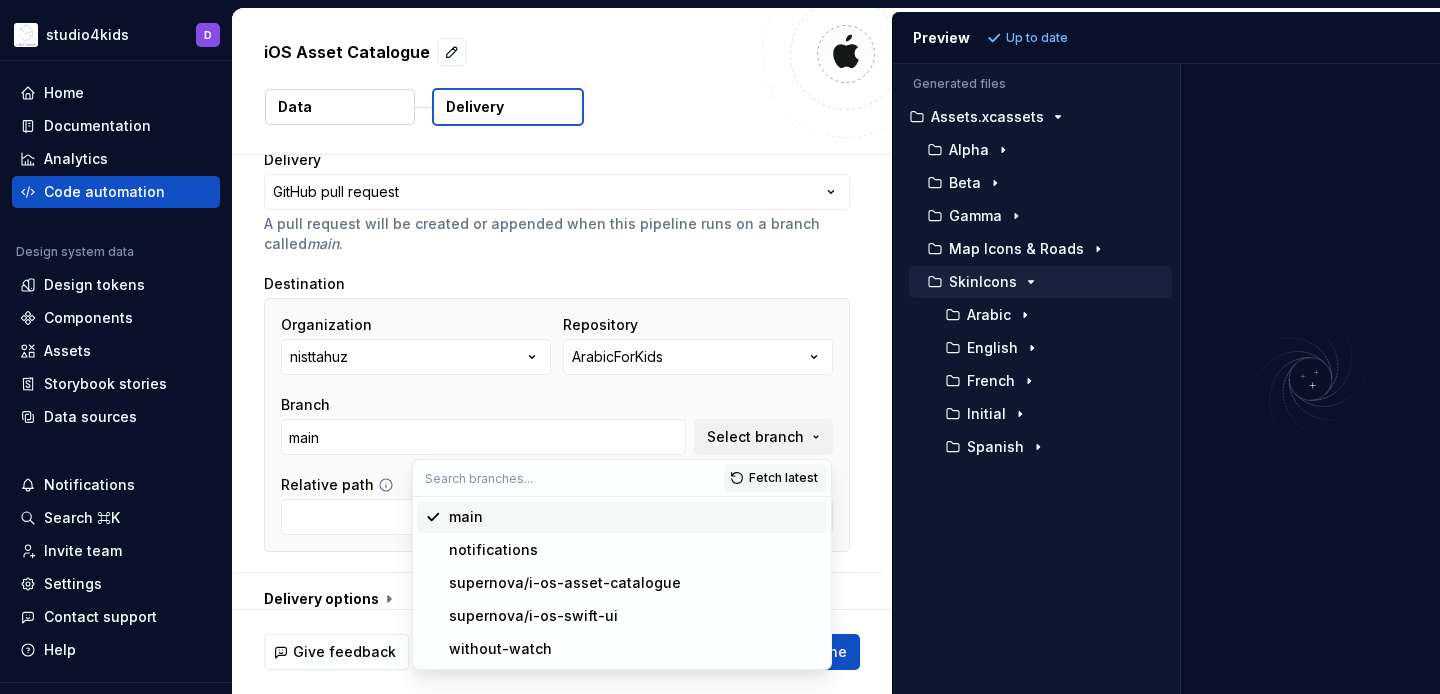 click on "Branch" at bounding box center (483, 405) 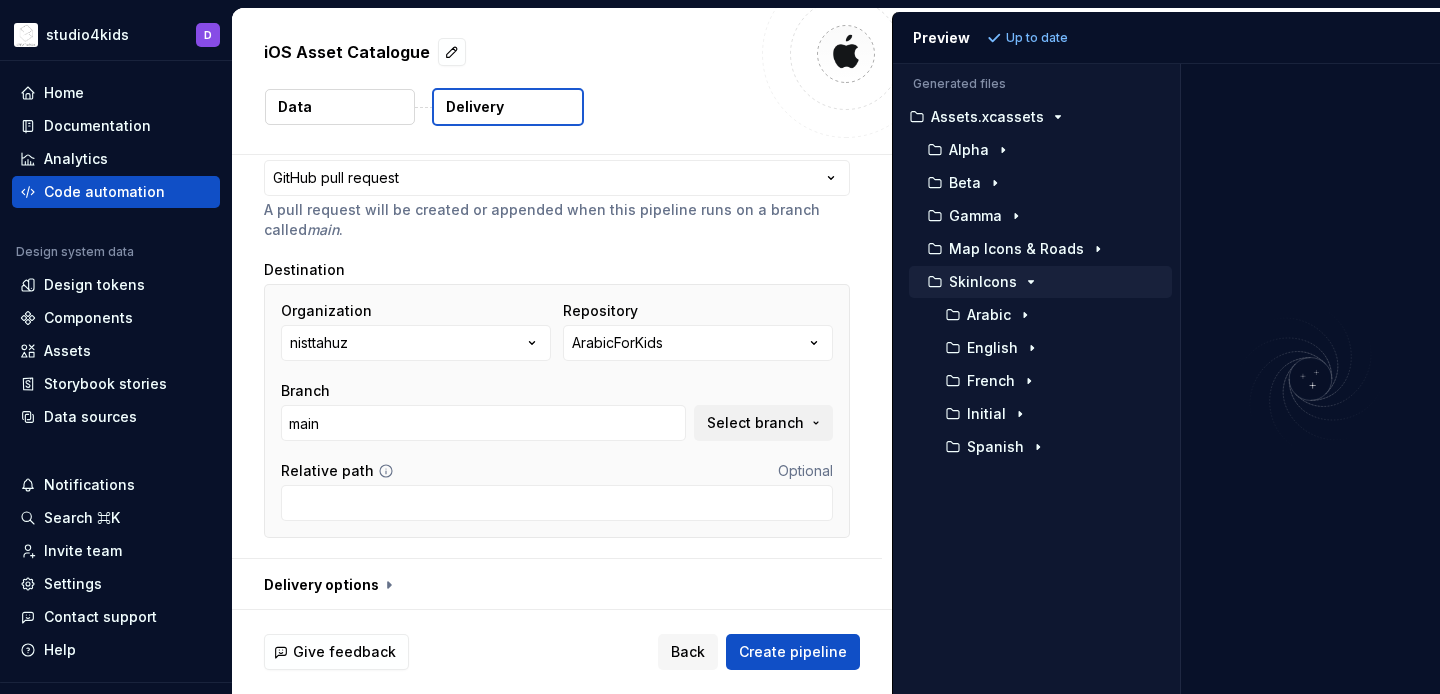 scroll, scrollTop: 173, scrollLeft: 0, axis: vertical 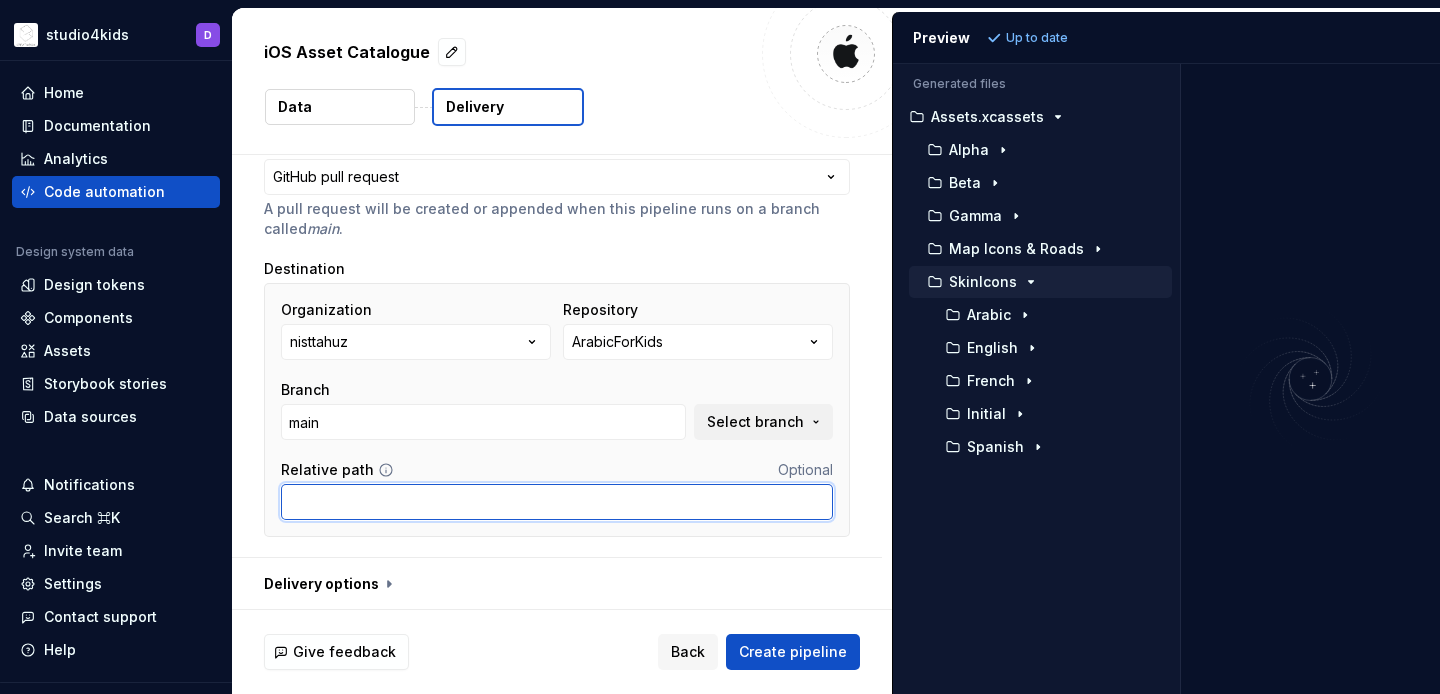 click on "Relative path" at bounding box center [557, 502] 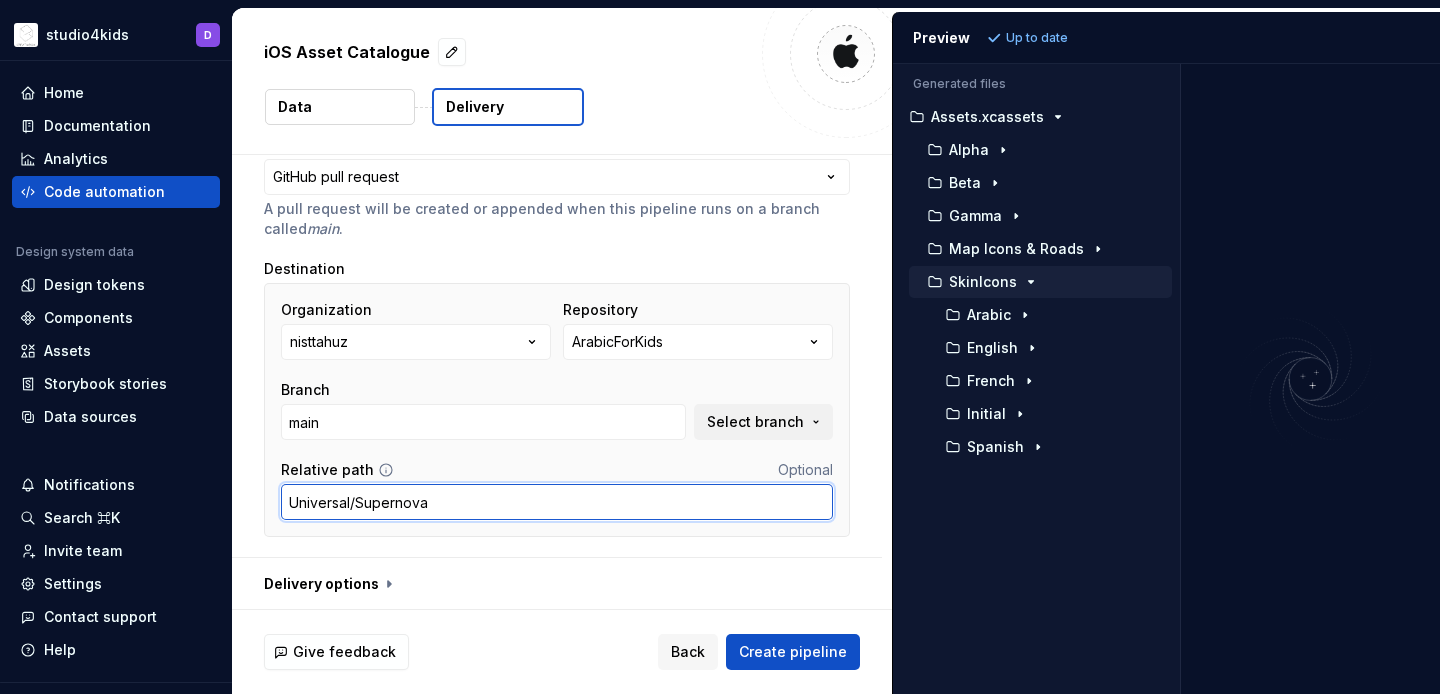 click on "Universal/Supernova" at bounding box center [557, 502] 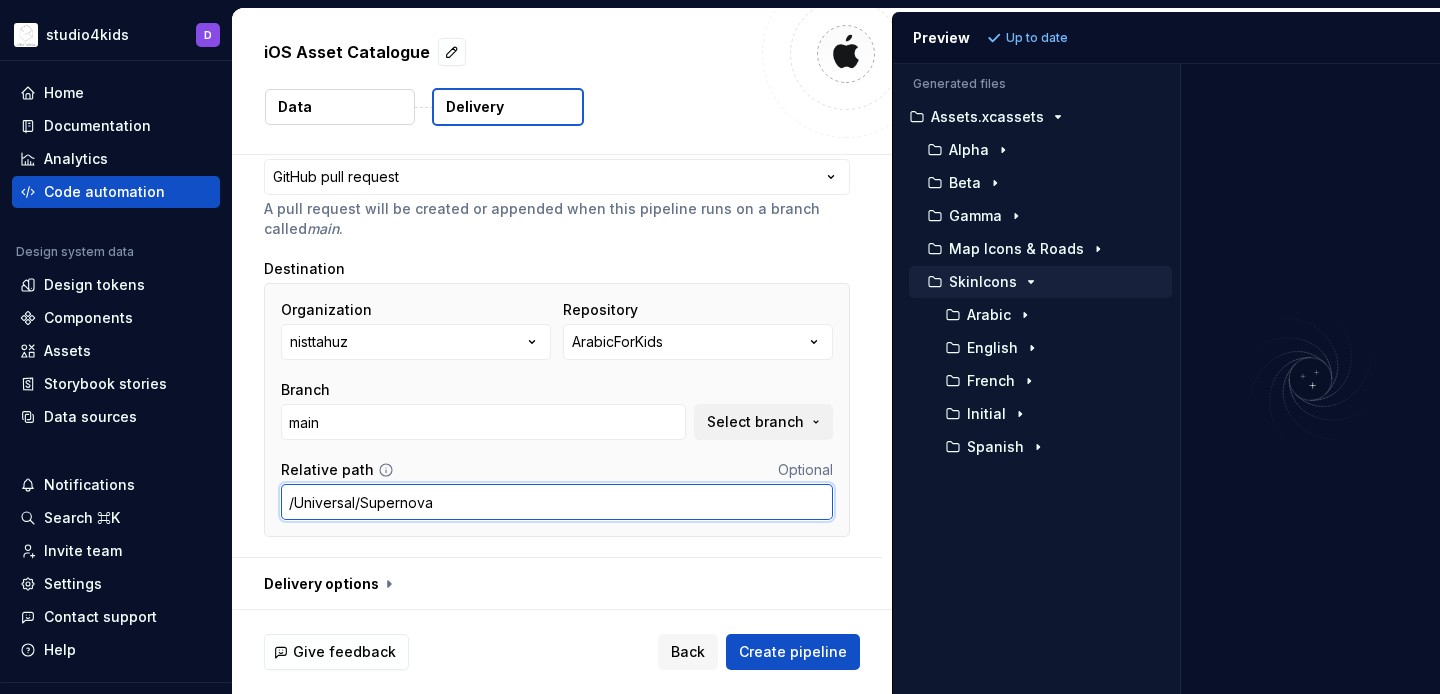 type on "/Universal/Supernova" 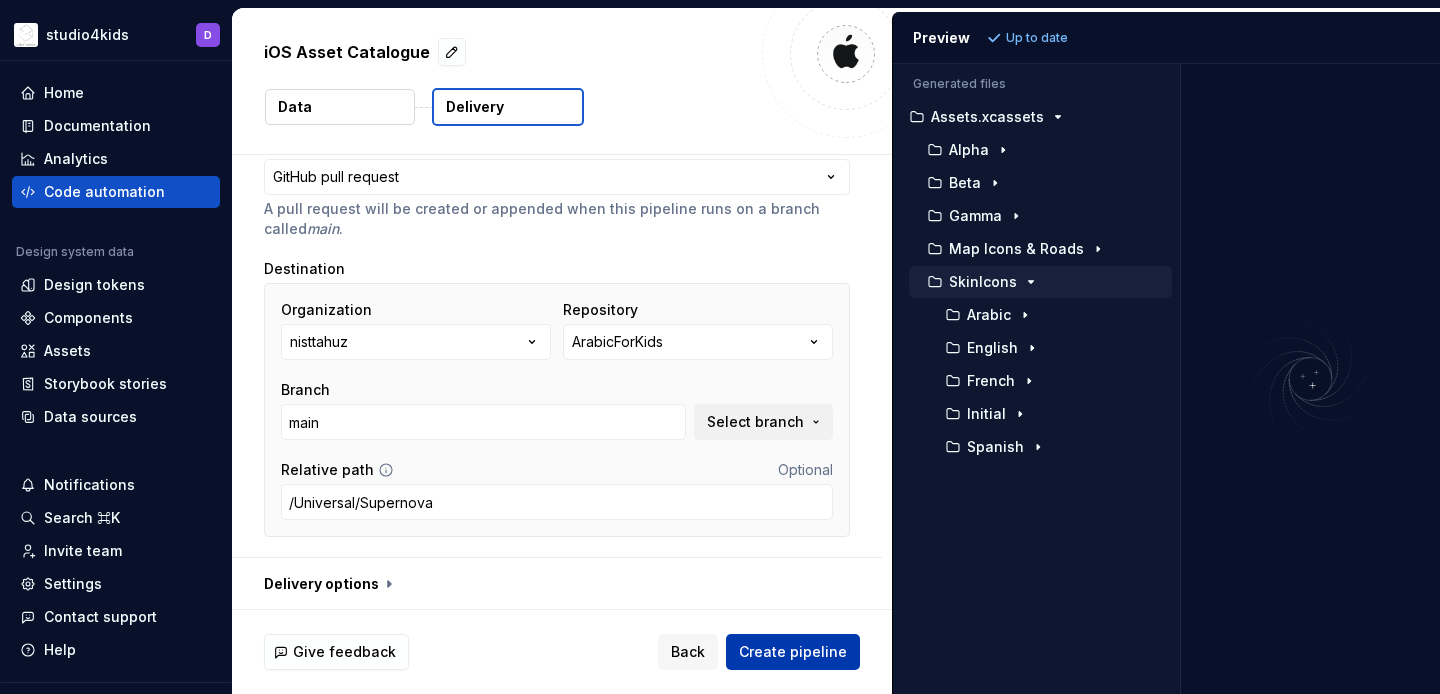 click on "Create pipeline" at bounding box center [793, 652] 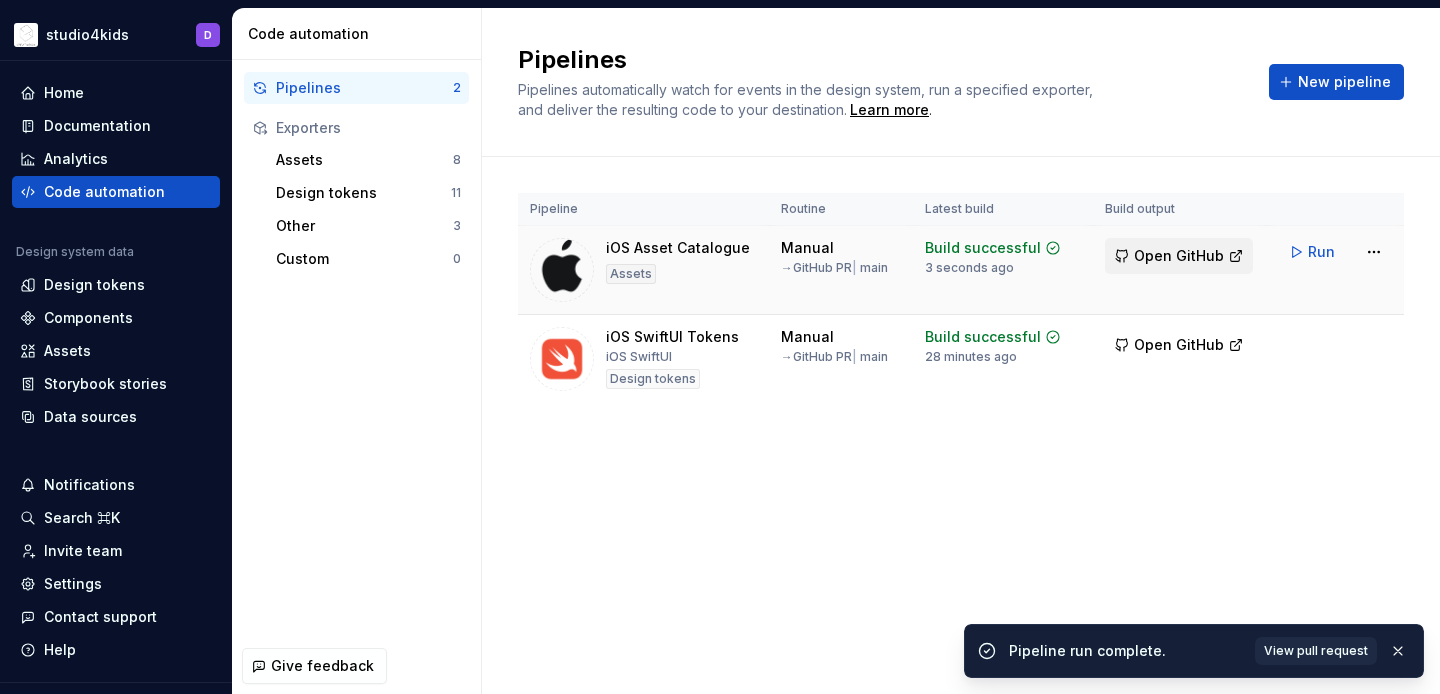 click on "Open GitHub" at bounding box center (1179, 256) 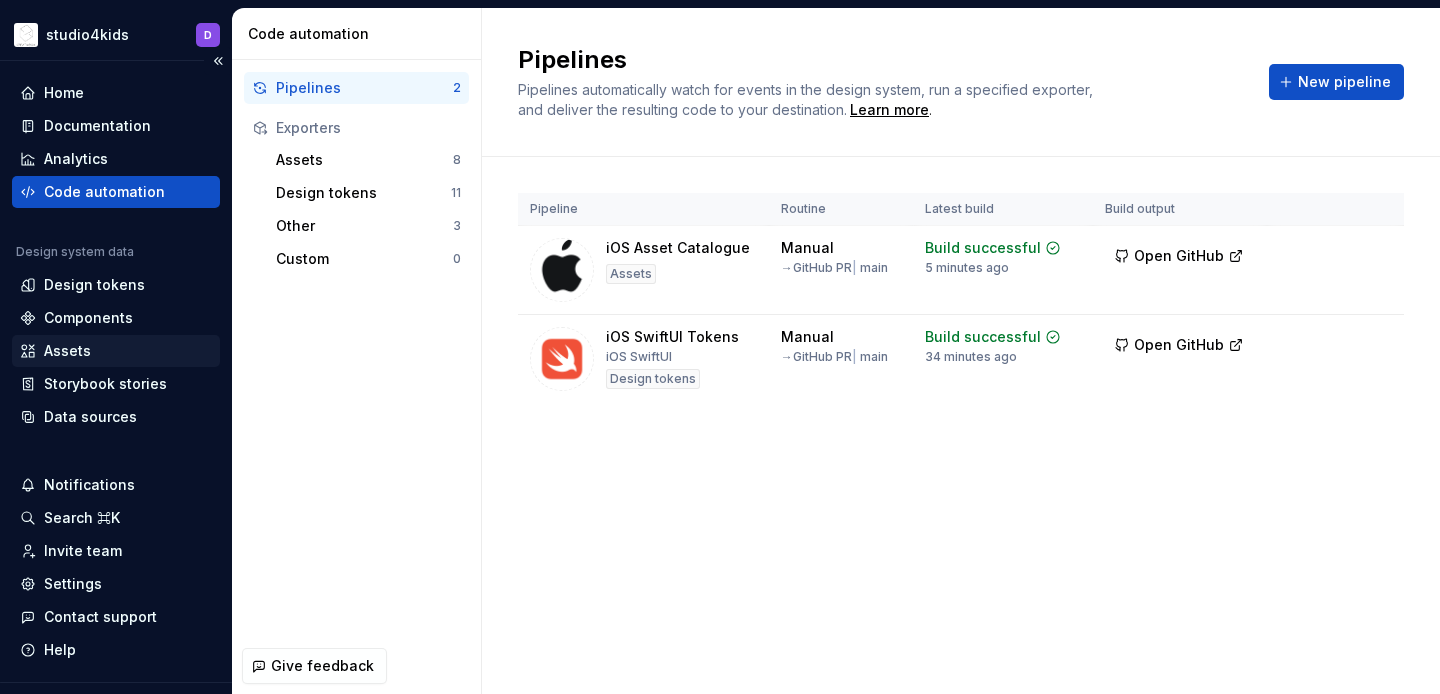 click on "Assets" at bounding box center (67, 351) 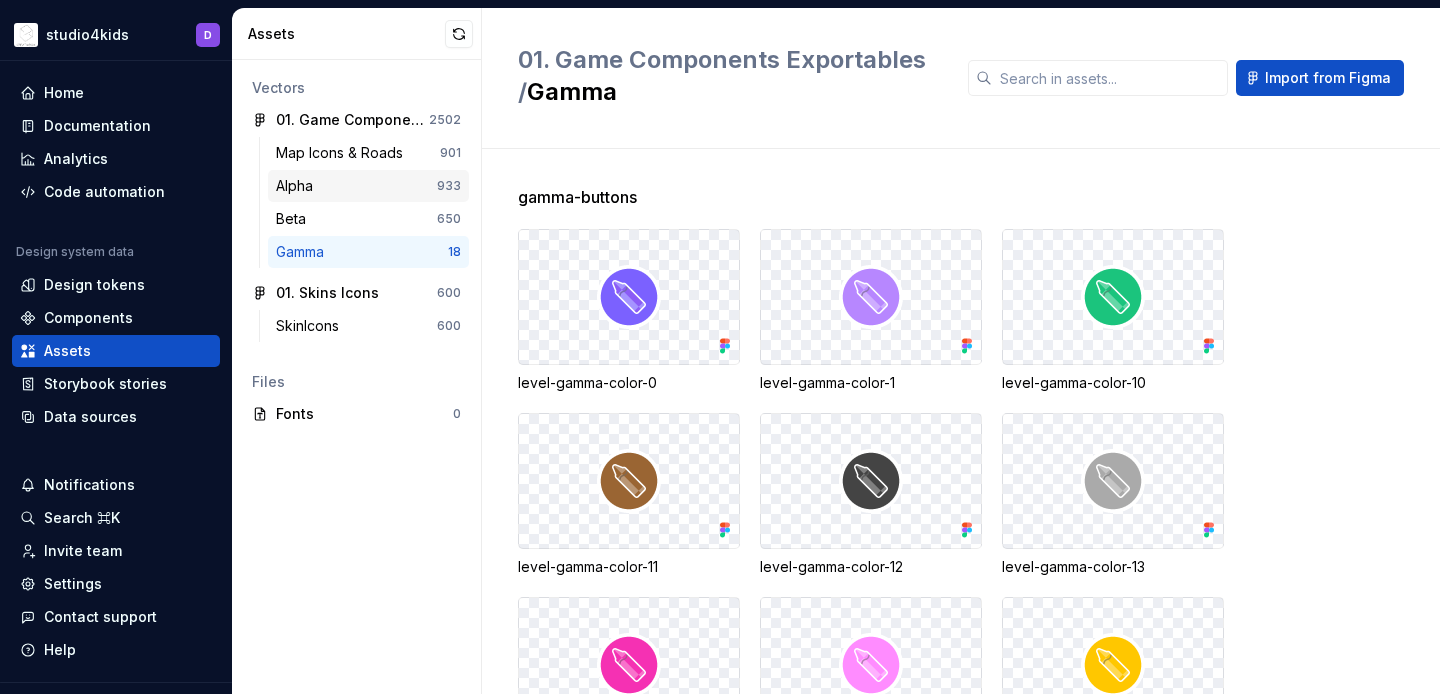 click on "Alpha" at bounding box center [356, 186] 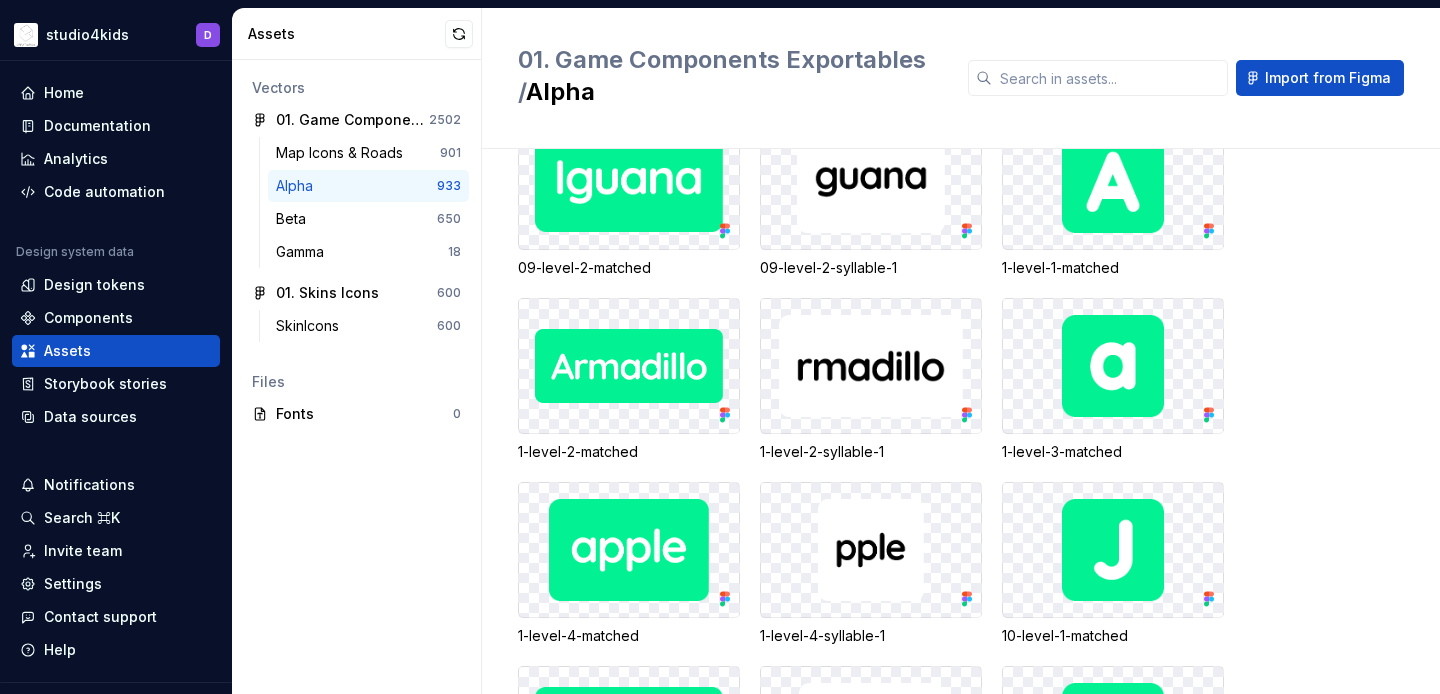 scroll, scrollTop: 0, scrollLeft: 0, axis: both 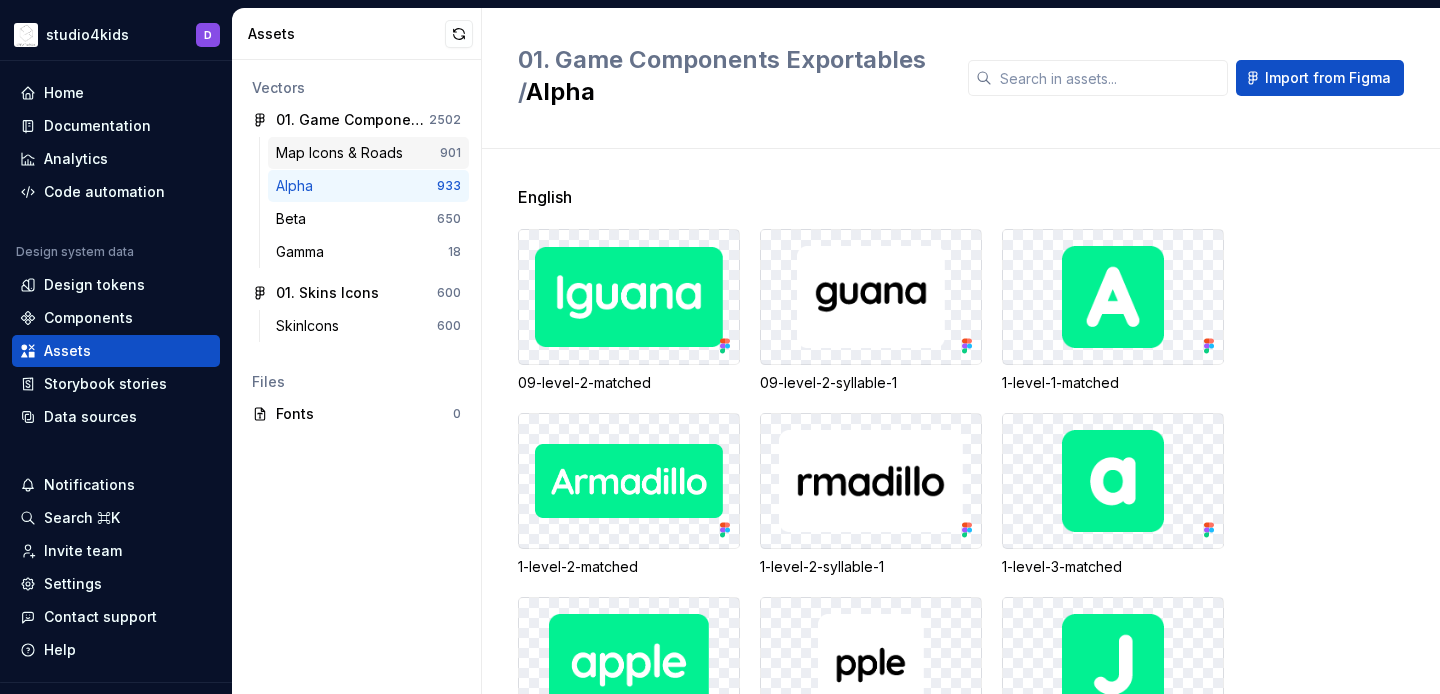click on "Map Icons & Roads" at bounding box center [343, 153] 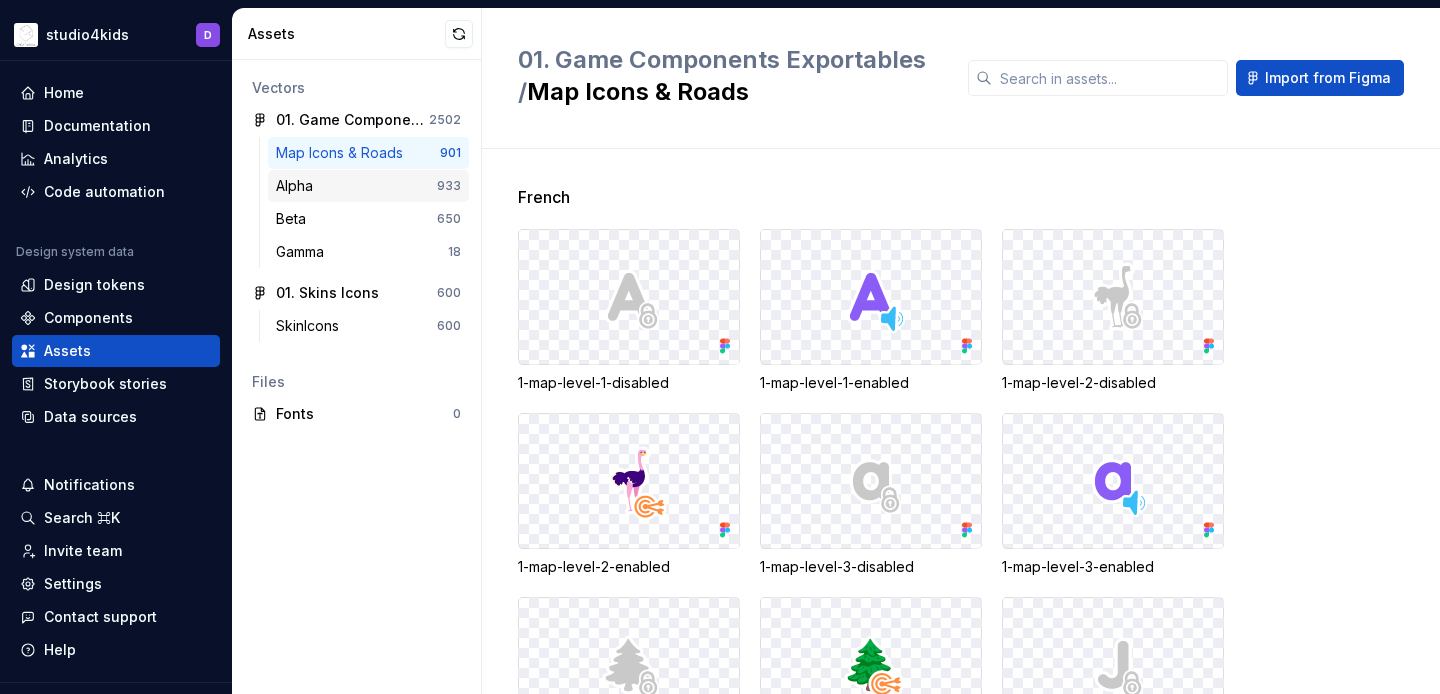 click on "Alpha 933" at bounding box center (368, 186) 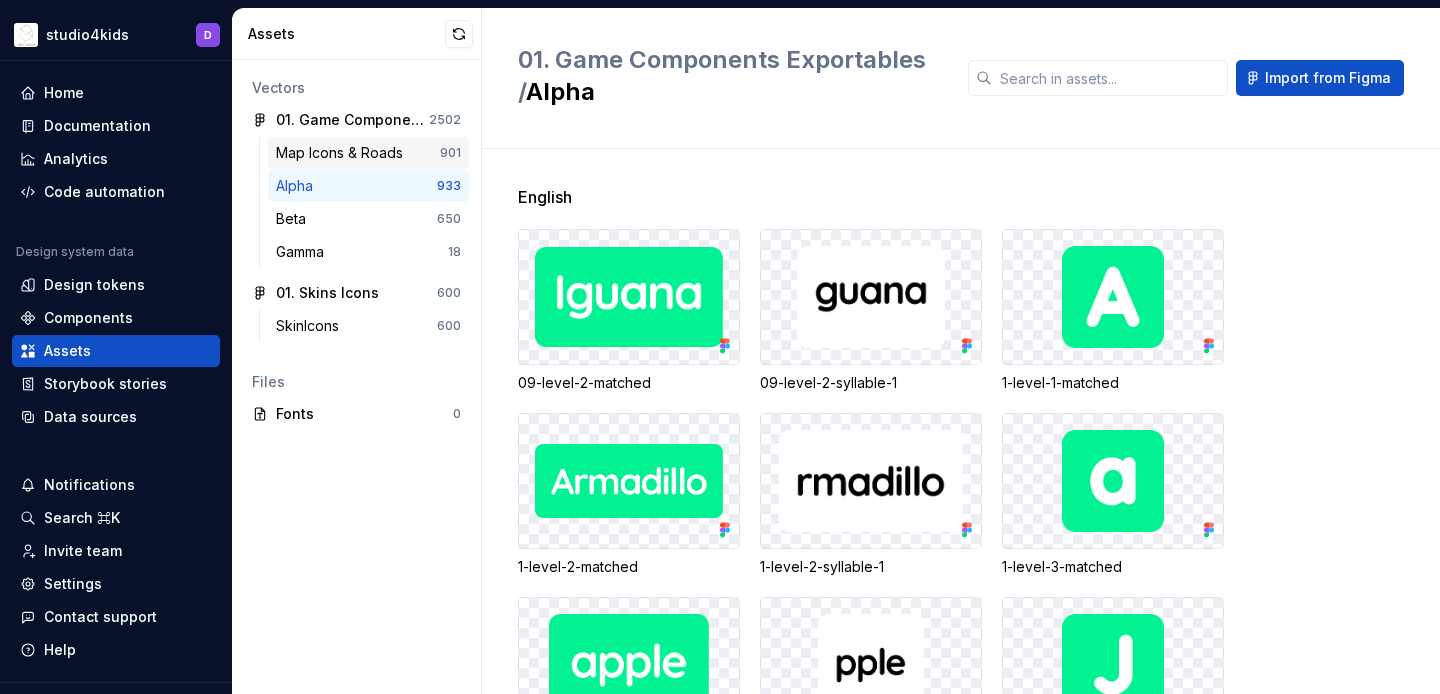 click on "Map Icons & Roads" at bounding box center [358, 153] 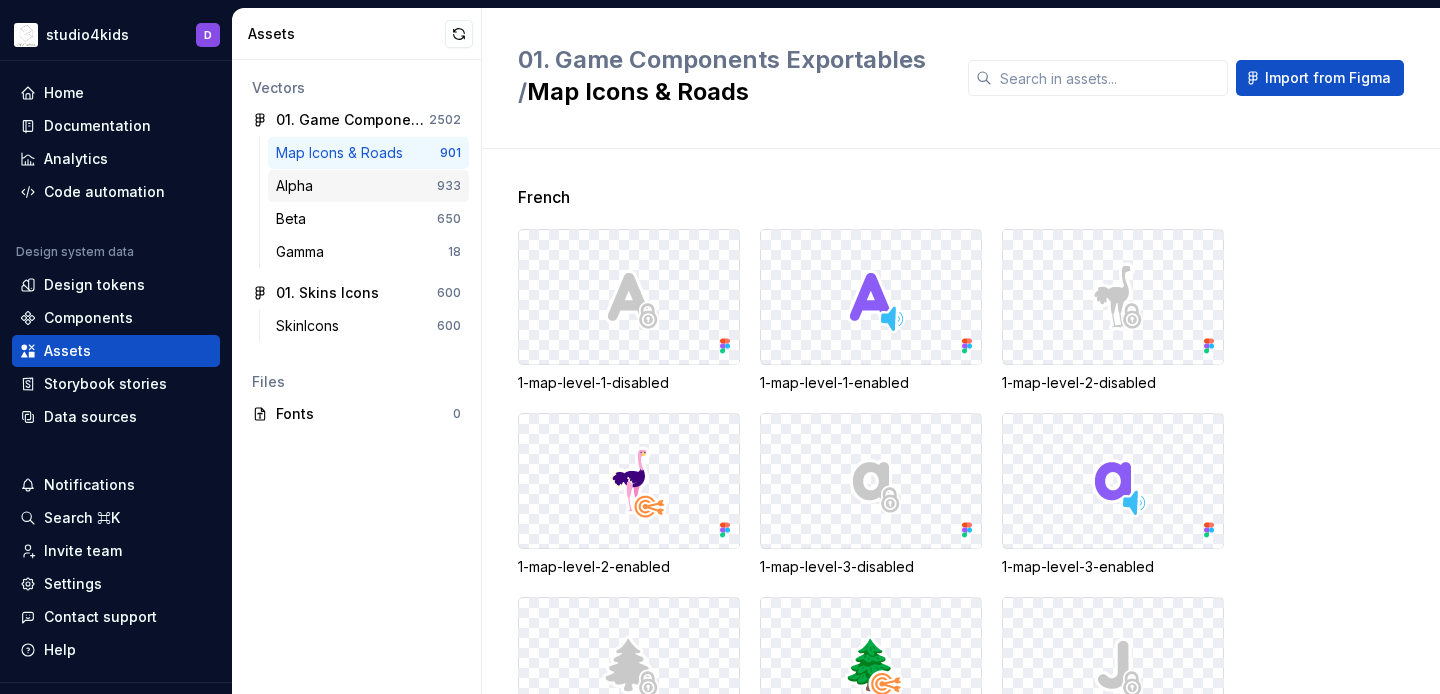 click on "Alpha 933" at bounding box center [368, 186] 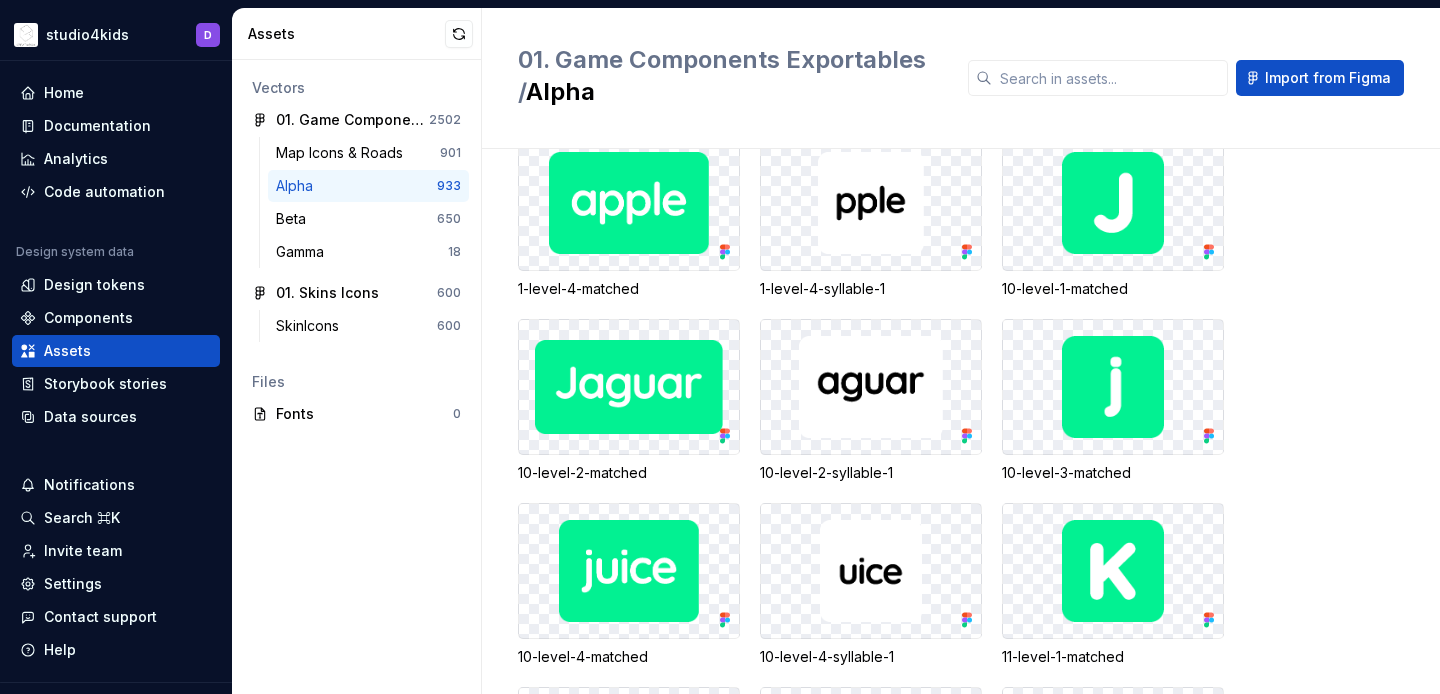 scroll, scrollTop: 0, scrollLeft: 0, axis: both 